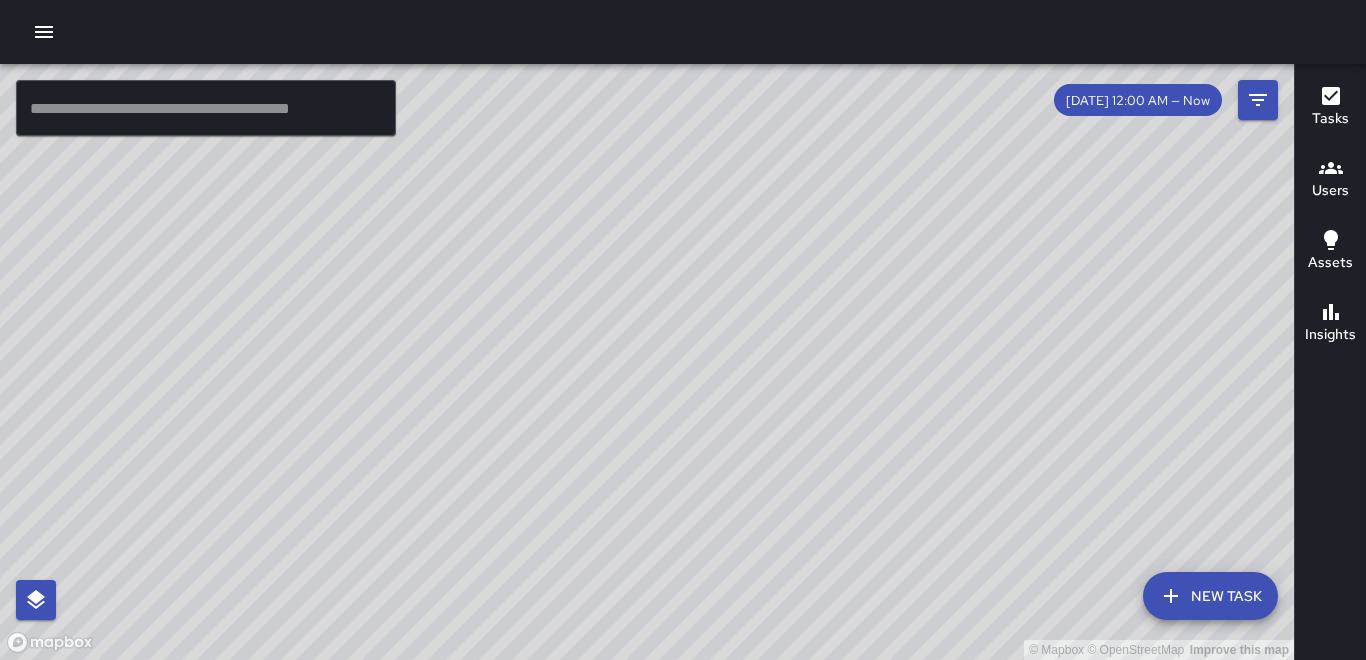 scroll, scrollTop: 0, scrollLeft: 0, axis: both 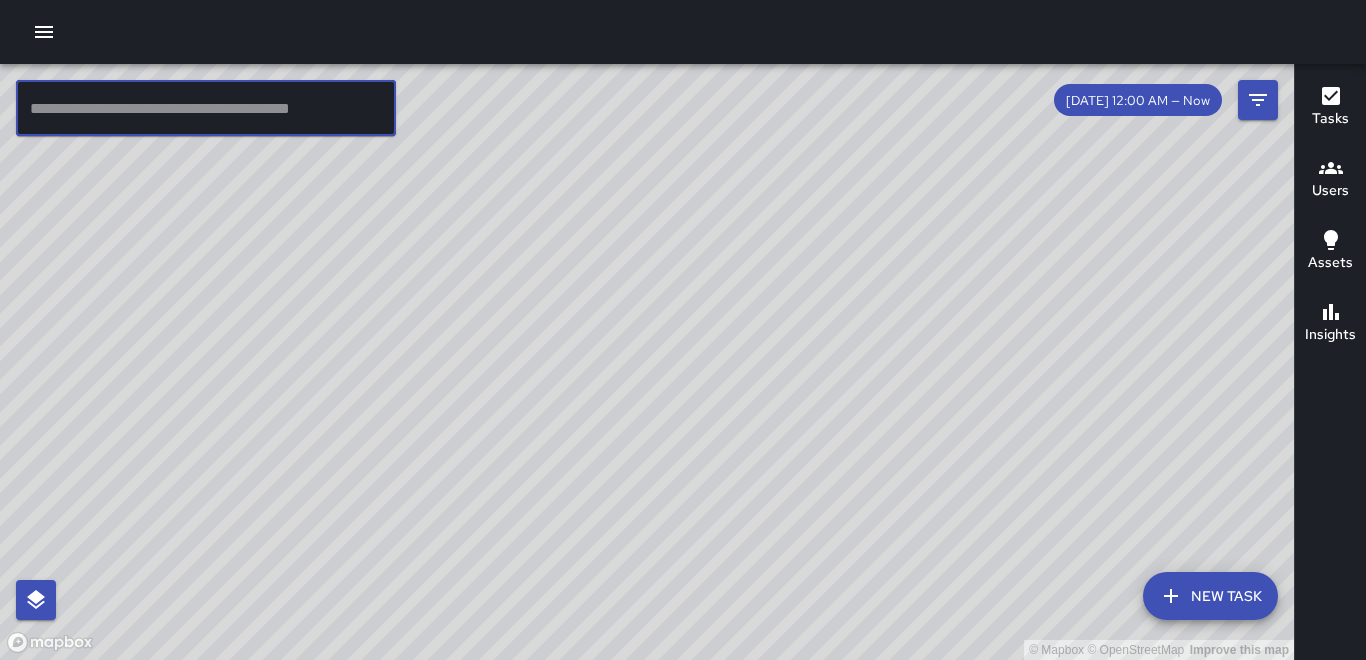 click at bounding box center [206, 108] 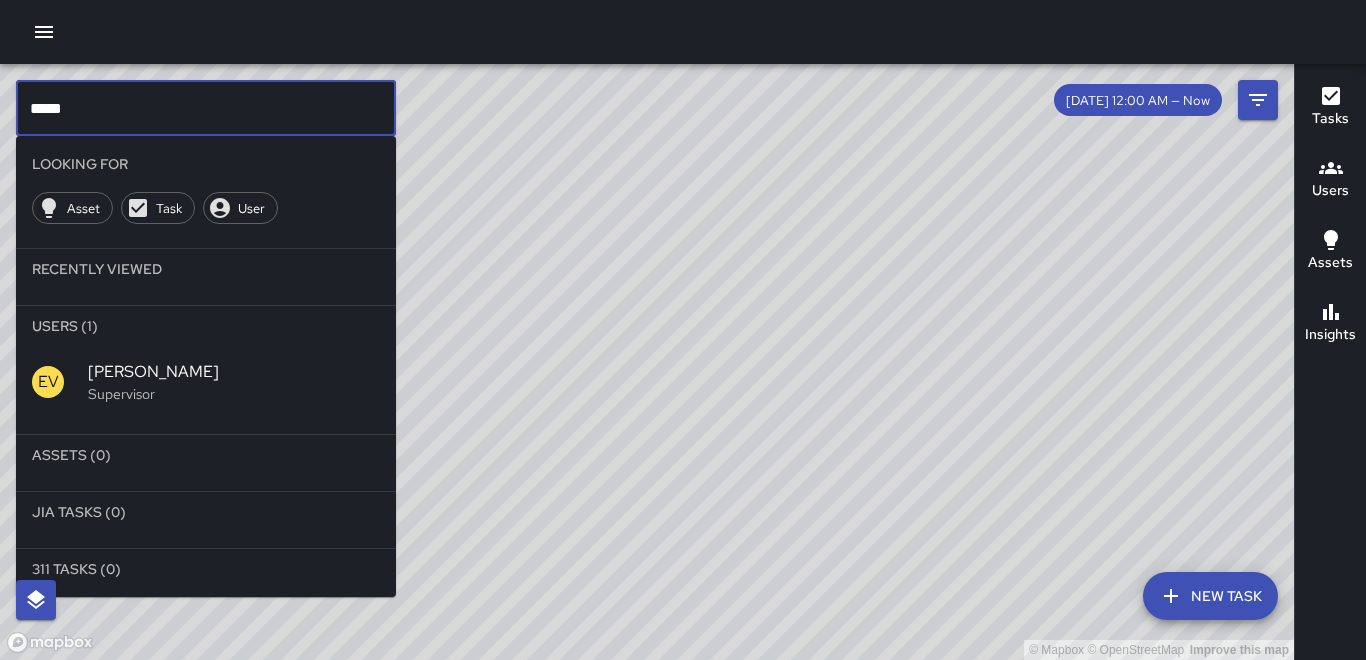 type on "*****" 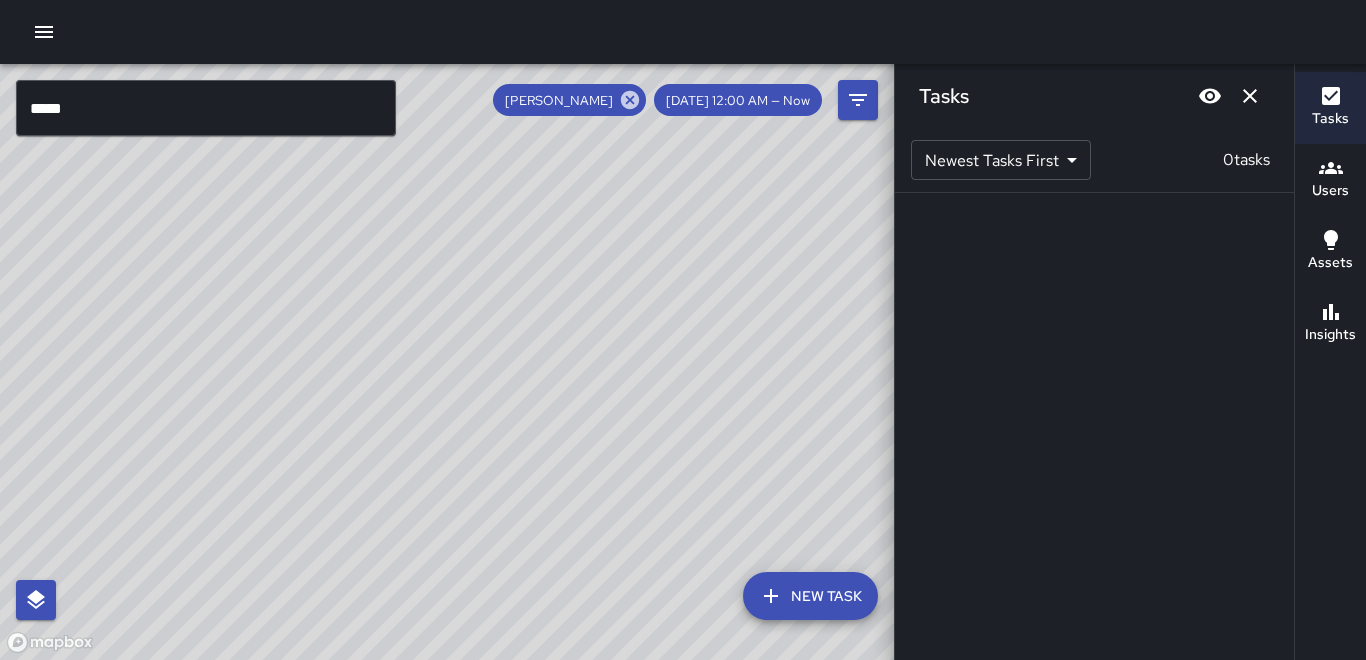 scroll, scrollTop: 0, scrollLeft: 0, axis: both 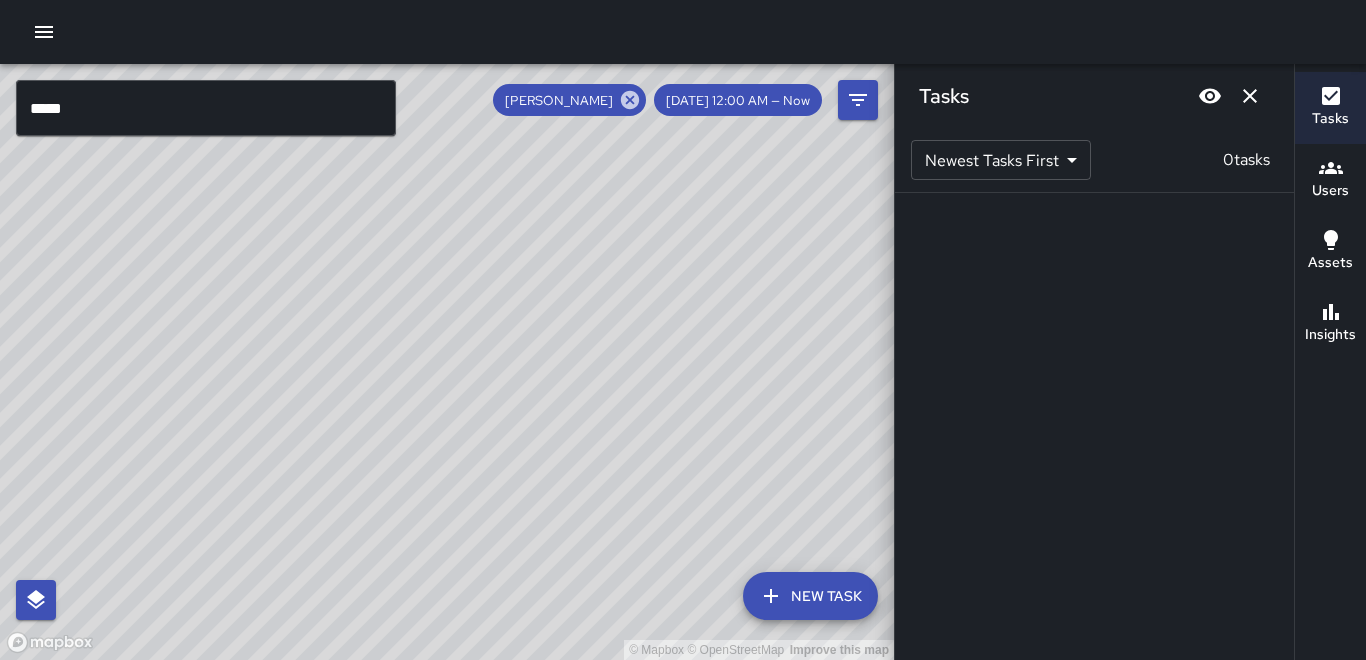drag, startPoint x: 694, startPoint y: 405, endPoint x: 474, endPoint y: 516, distance: 246.41632 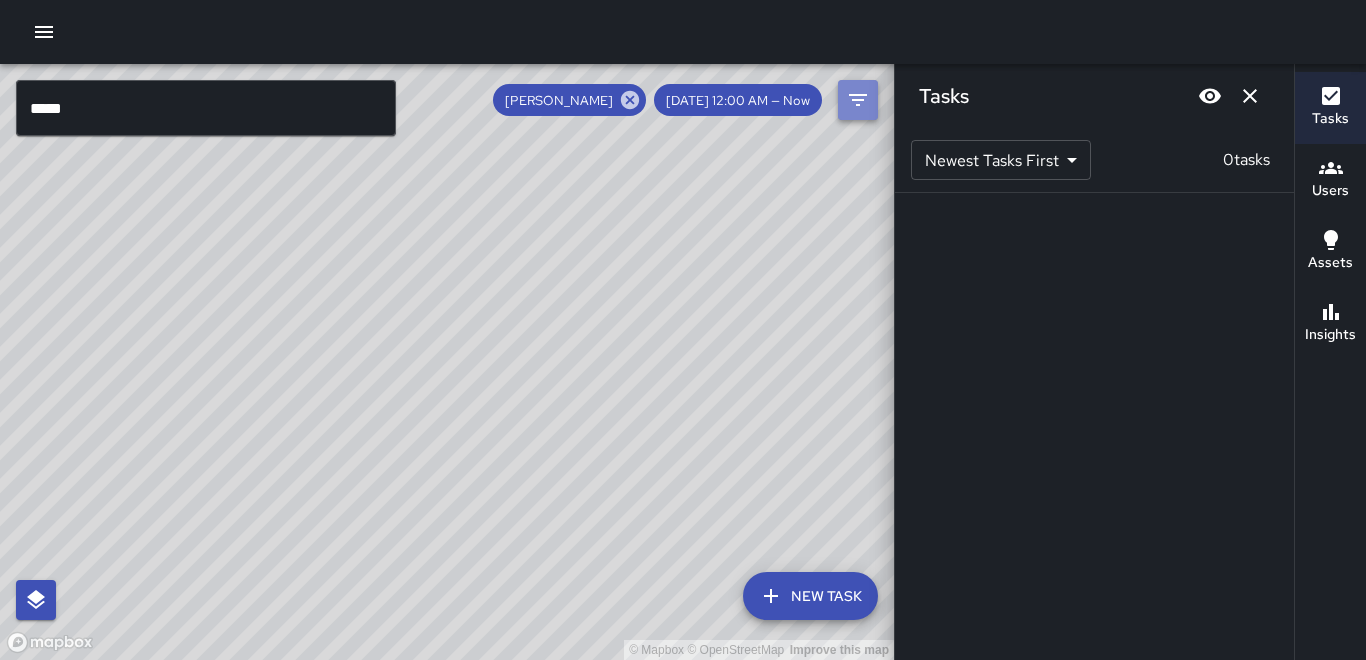 click 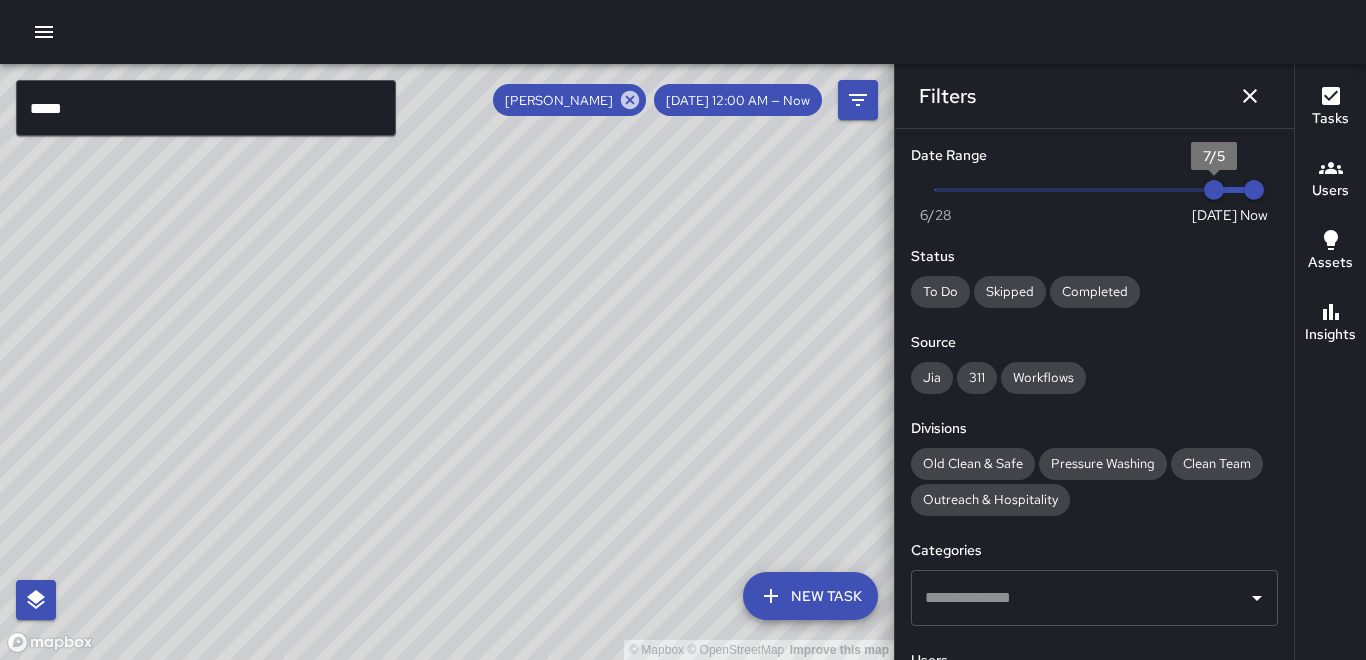 type on "*" 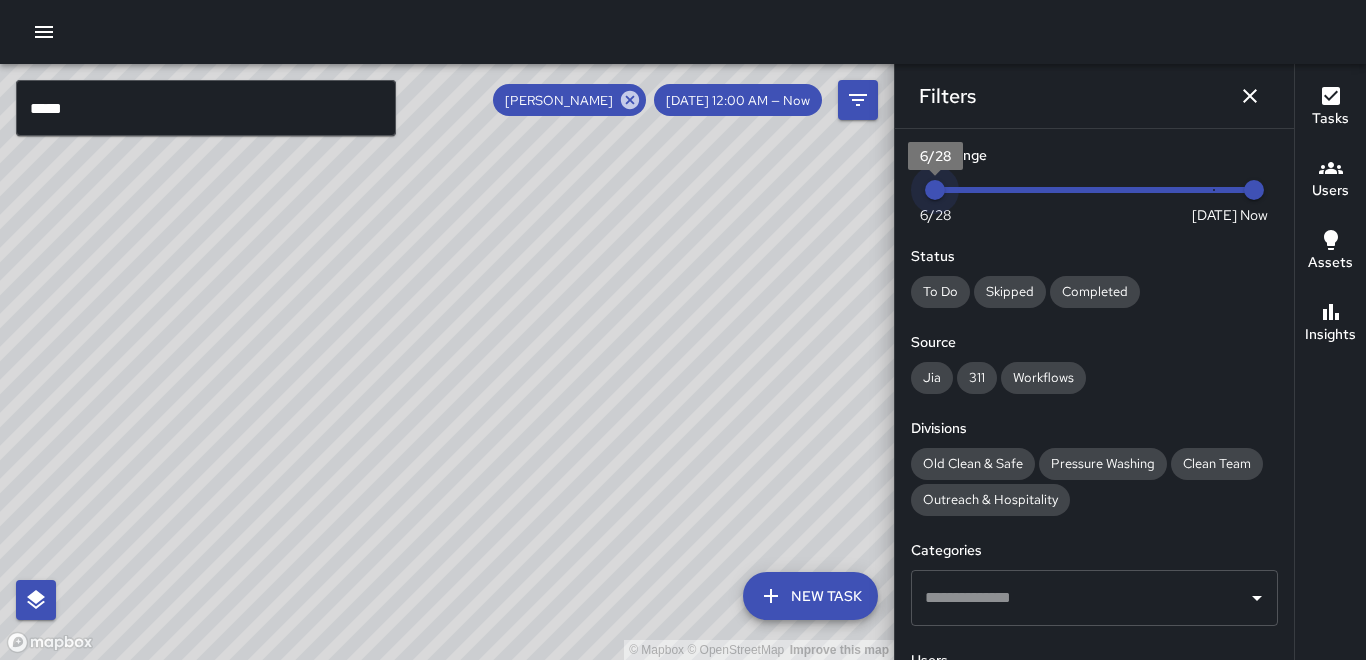 drag, startPoint x: 1200, startPoint y: 202, endPoint x: 580, endPoint y: 163, distance: 621.2254 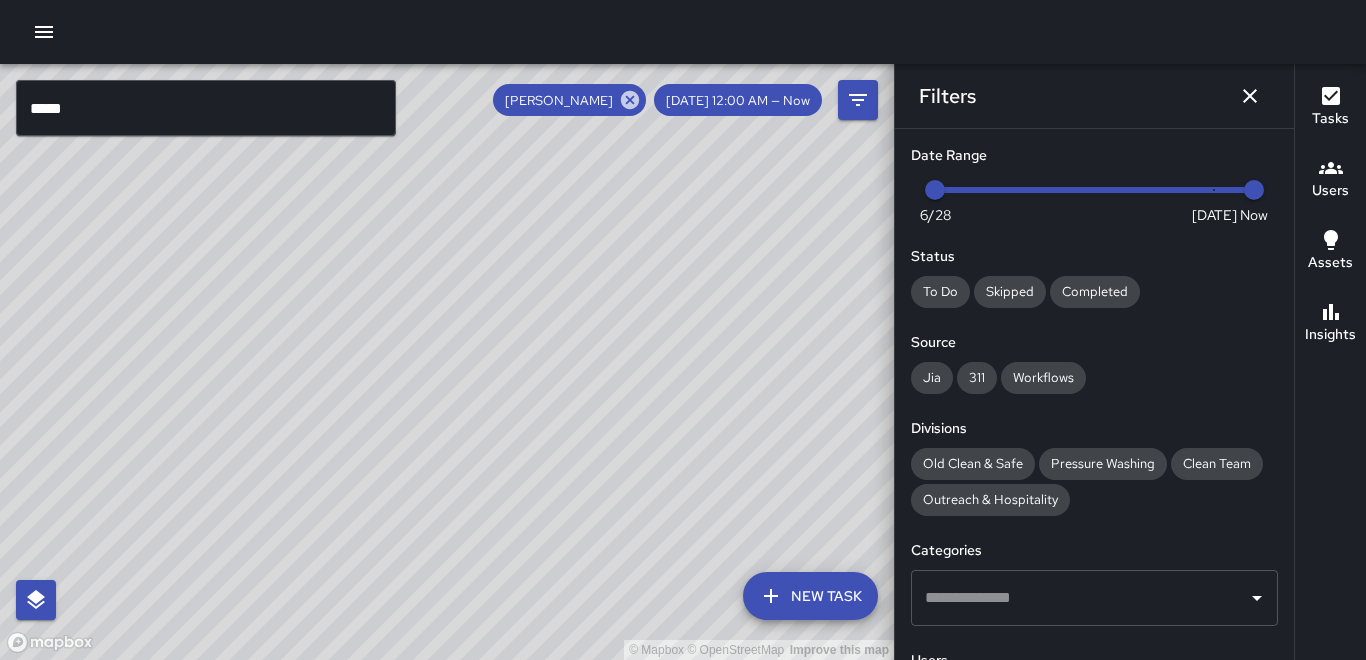 click on "© Mapbox   © OpenStreetMap   Improve this map" at bounding box center (447, 362) 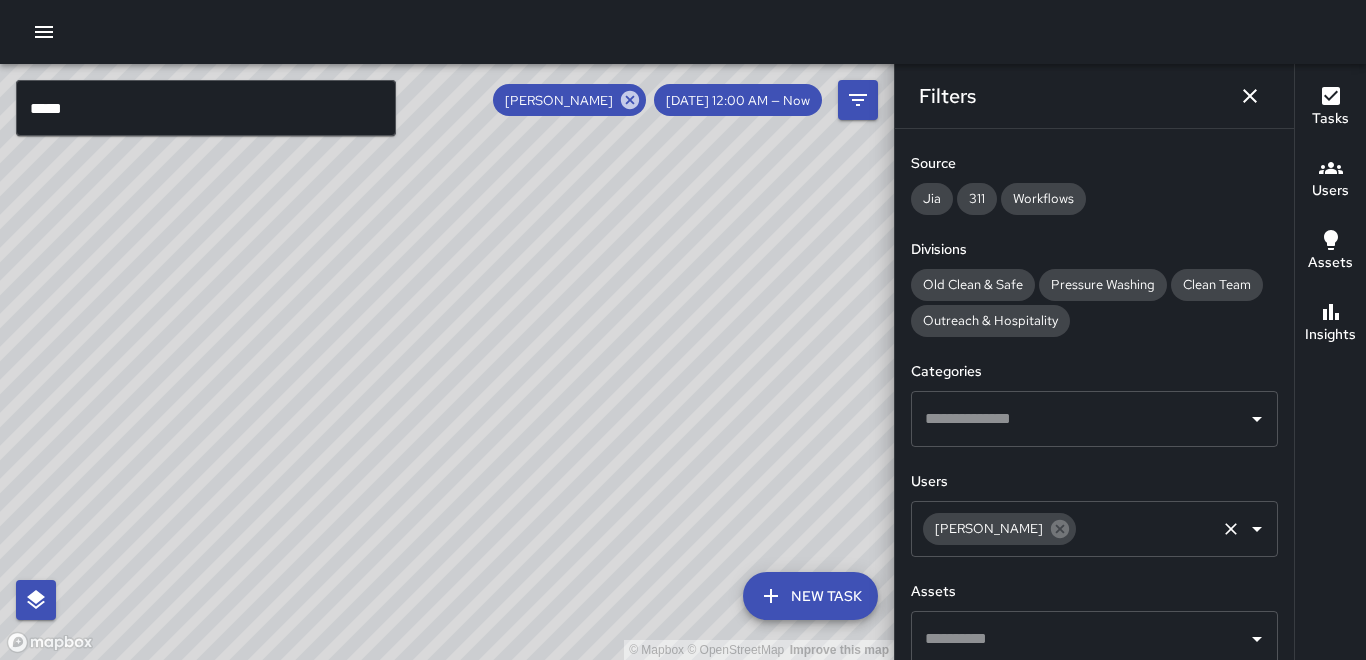scroll, scrollTop: 200, scrollLeft: 0, axis: vertical 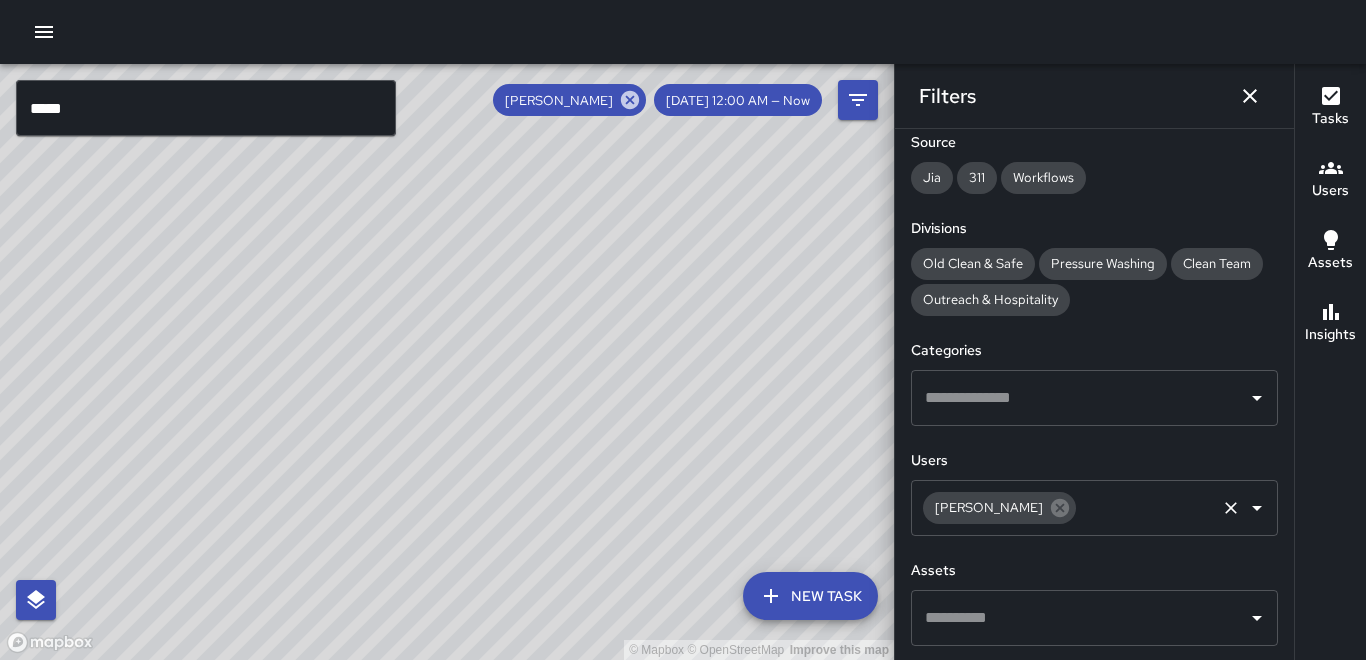 click 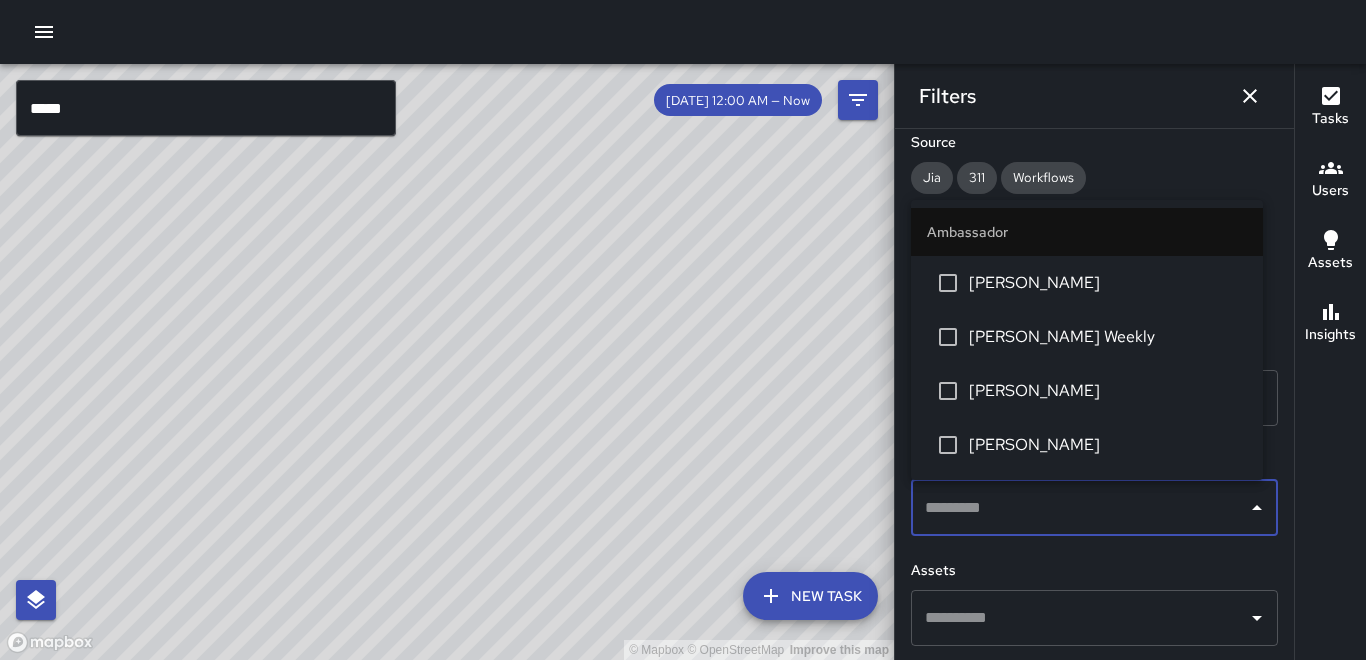 click at bounding box center (1079, 508) 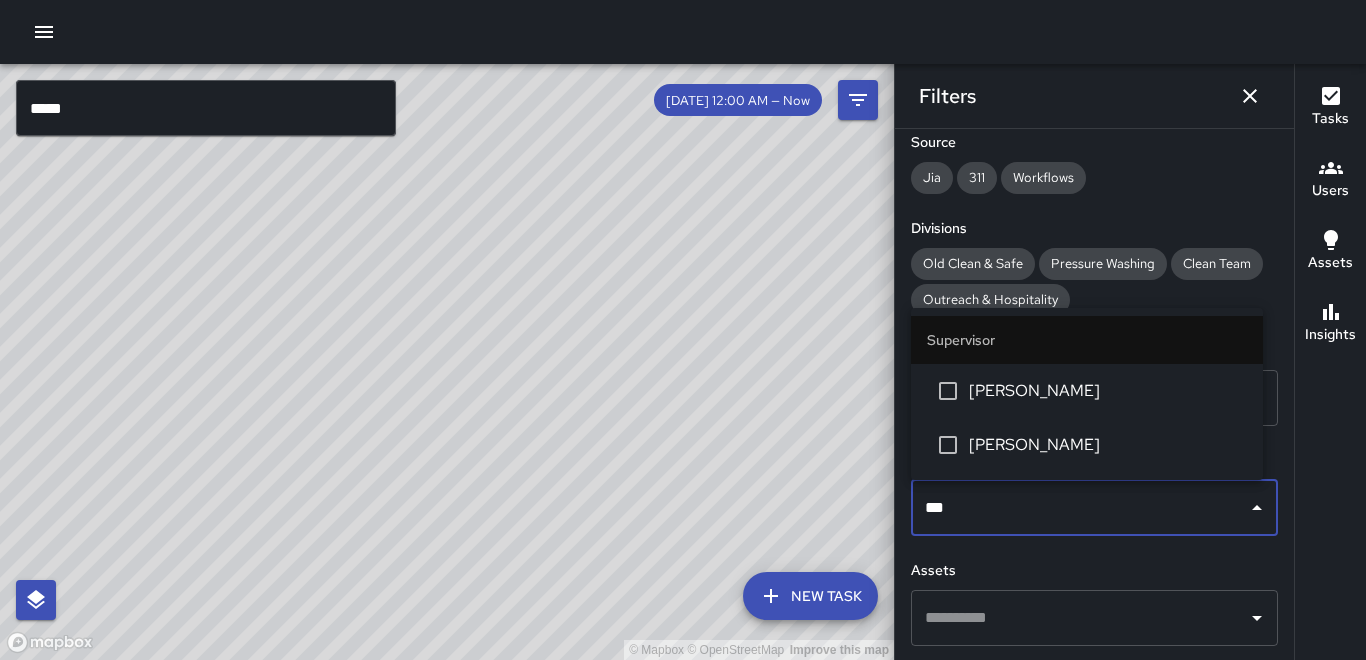 type on "****" 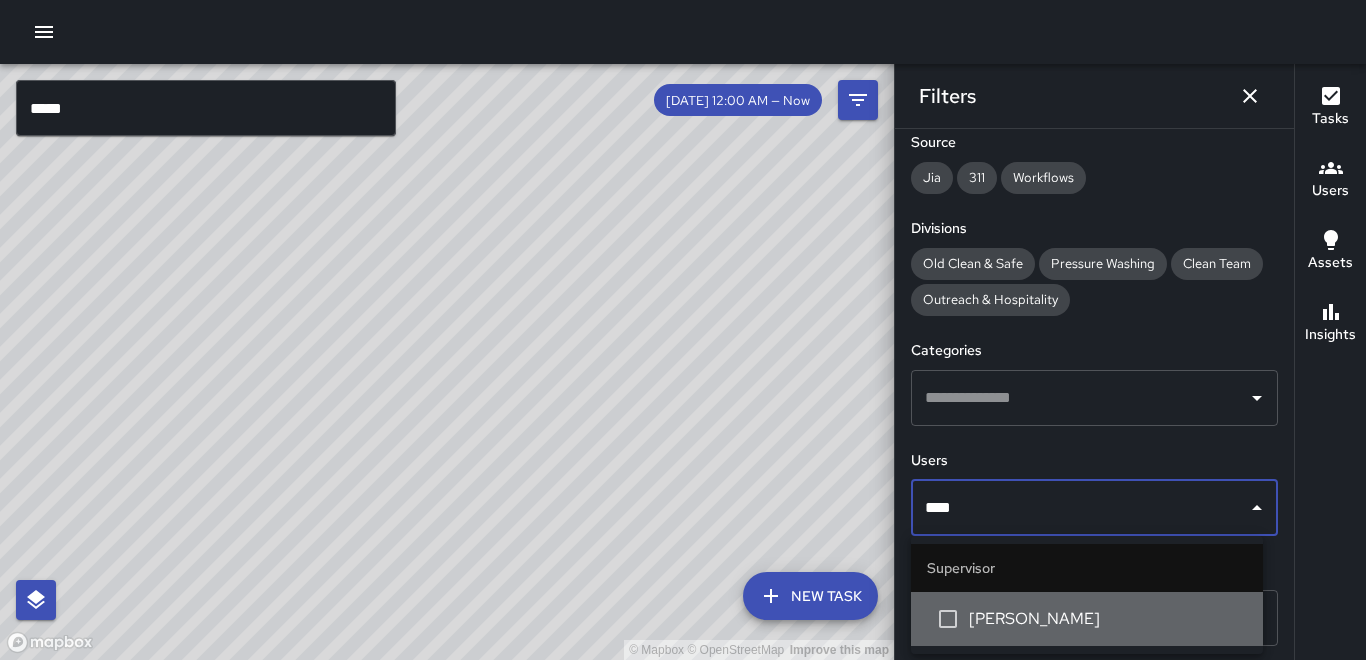 click on "[PERSON_NAME]" at bounding box center [1087, 619] 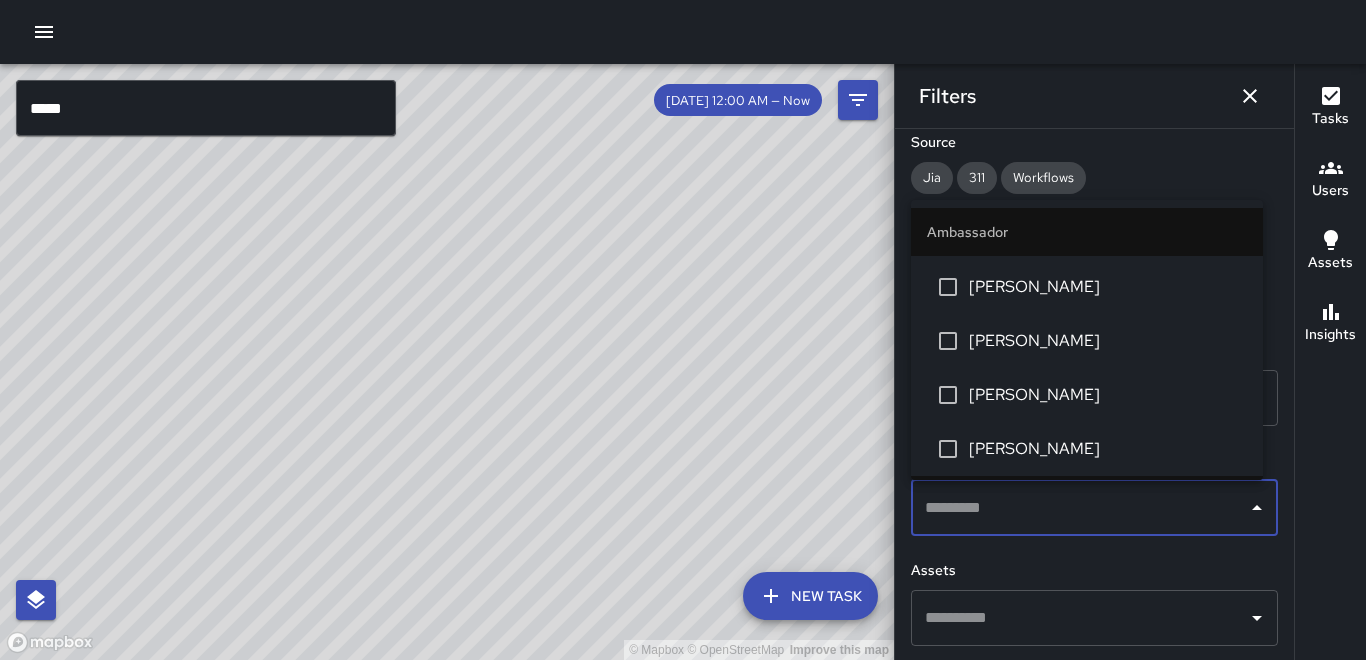 scroll, scrollTop: 490, scrollLeft: 0, axis: vertical 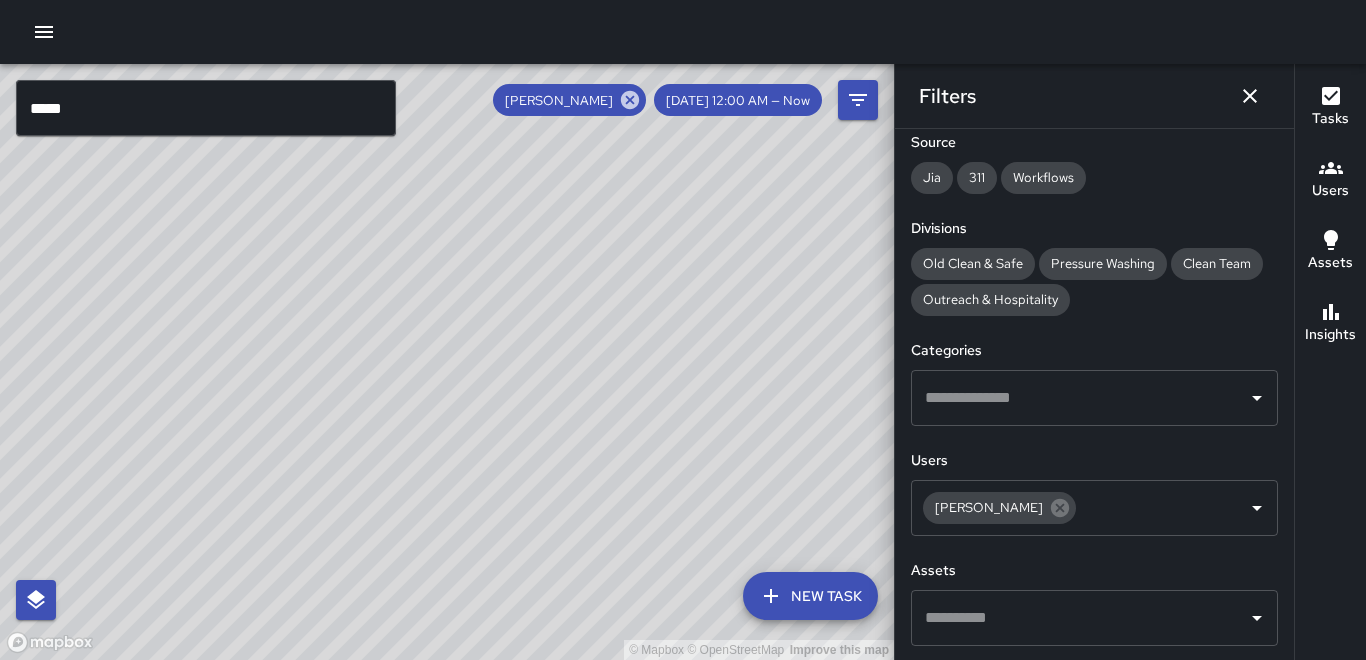 drag, startPoint x: 376, startPoint y: 312, endPoint x: 564, endPoint y: 322, distance: 188.26576 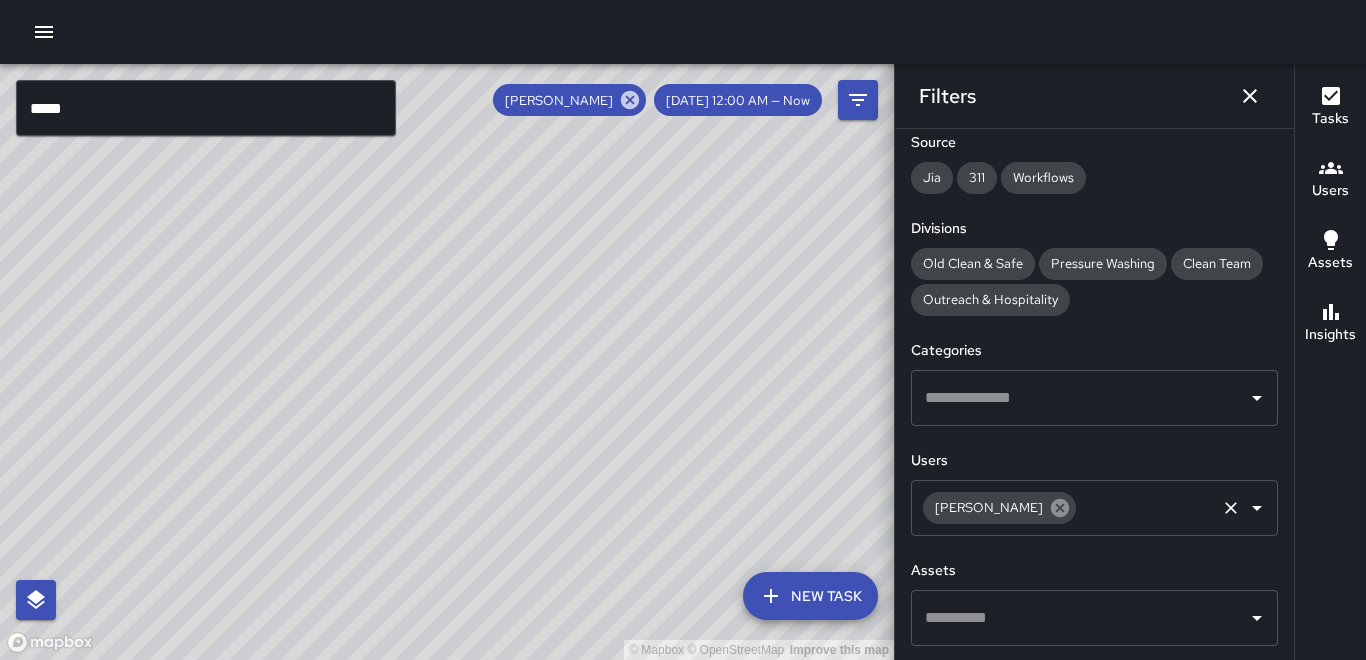click 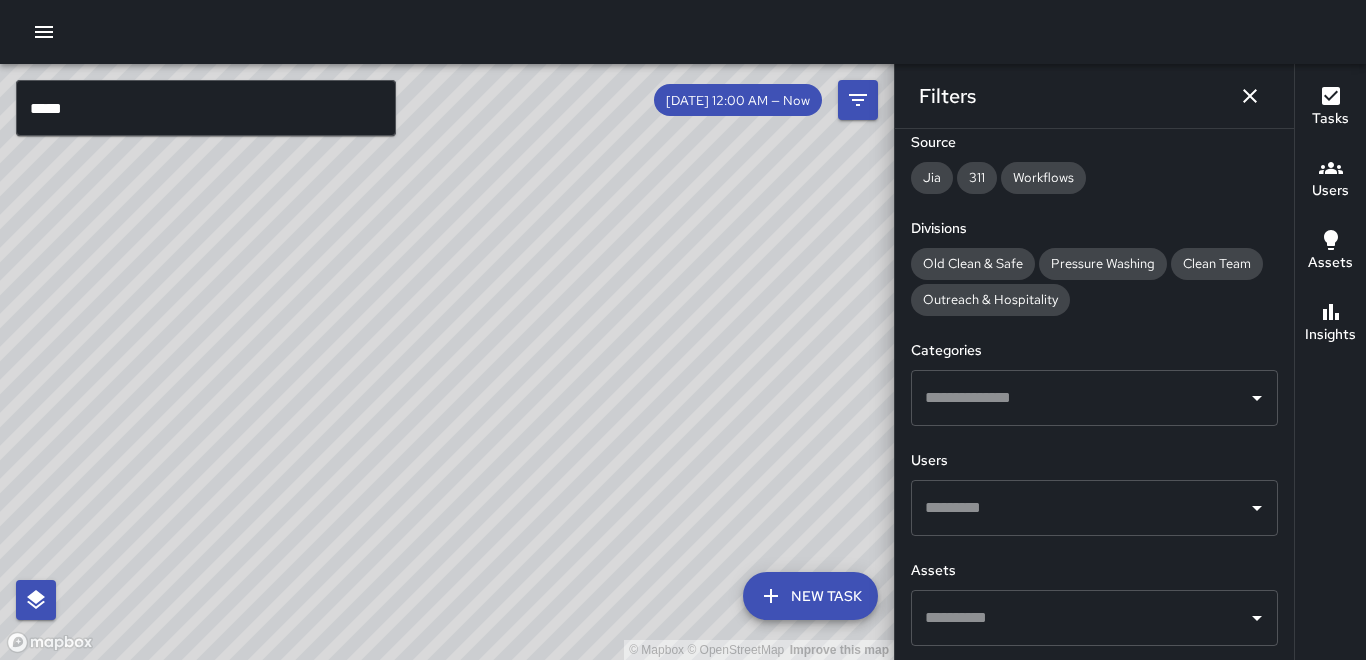 click on "​" at bounding box center (1094, 508) 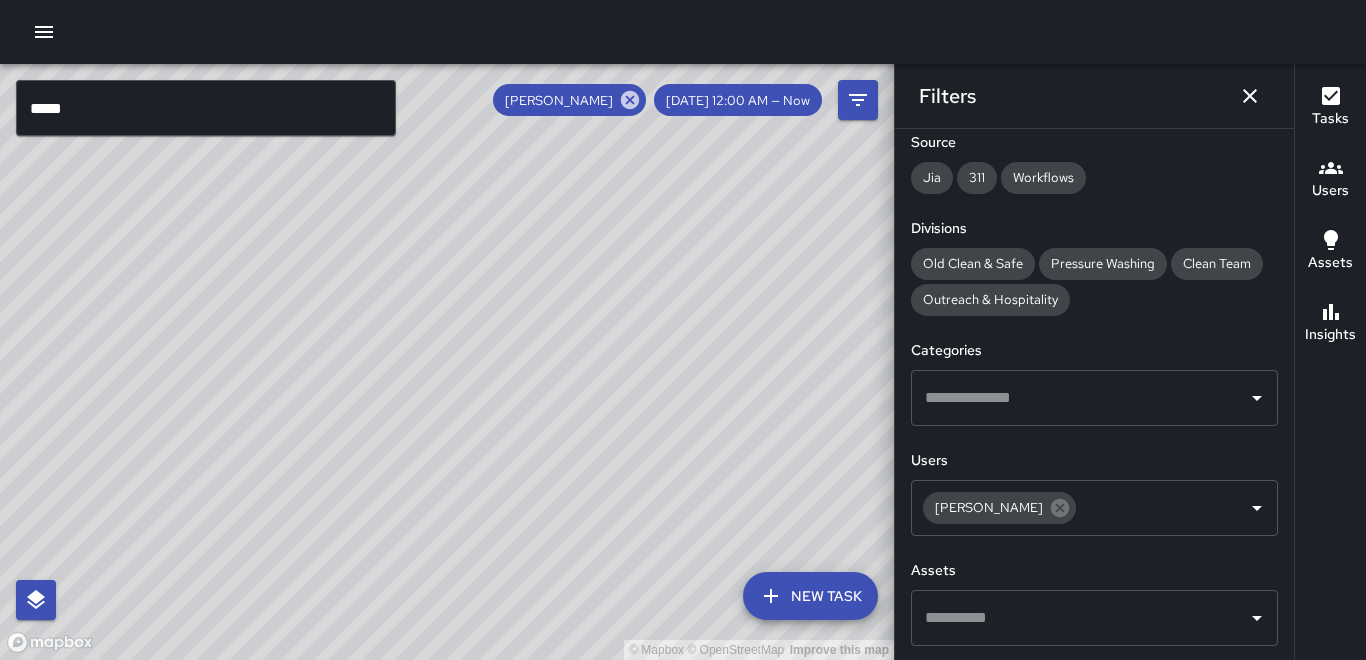 drag, startPoint x: 673, startPoint y: 471, endPoint x: 487, endPoint y: 408, distance: 196.37973 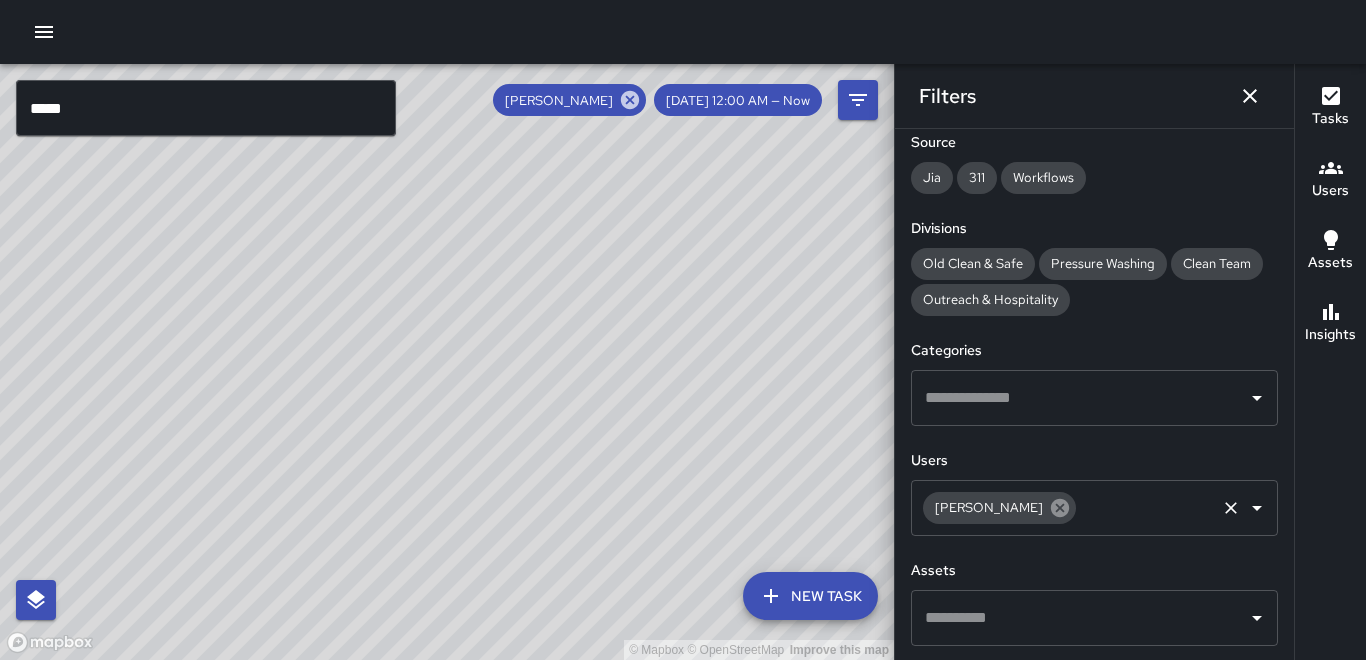 click 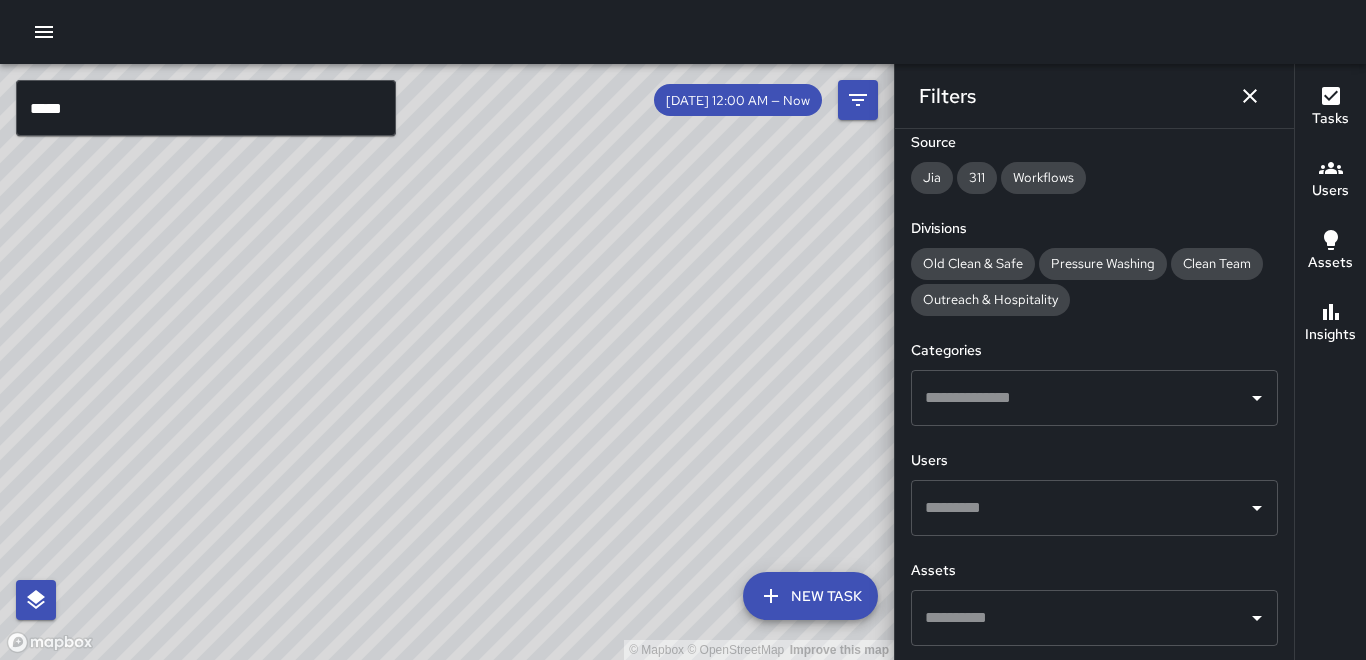 click on "​" at bounding box center (1094, 508) 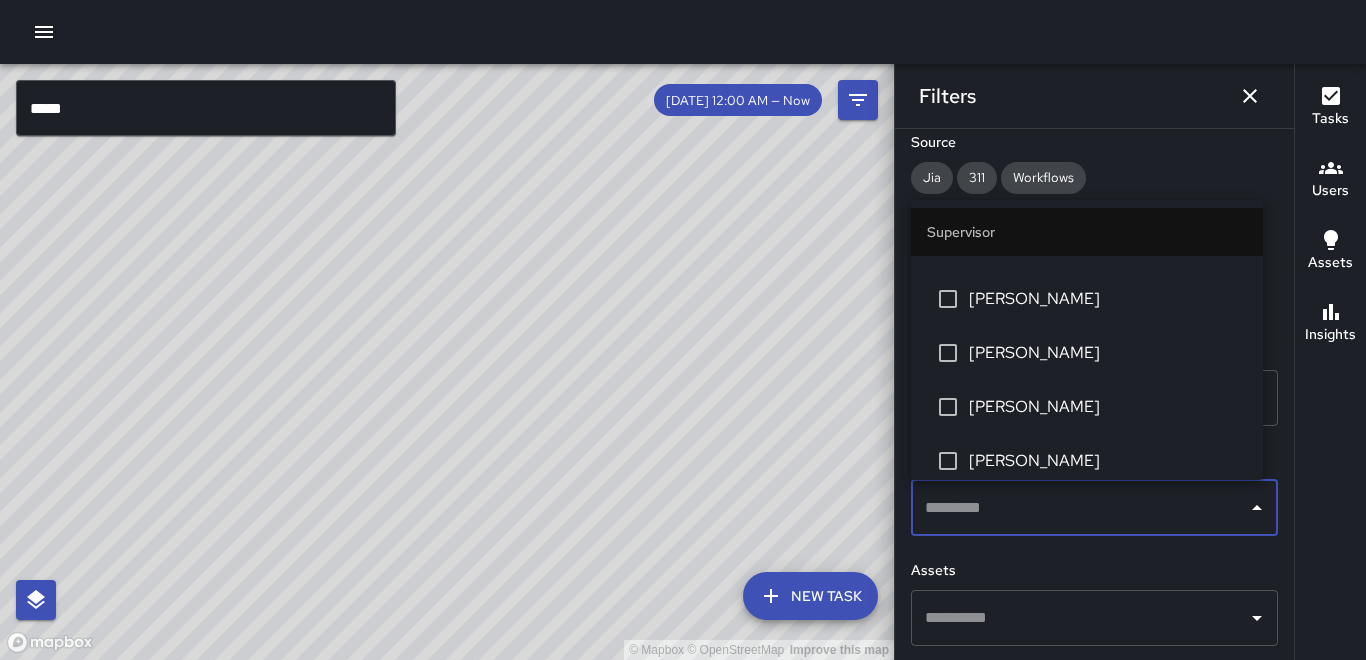 scroll, scrollTop: 1200, scrollLeft: 0, axis: vertical 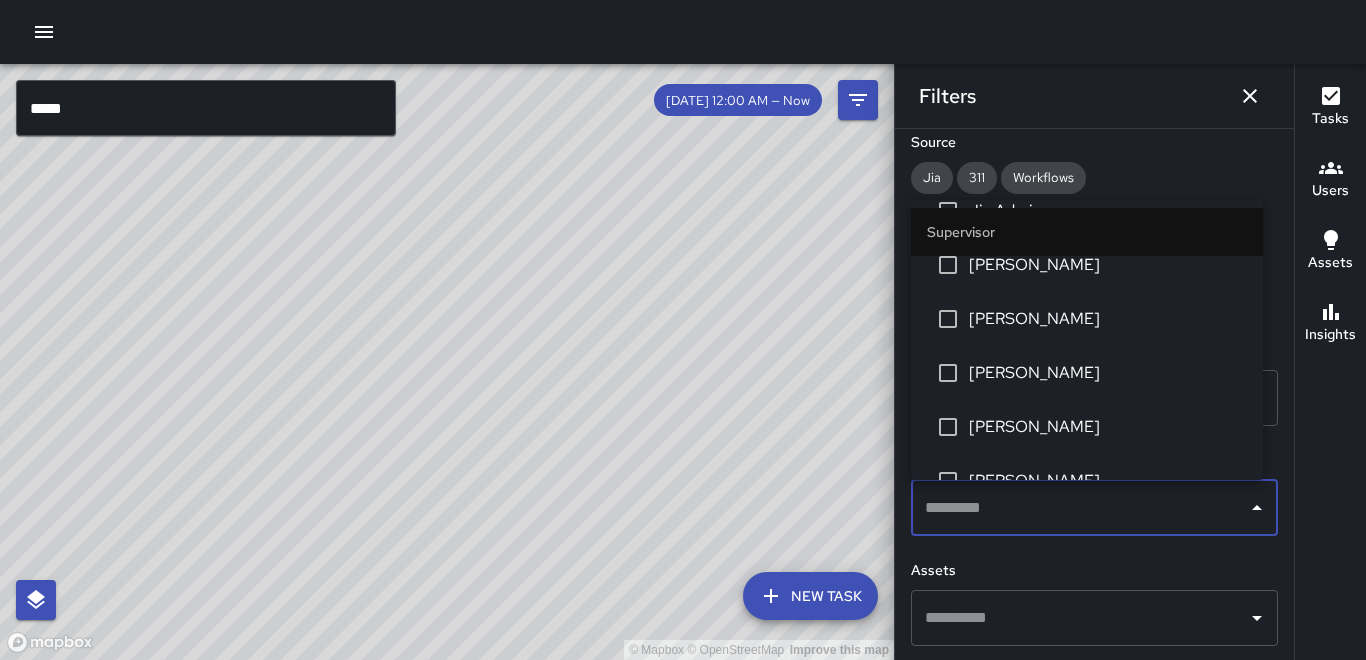 click on "[PERSON_NAME]" at bounding box center (1108, 373) 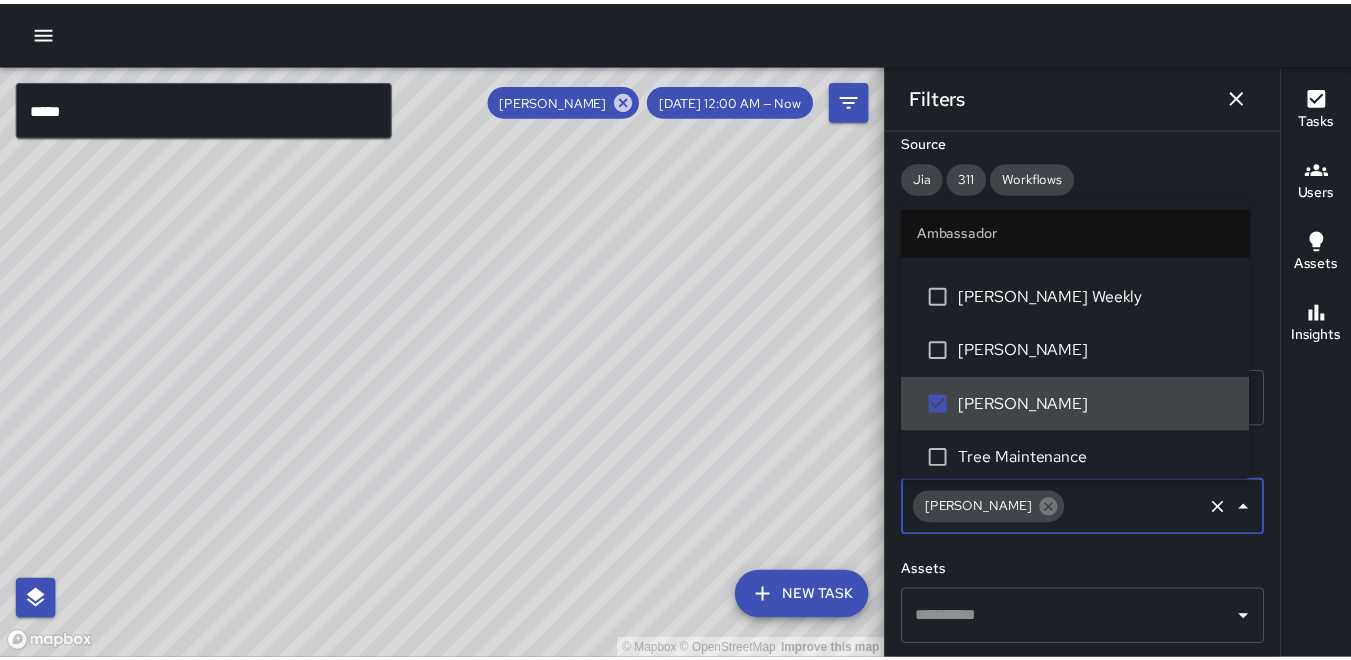 scroll, scrollTop: 0, scrollLeft: 0, axis: both 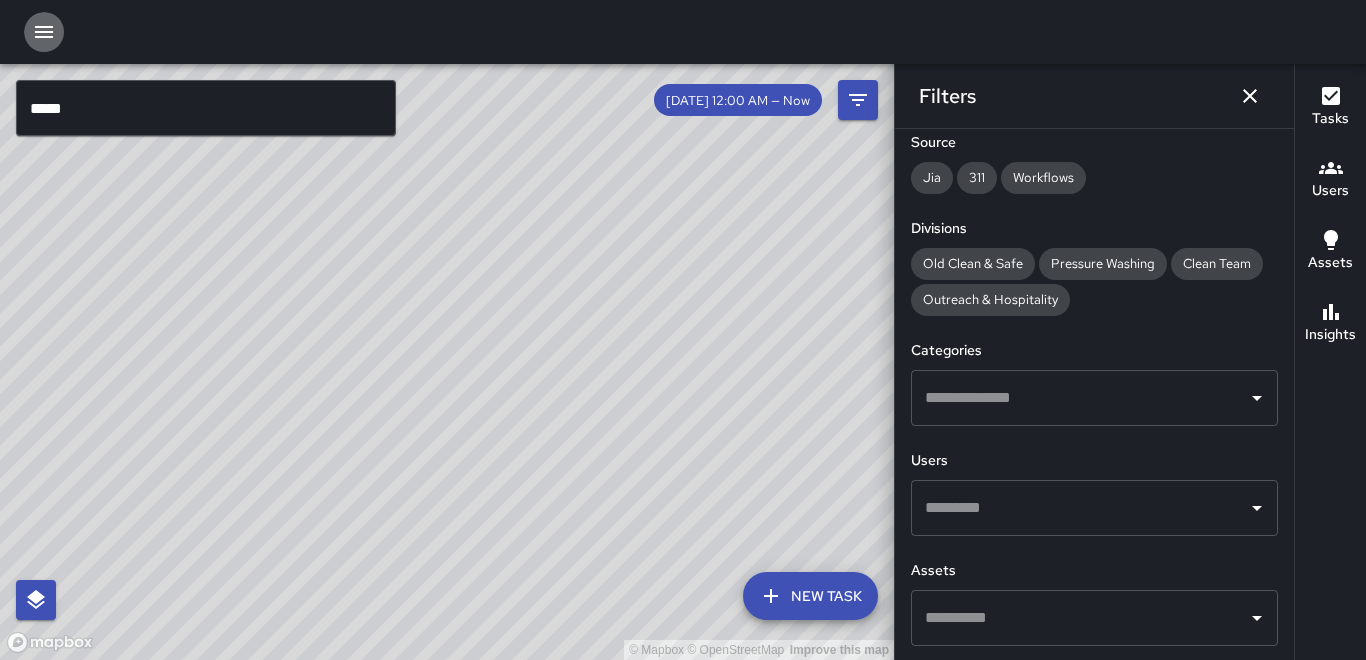 click at bounding box center (44, 32) 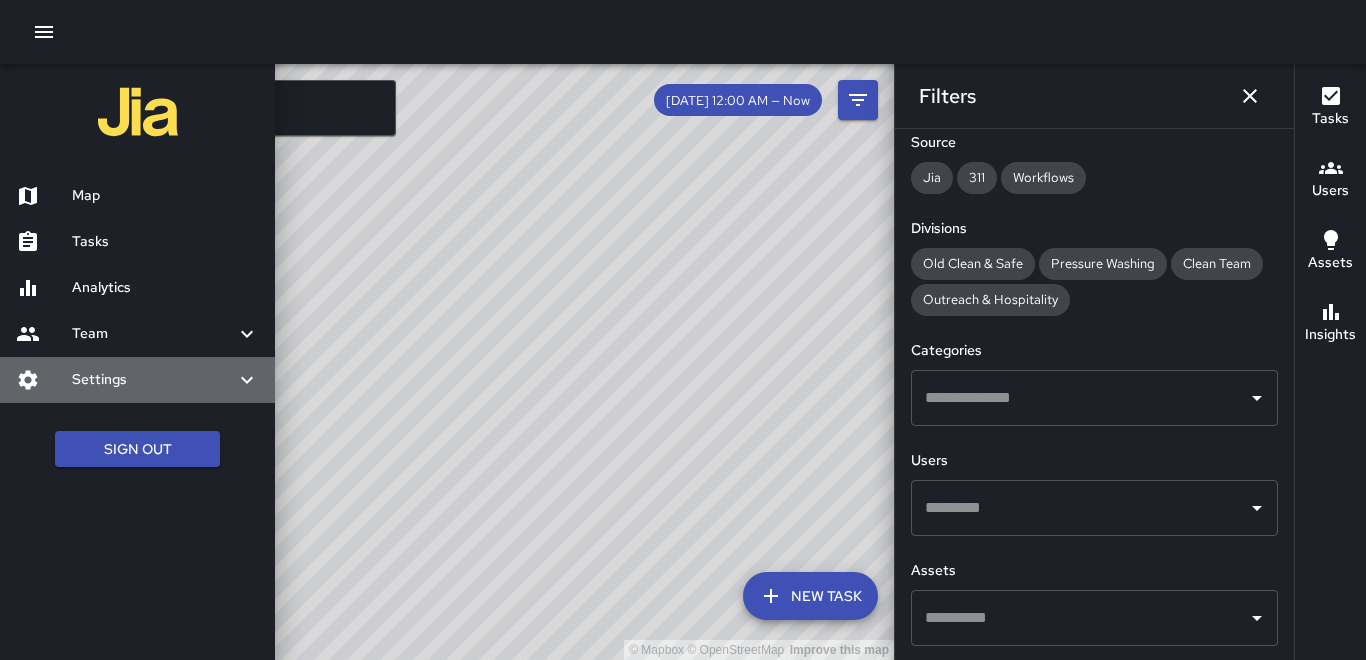 click on "Settings" at bounding box center (137, 380) 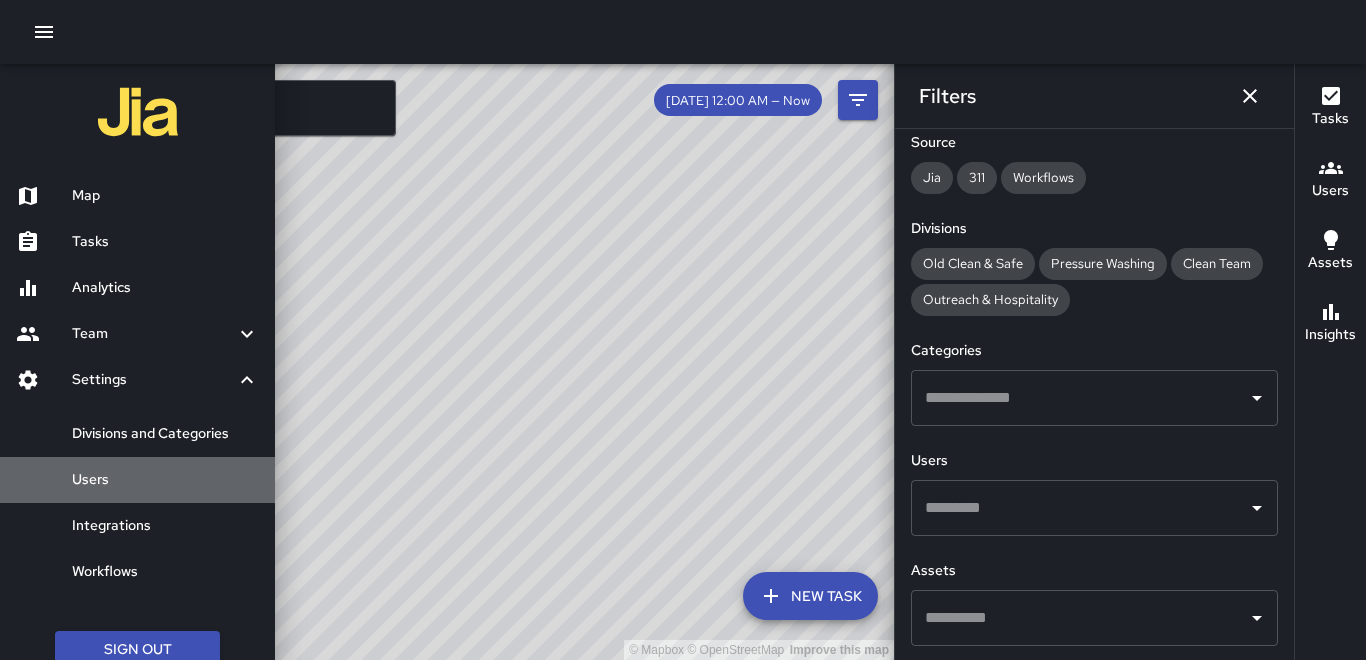 click on "Users" at bounding box center (137, 480) 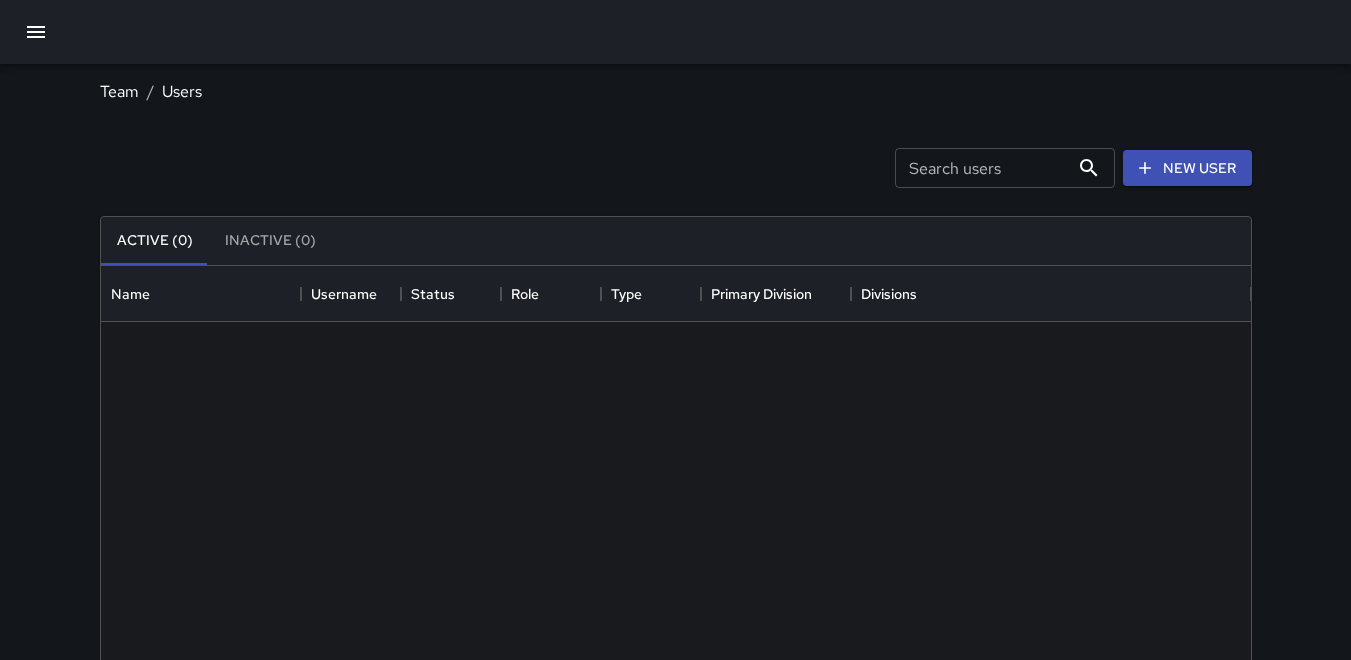 scroll, scrollTop: 16, scrollLeft: 16, axis: both 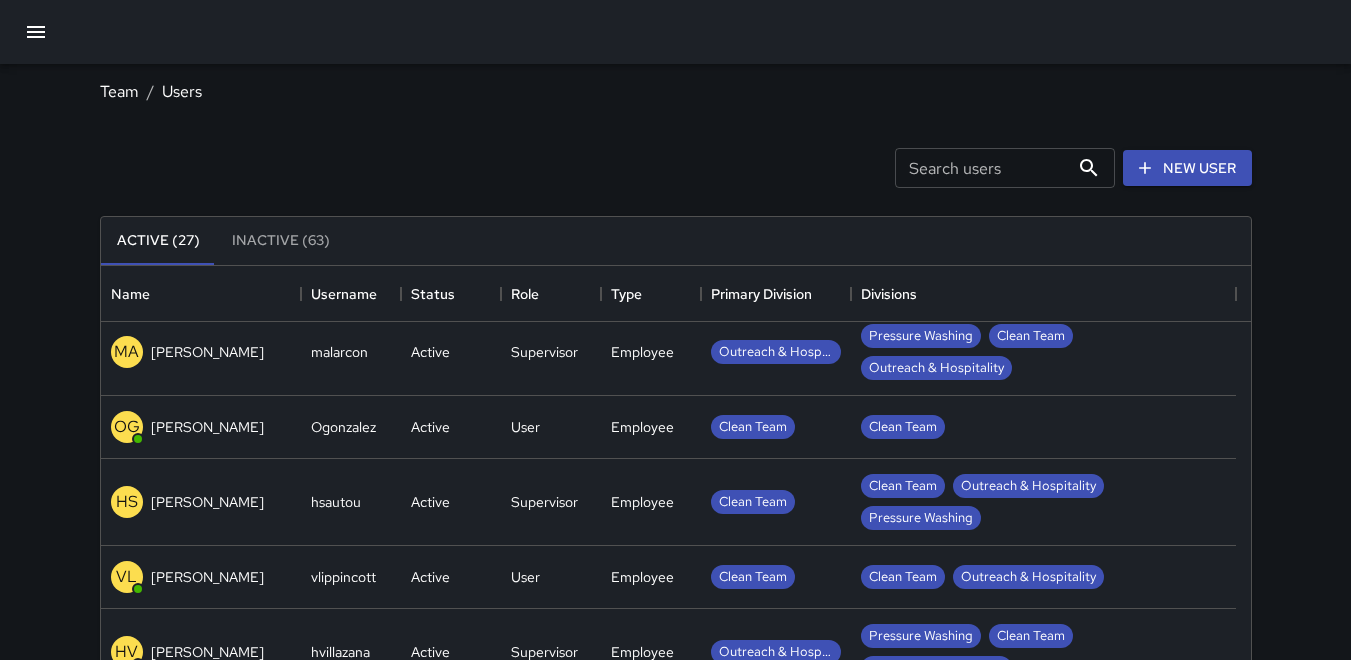 click on "Search users" at bounding box center (982, 168) 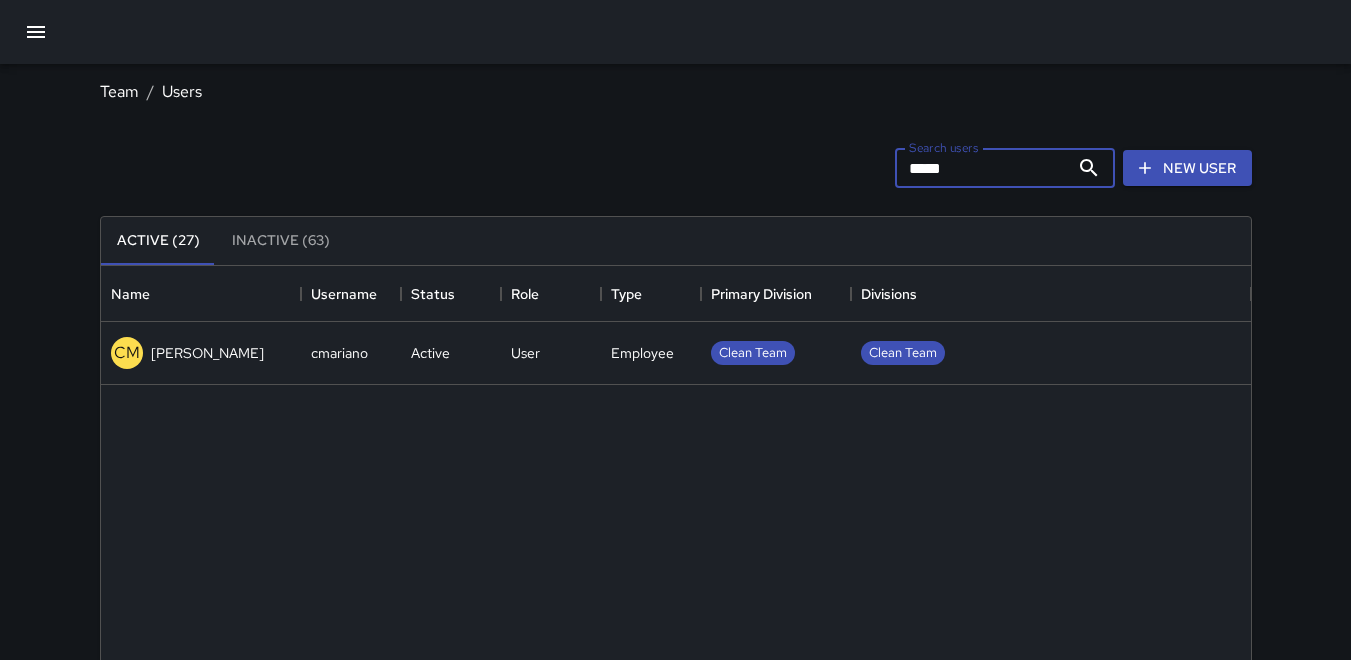 scroll, scrollTop: 0, scrollLeft: 0, axis: both 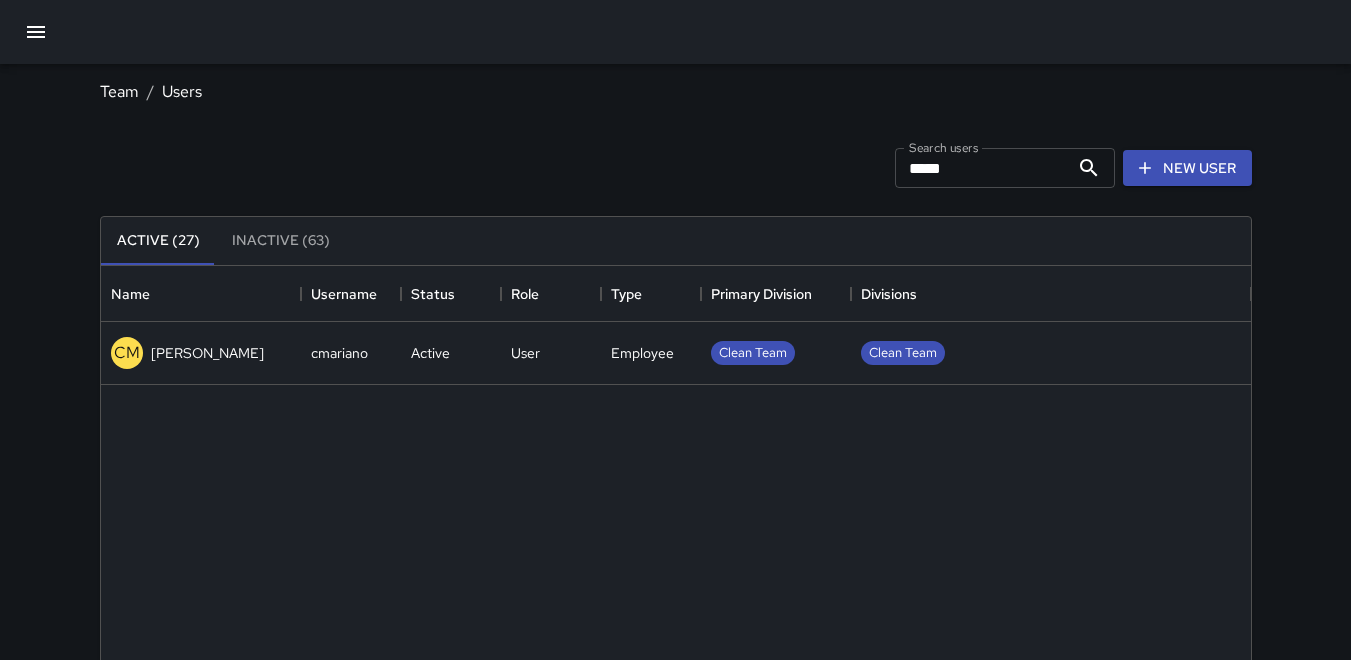 click on "[PERSON_NAME]" at bounding box center (207, 353) 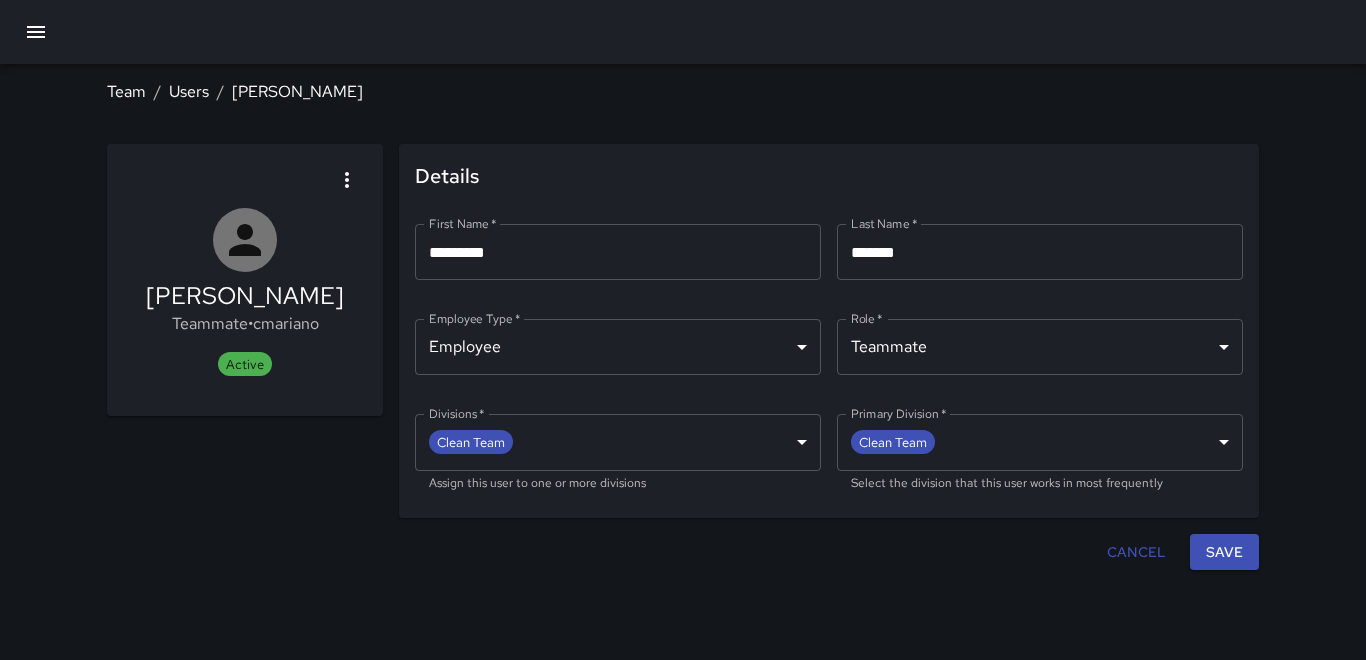 click 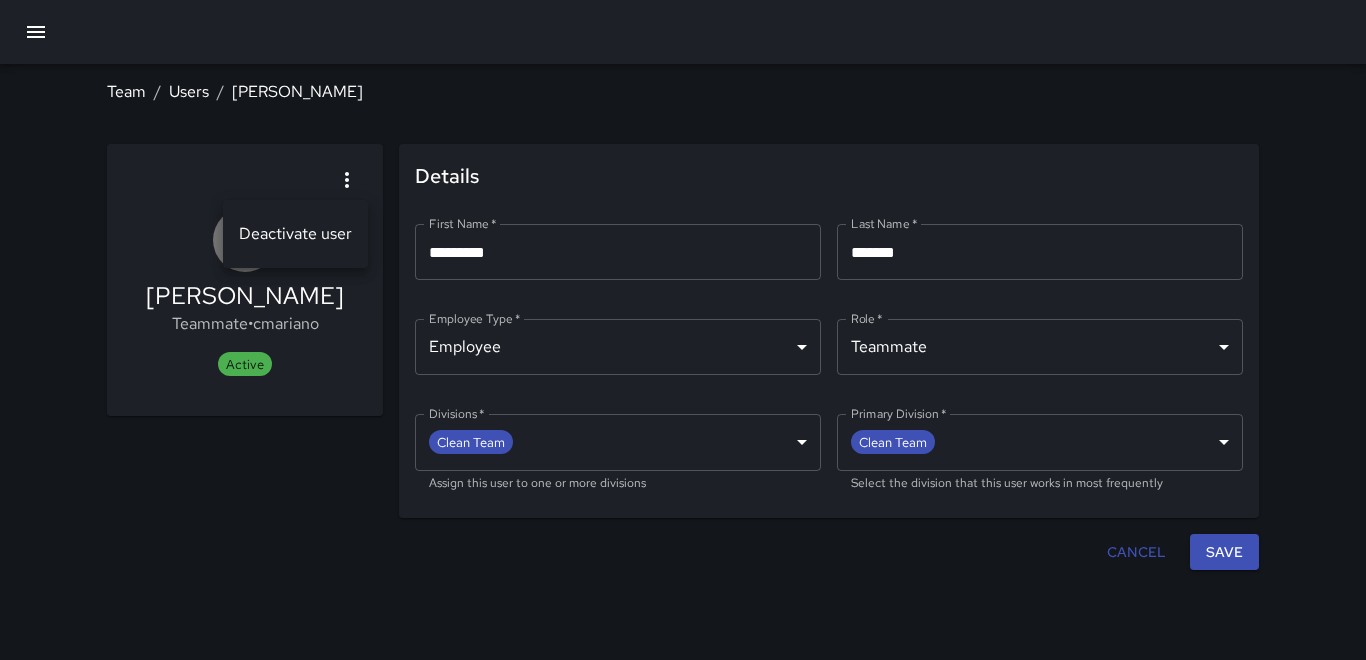 click on "Deactivate user" at bounding box center [295, 234] 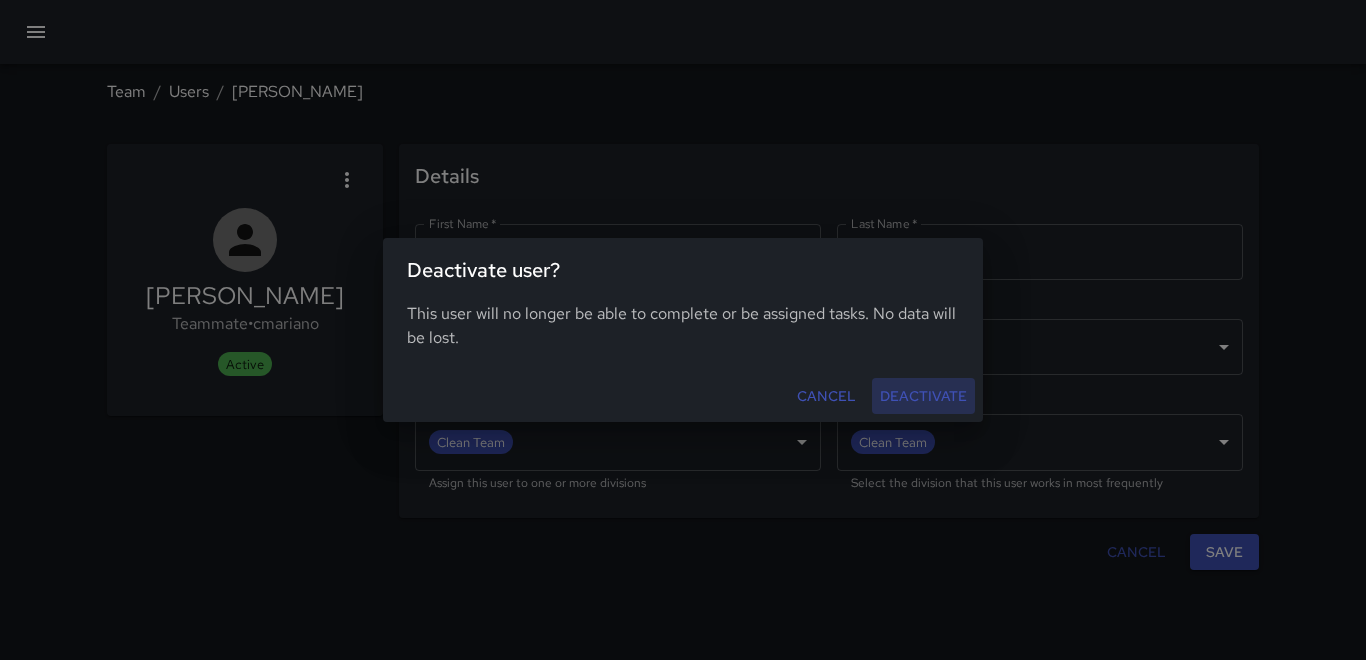 click on "Deactivate" at bounding box center (923, 396) 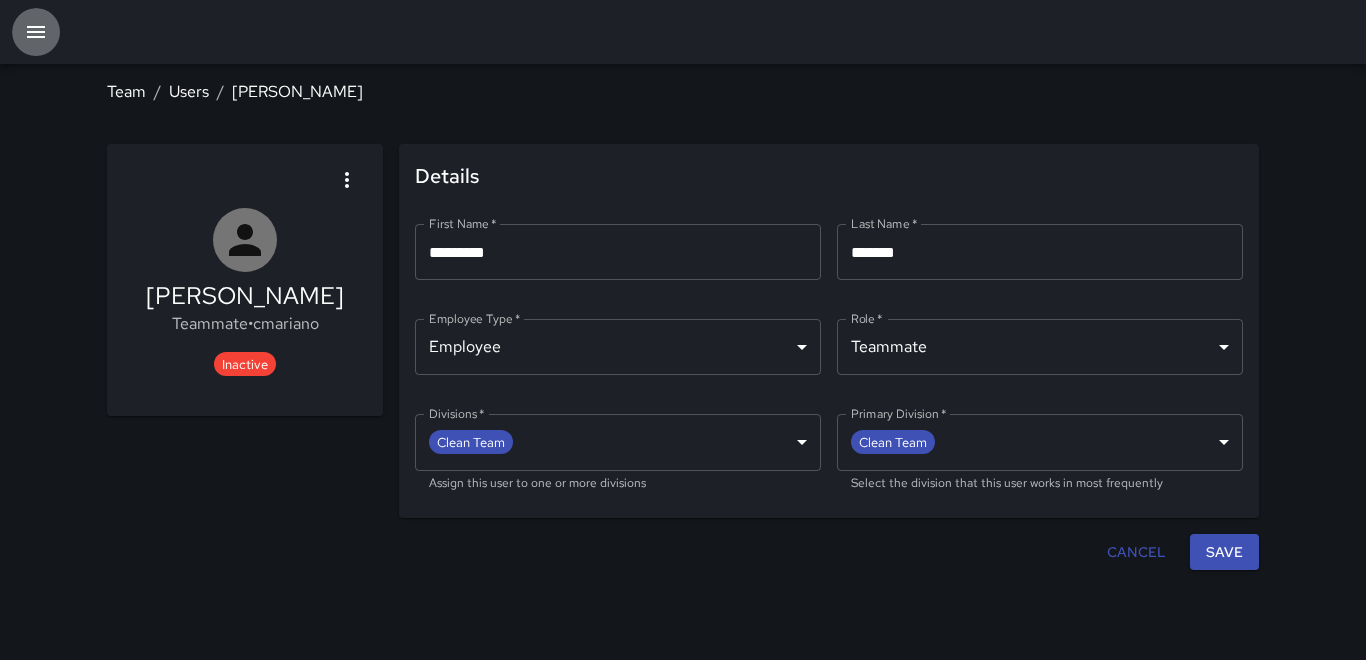 click at bounding box center (36, 32) 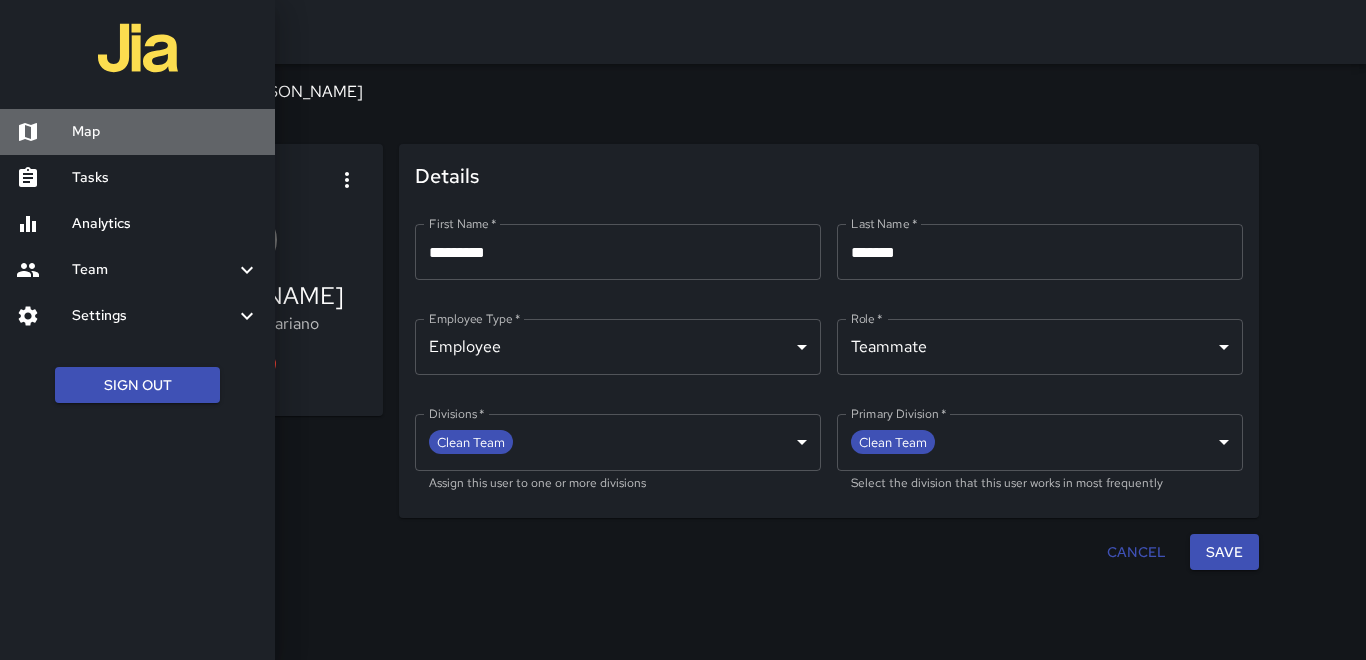 click at bounding box center [44, 132] 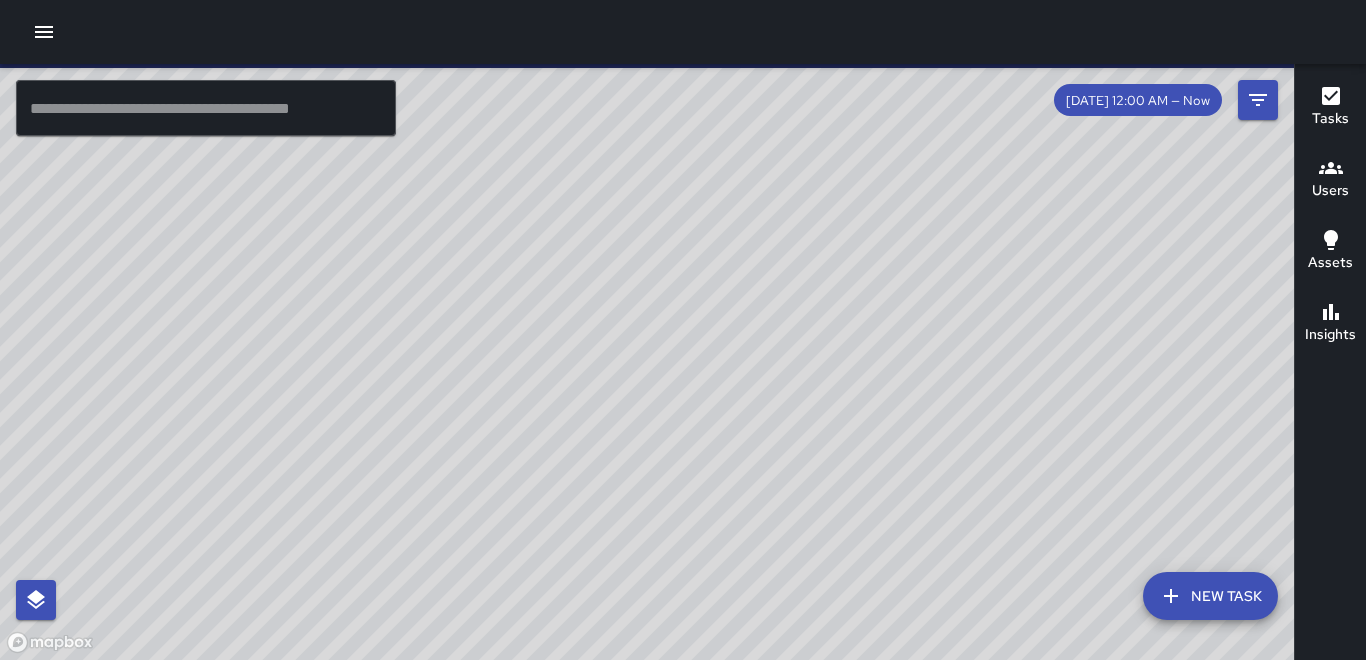 click 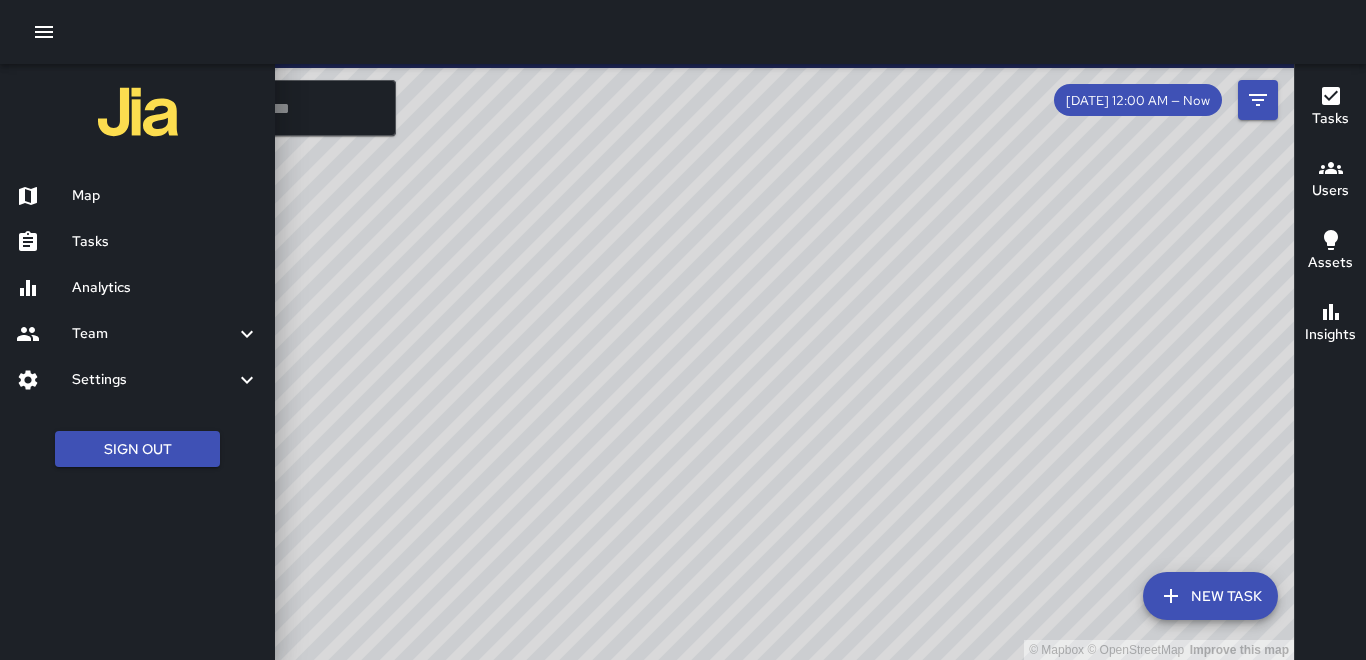 click on "Tasks" at bounding box center [165, 242] 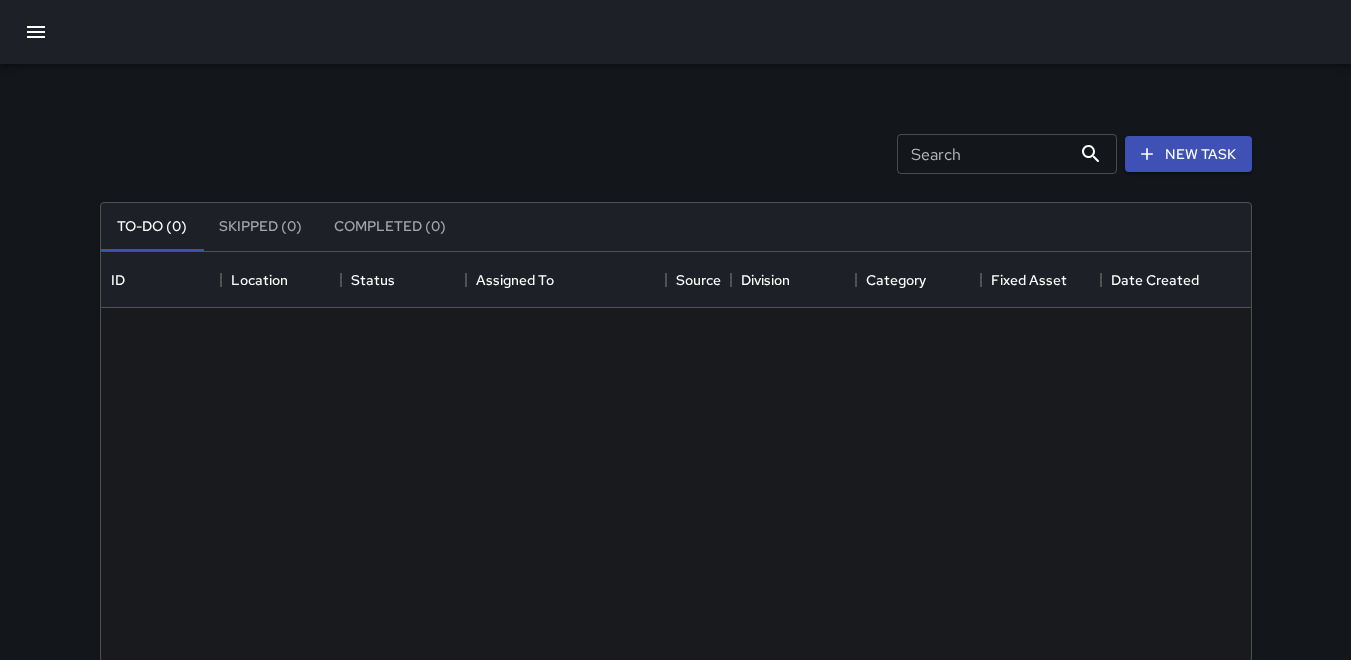 scroll, scrollTop: 16, scrollLeft: 16, axis: both 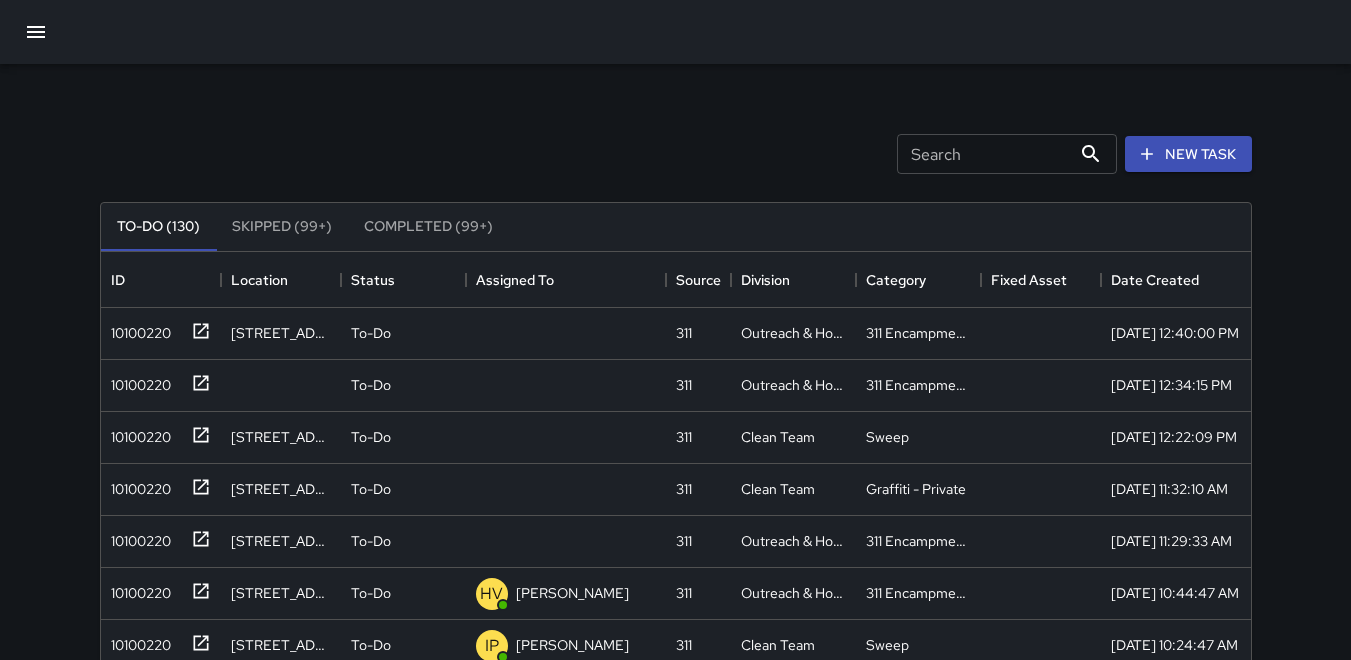 click at bounding box center [36, 32] 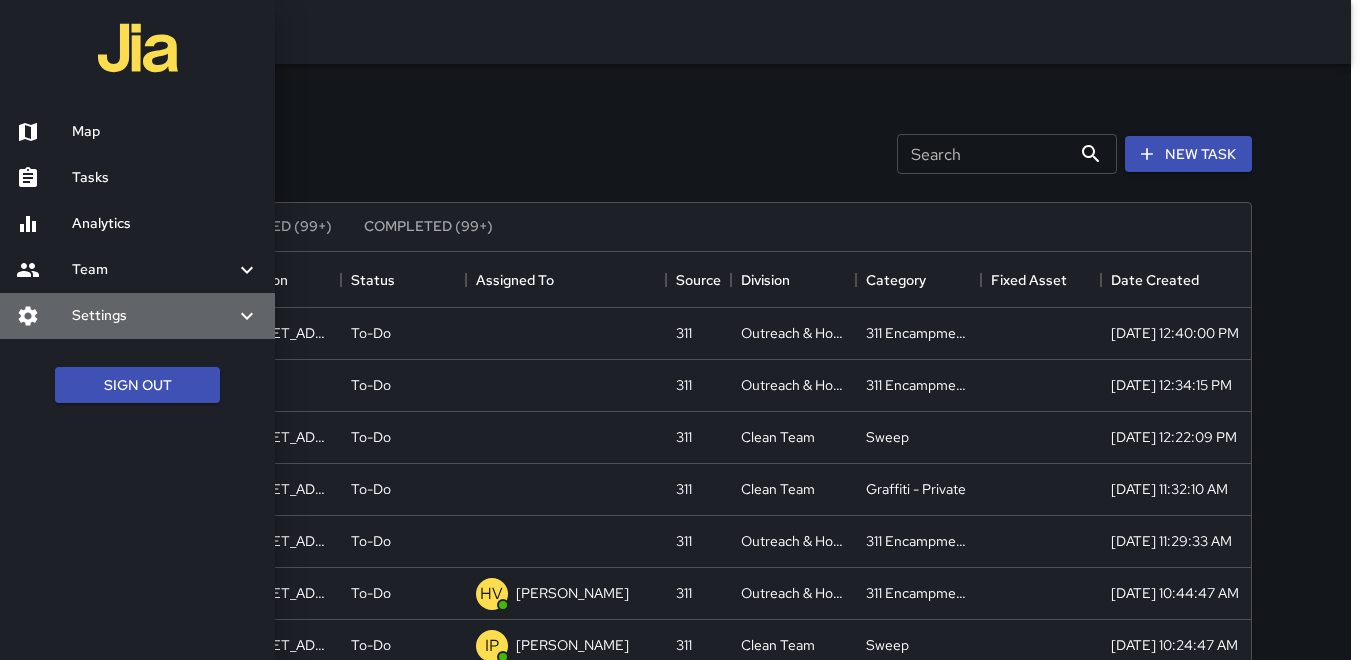 click on "Settings" at bounding box center [137, 316] 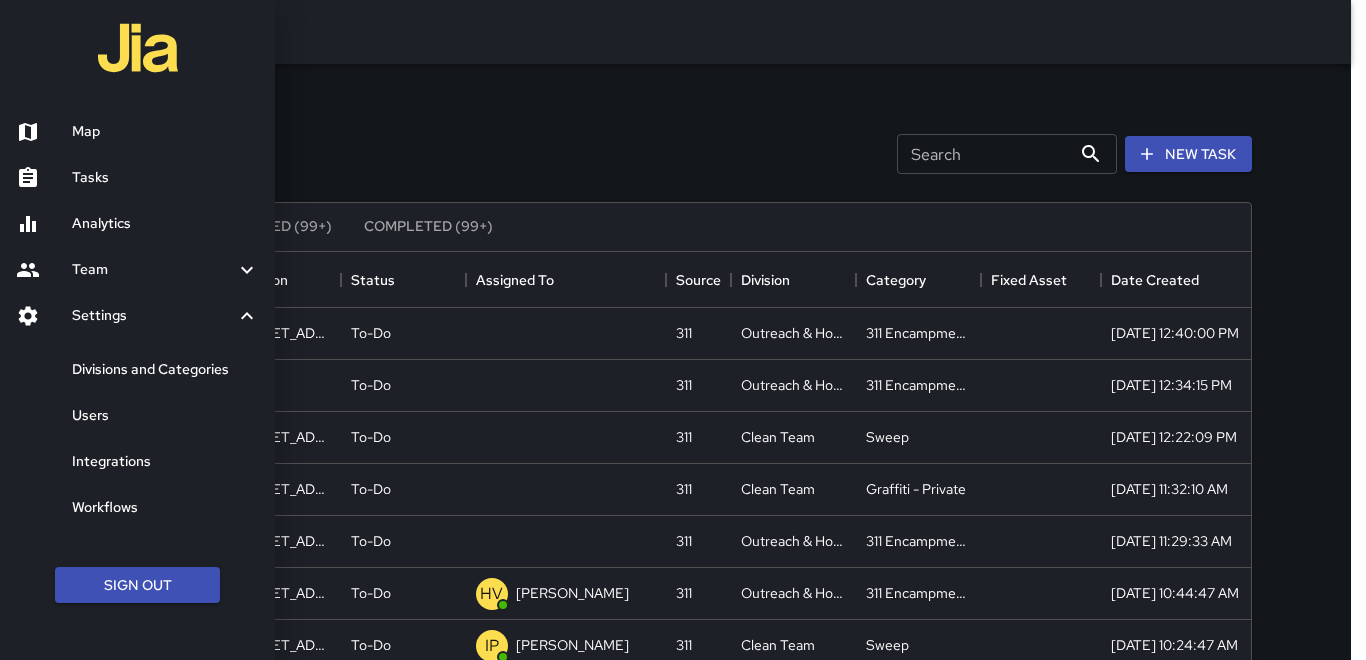 click on "Users" at bounding box center (165, 416) 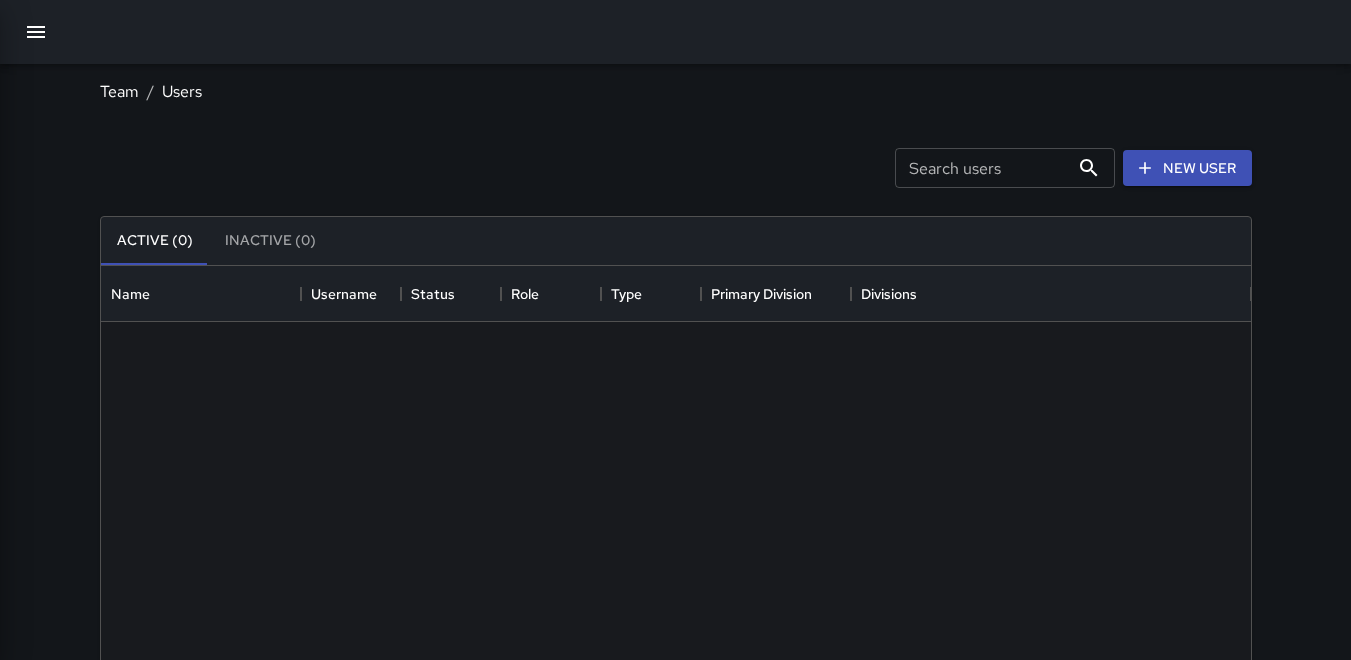 scroll, scrollTop: 16, scrollLeft: 16, axis: both 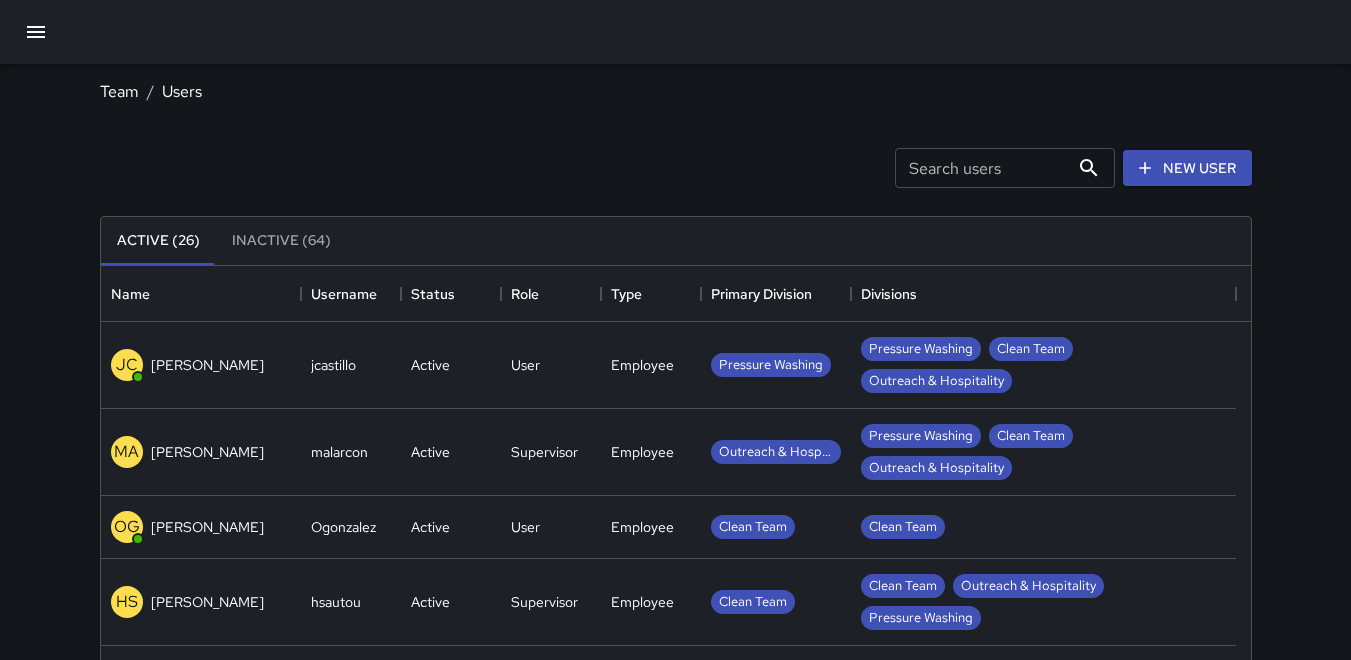 click on "Search users" at bounding box center [982, 168] 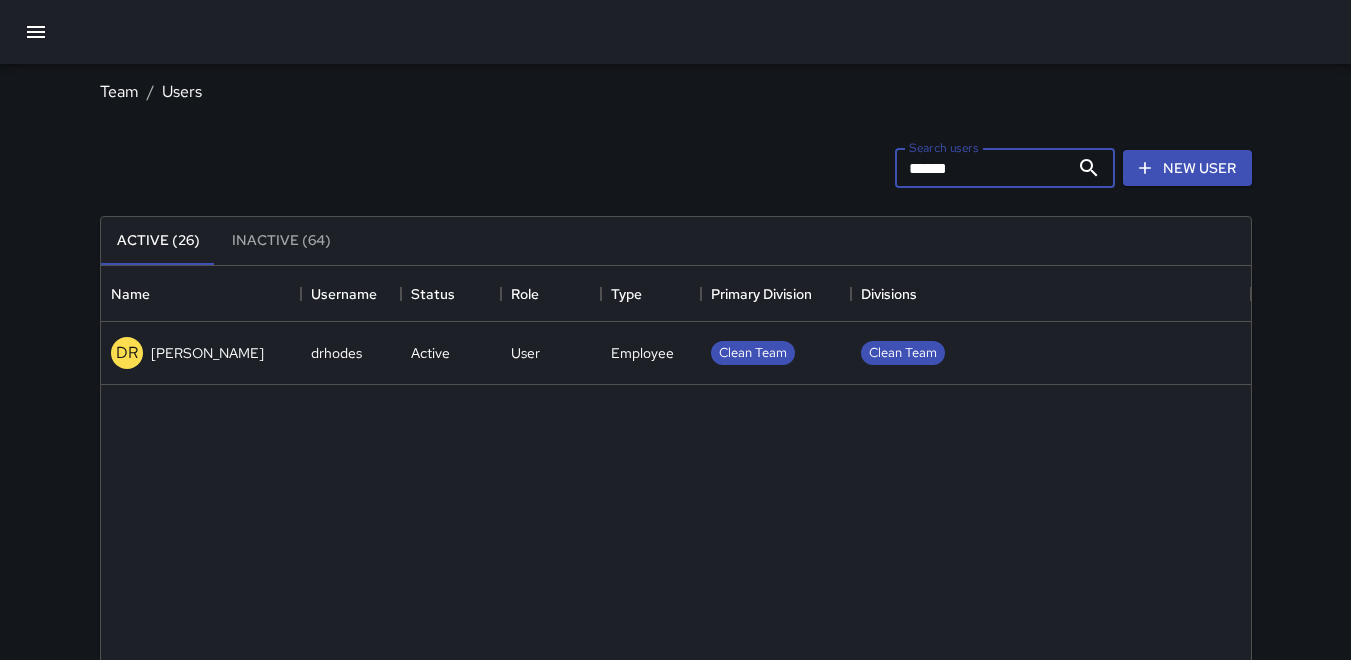 type on "******" 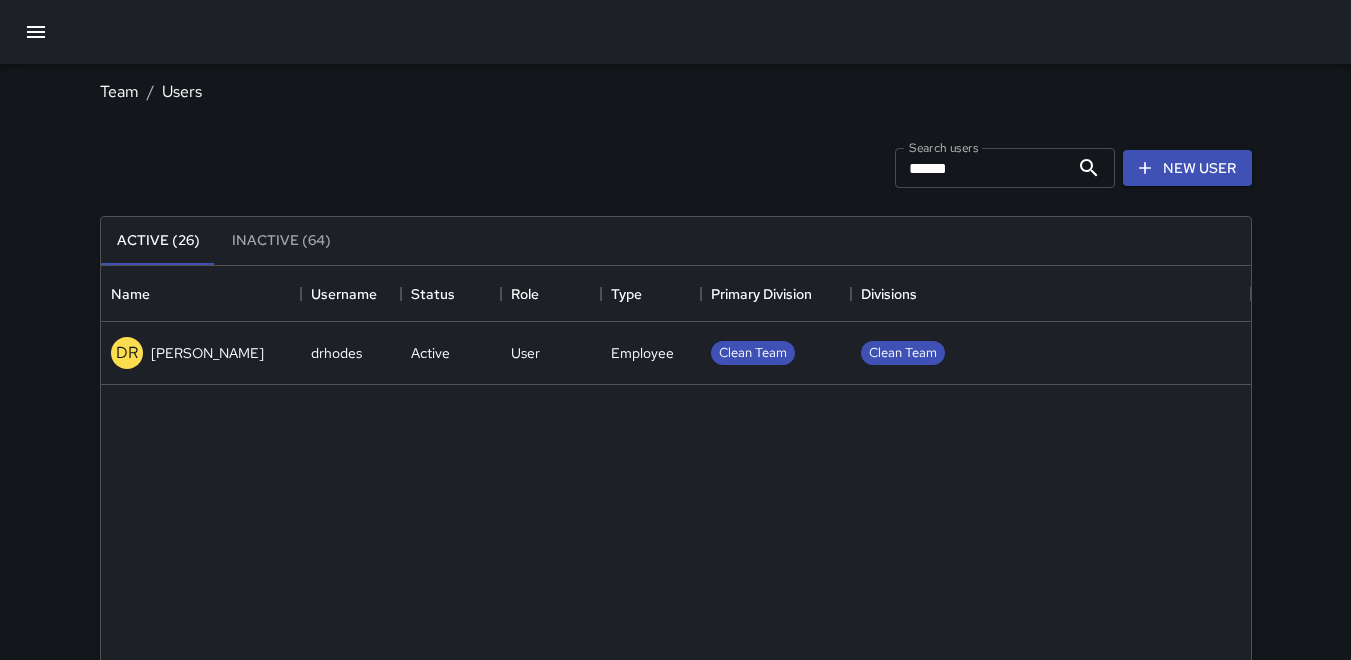 click on "[PERSON_NAME]" at bounding box center (207, 353) 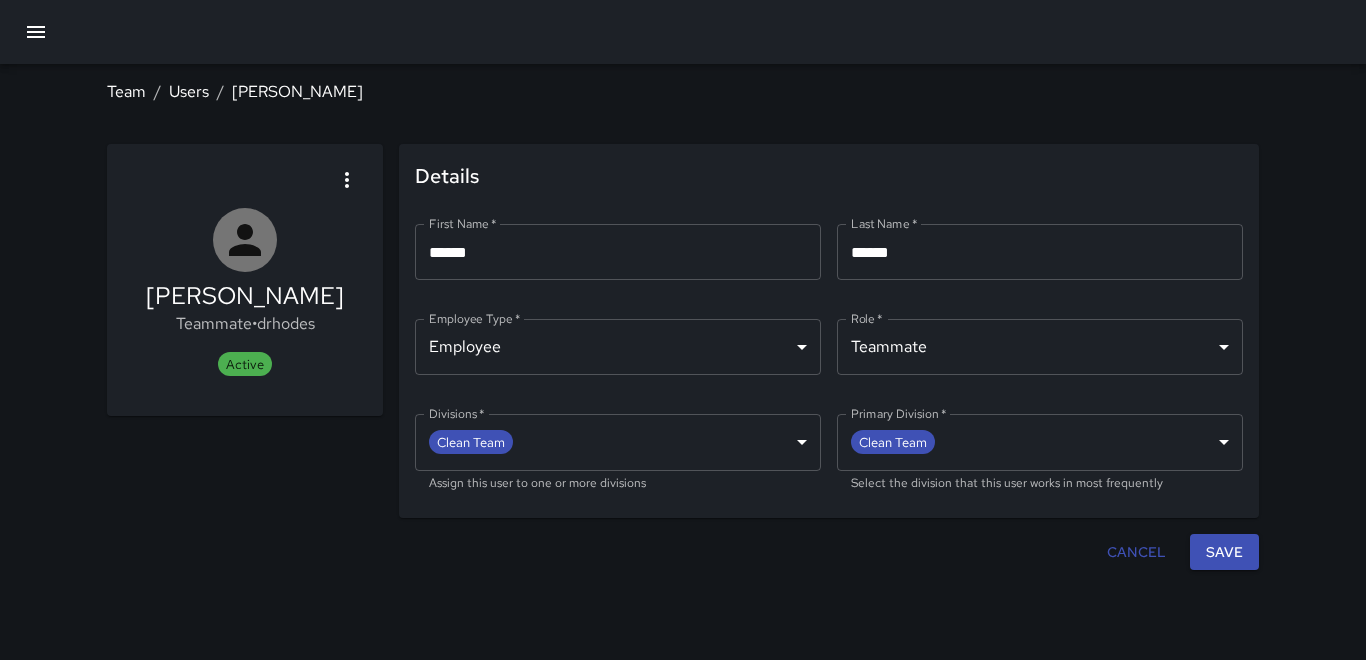 click 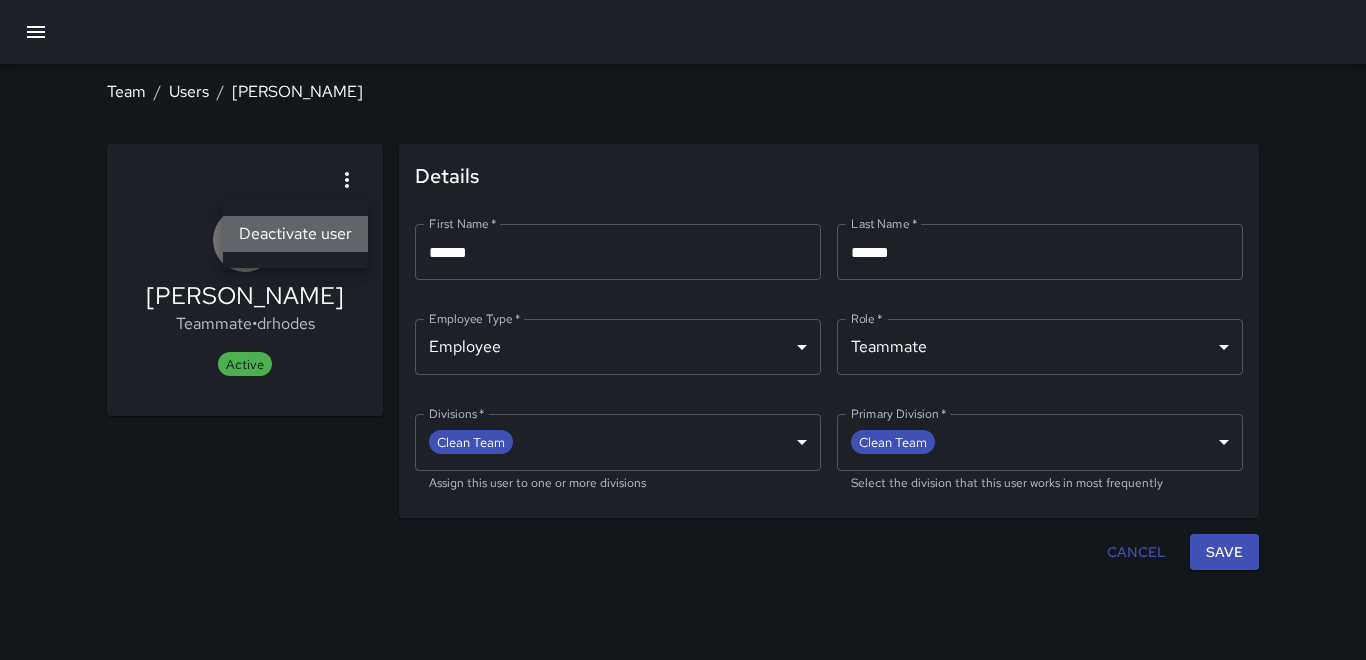 click on "Deactivate user" at bounding box center (295, 234) 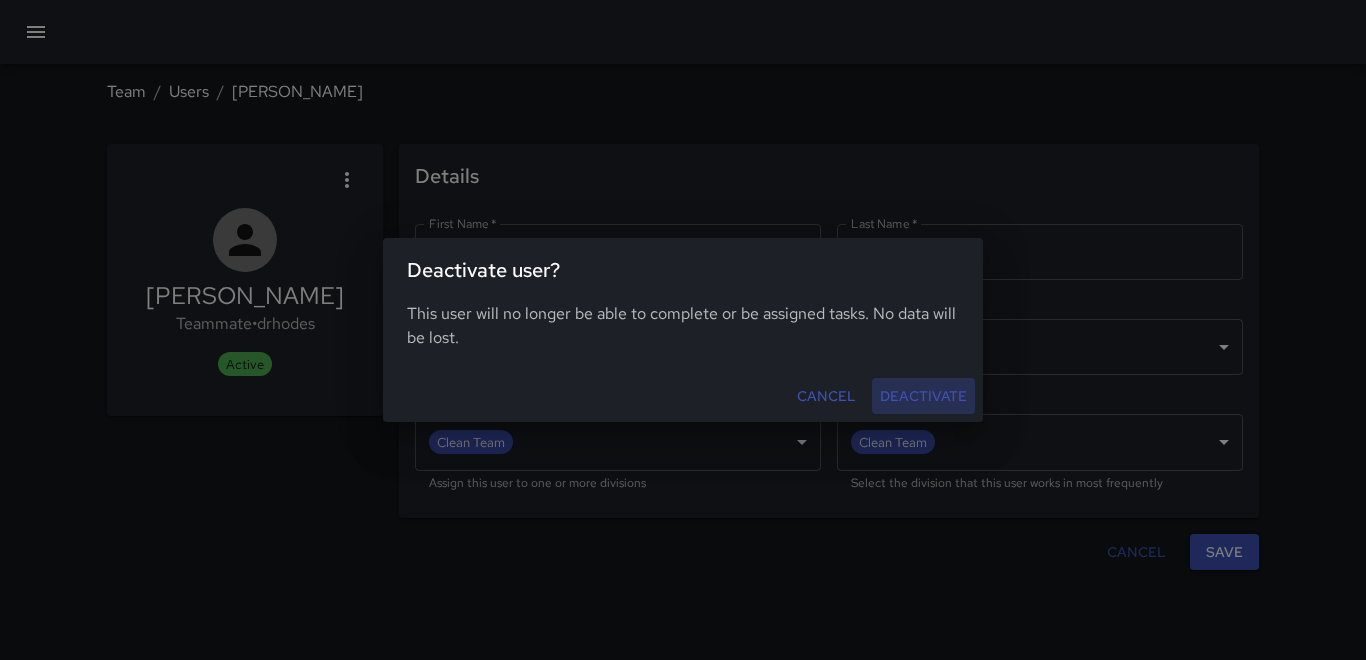 click on "Deactivate" at bounding box center [923, 396] 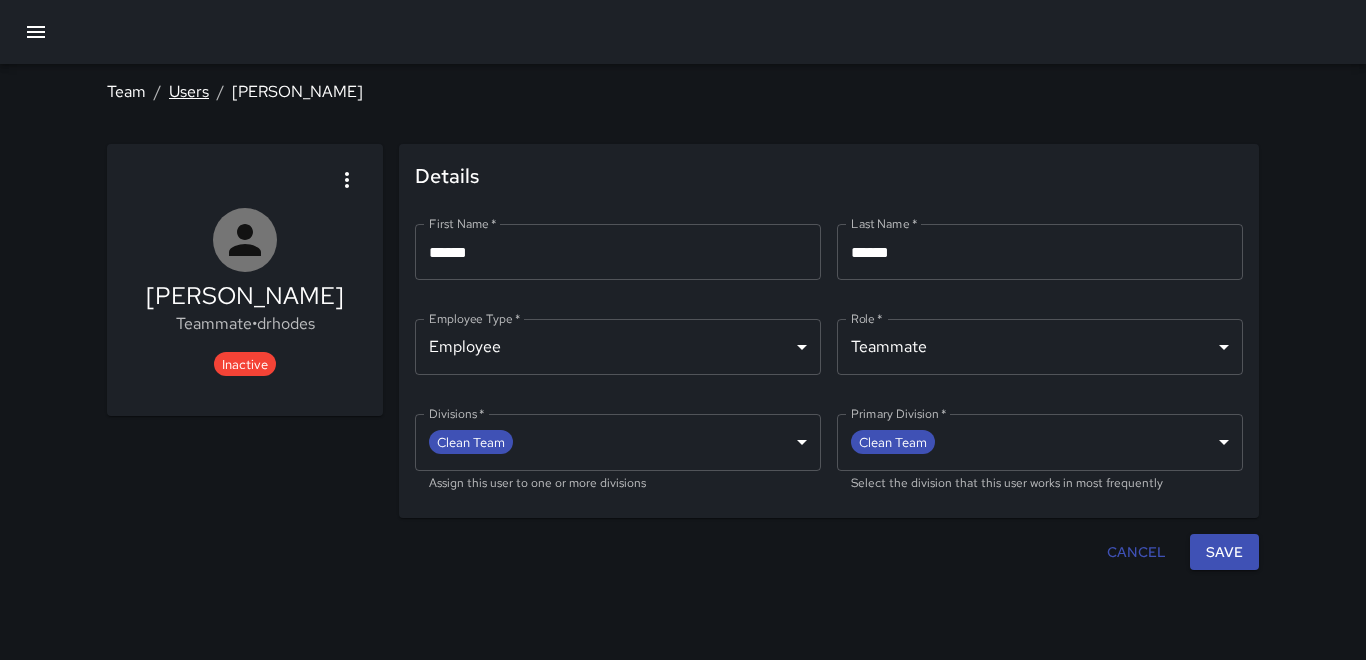 click on "Users" at bounding box center [189, 91] 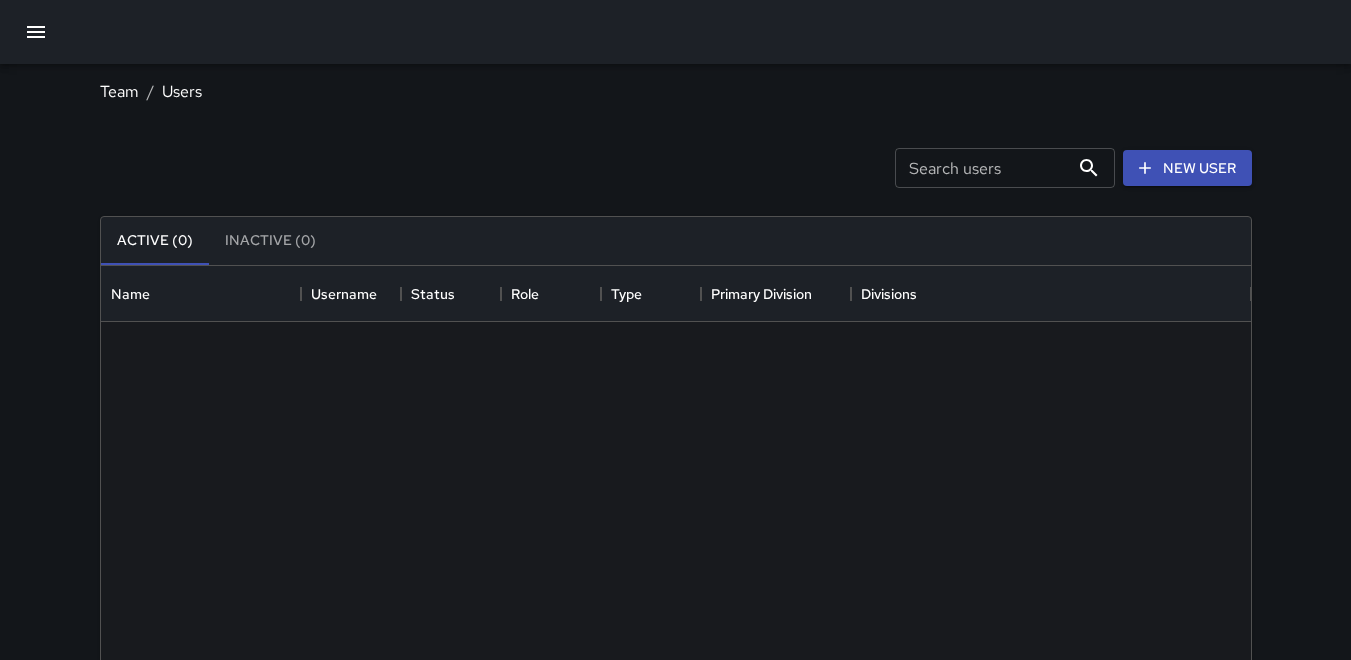 scroll, scrollTop: 16, scrollLeft: 16, axis: both 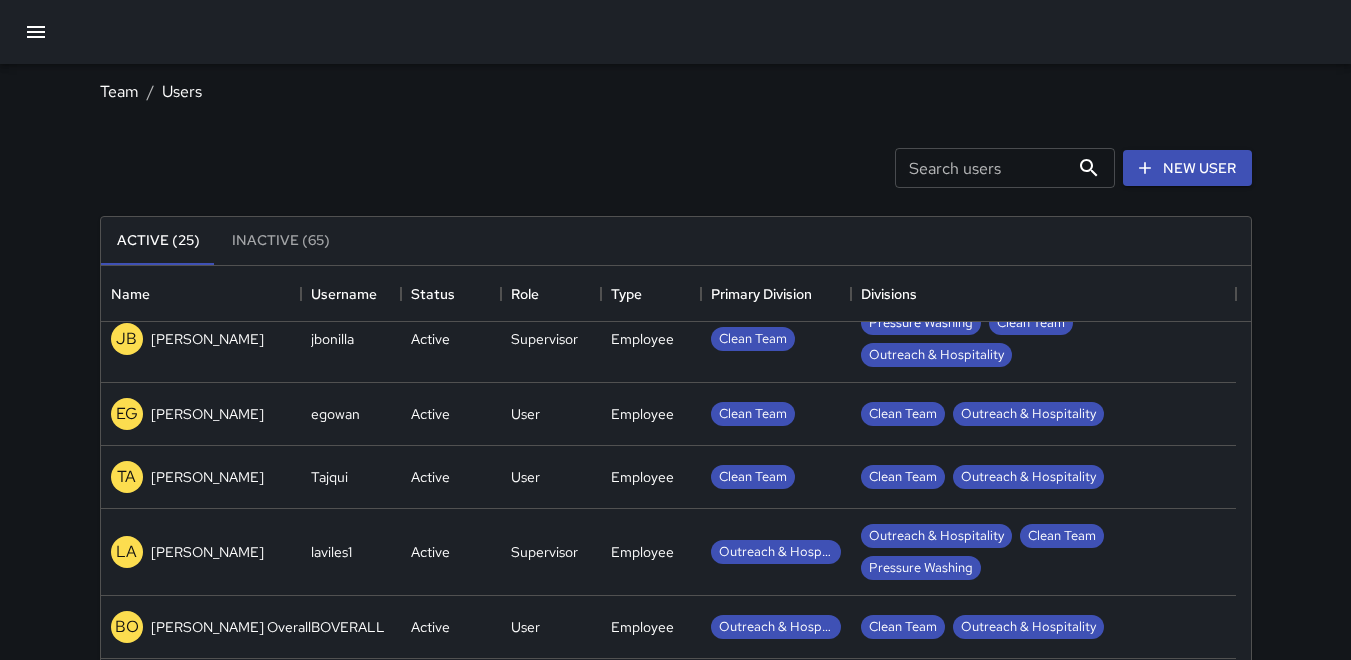 click on "EG [PERSON_NAME]" at bounding box center (187, 414) 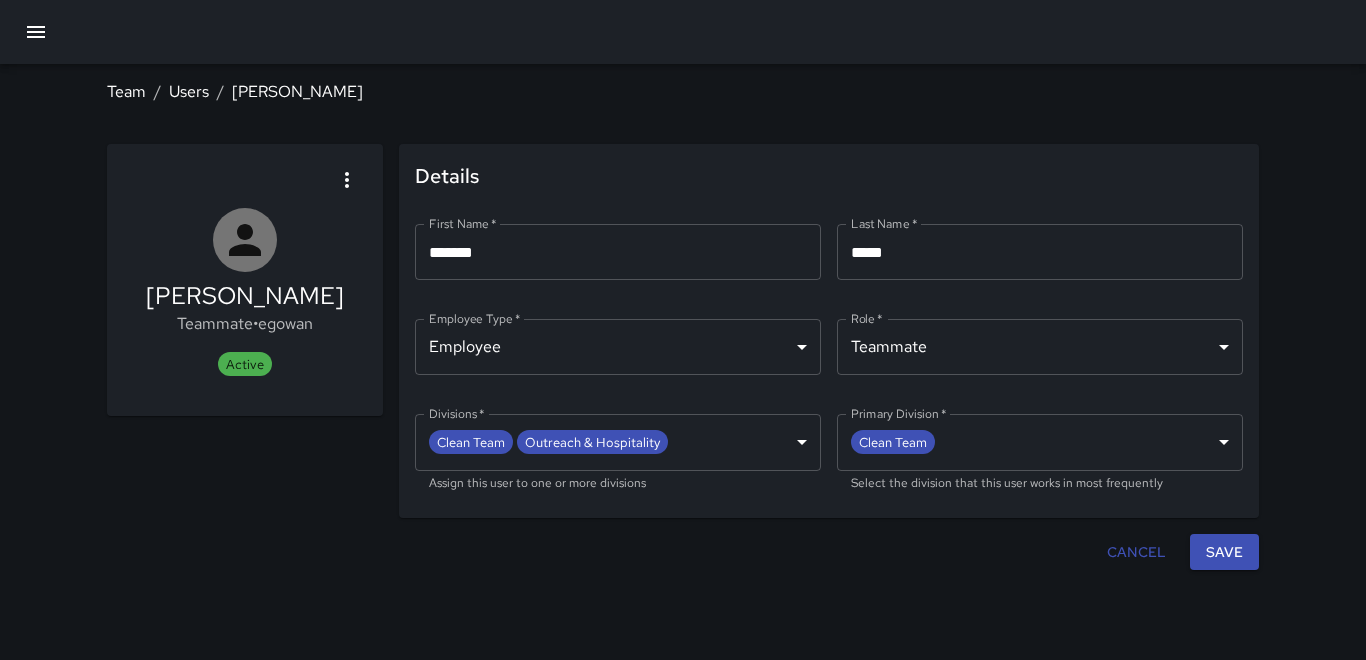 click at bounding box center [245, 180] 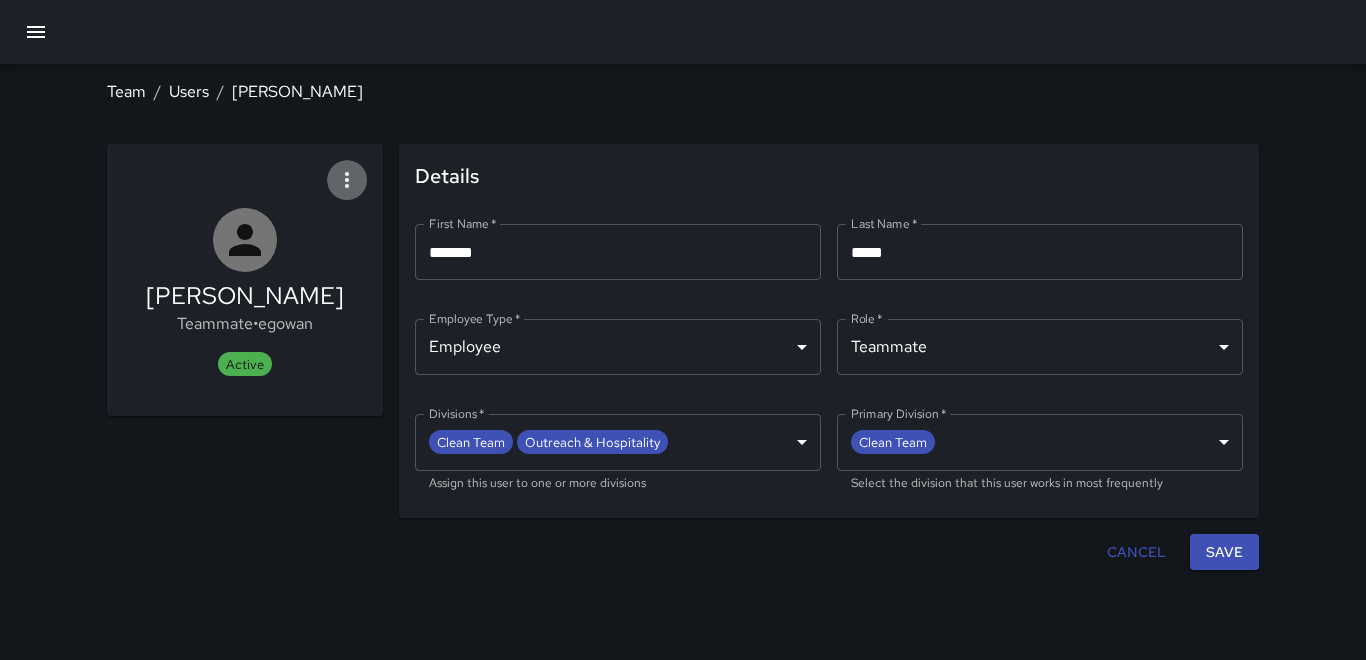 click 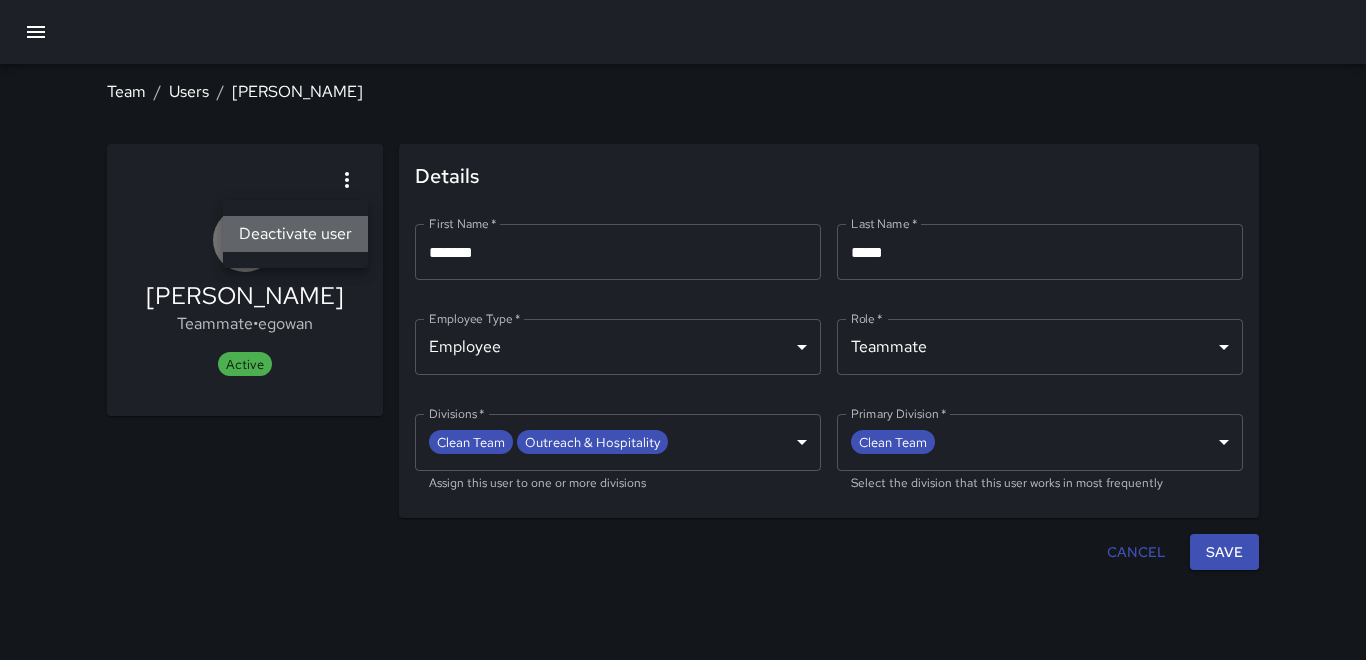 click on "Deactivate user" at bounding box center [295, 234] 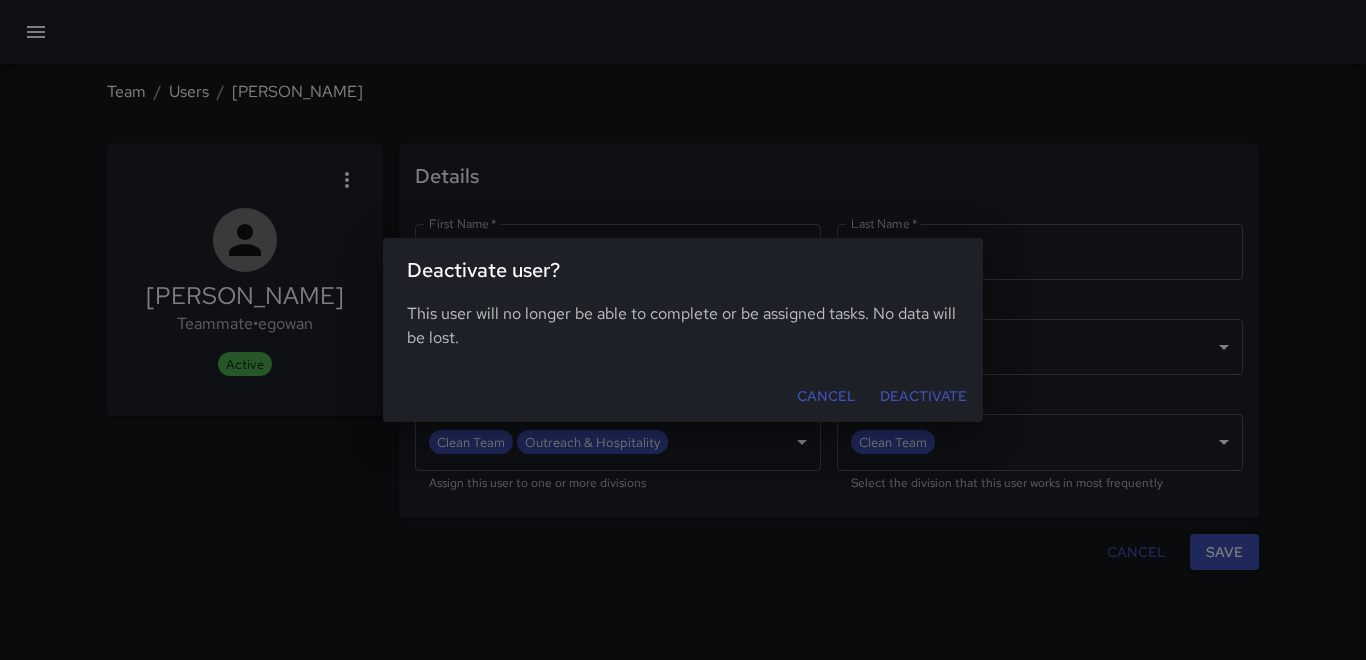 click on "Deactivate" at bounding box center (923, 396) 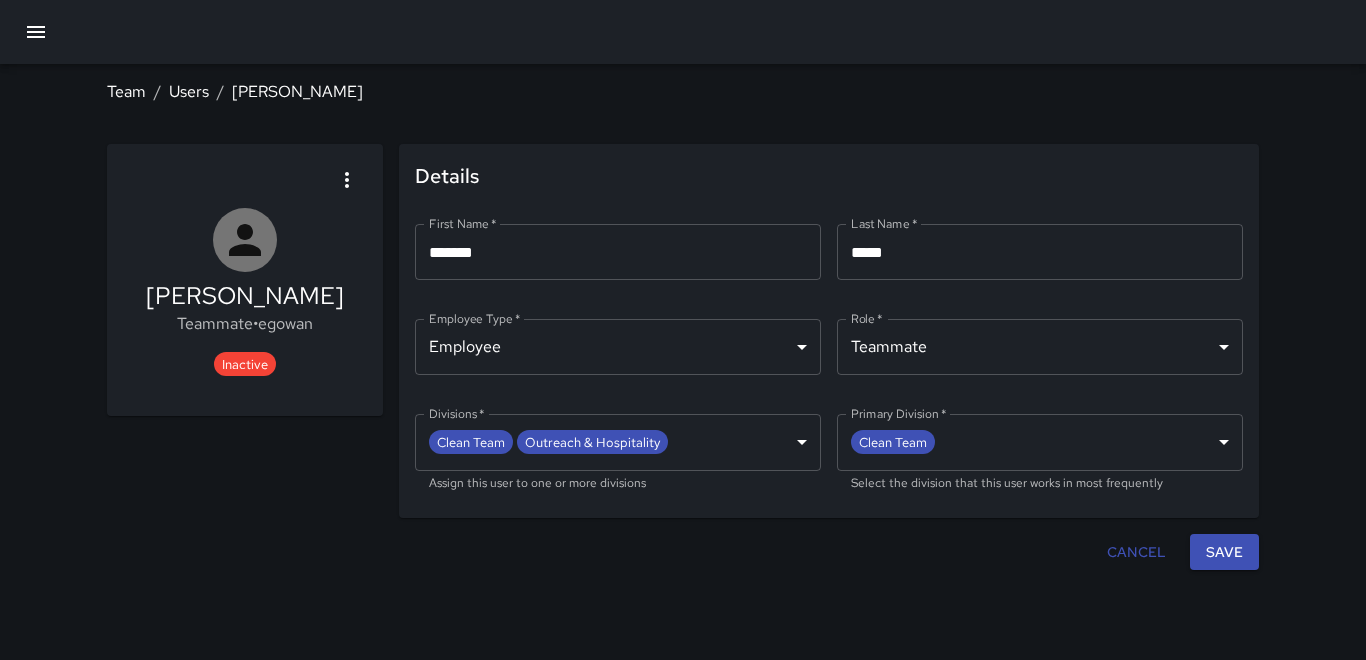 click 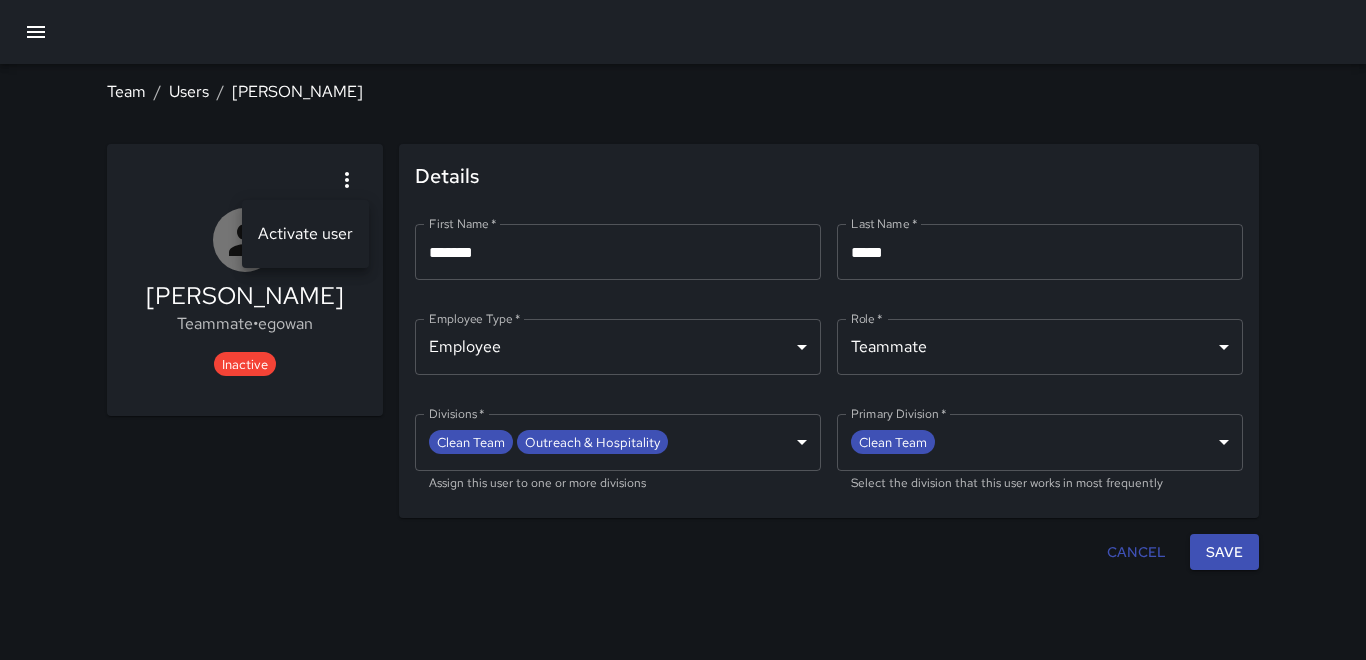 click at bounding box center (683, 330) 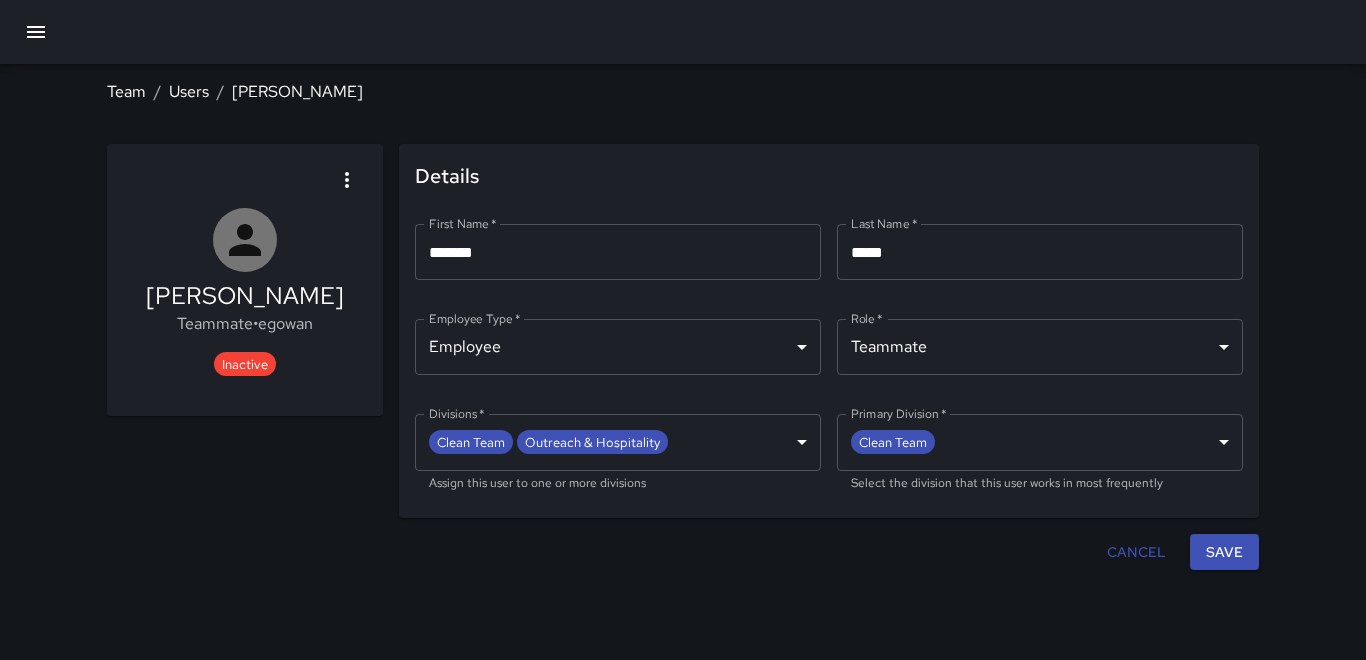 click on "Users" at bounding box center [189, 91] 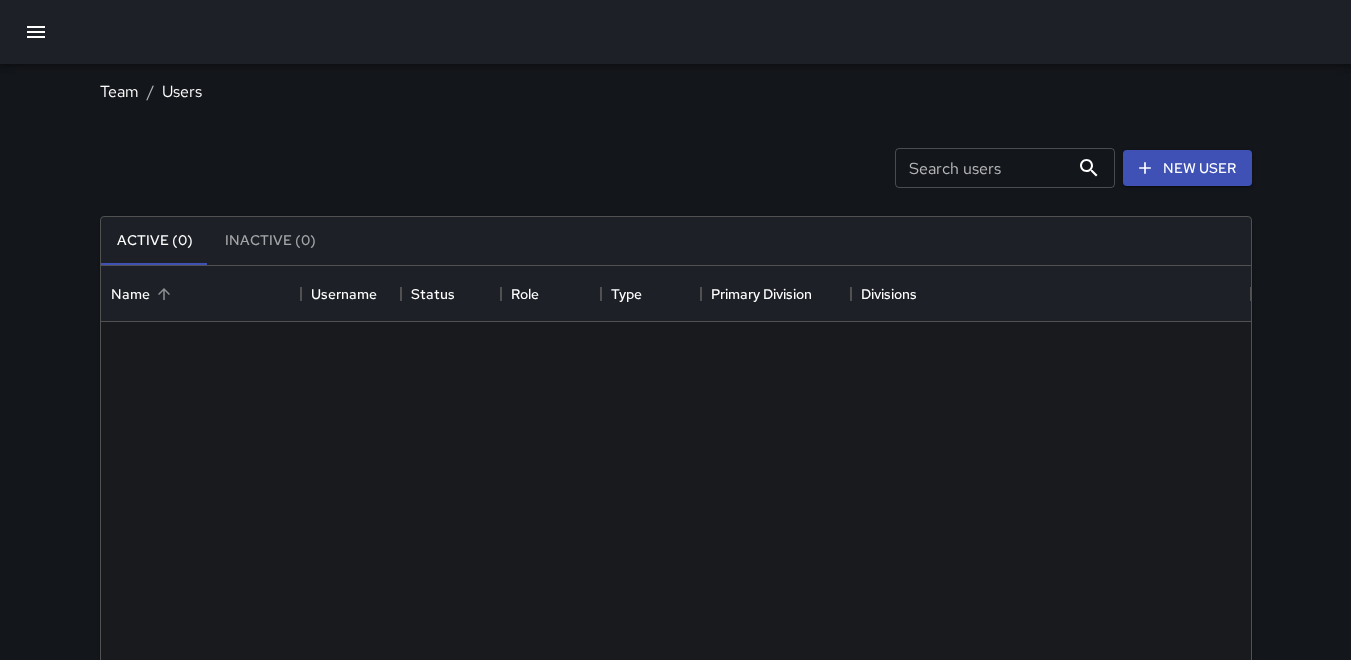 scroll, scrollTop: 16, scrollLeft: 16, axis: both 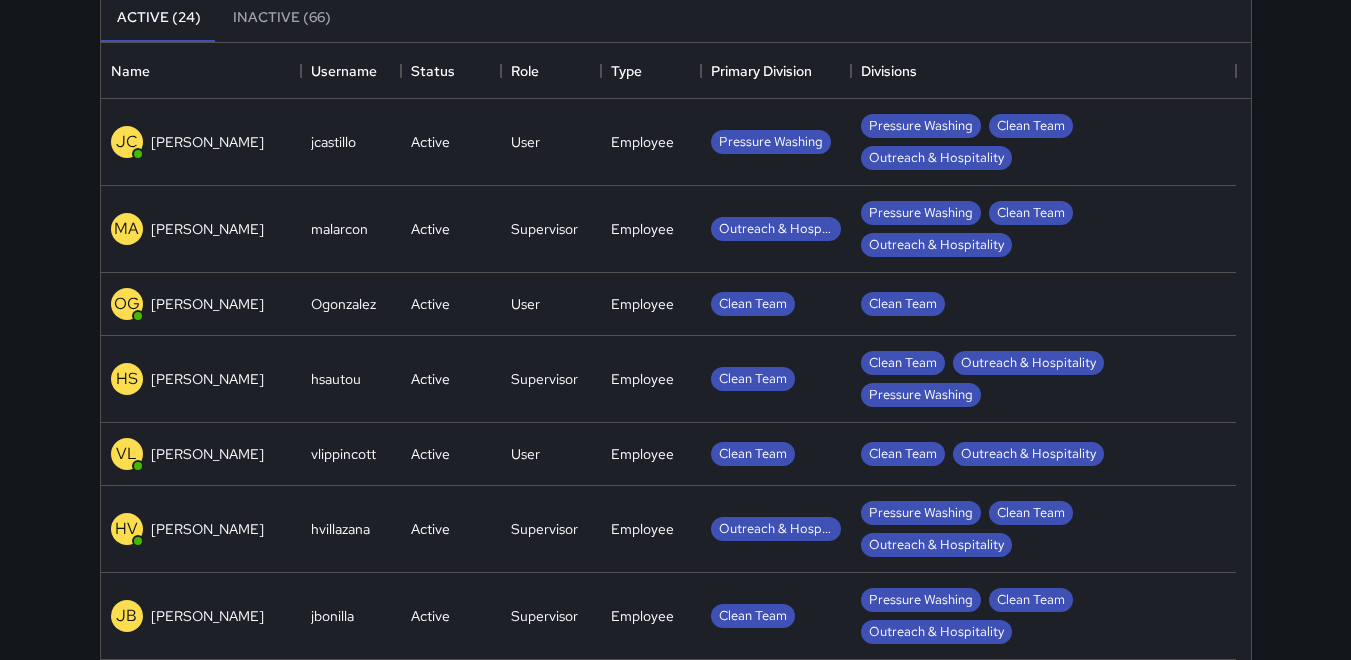 click on "[PERSON_NAME]" at bounding box center (207, 304) 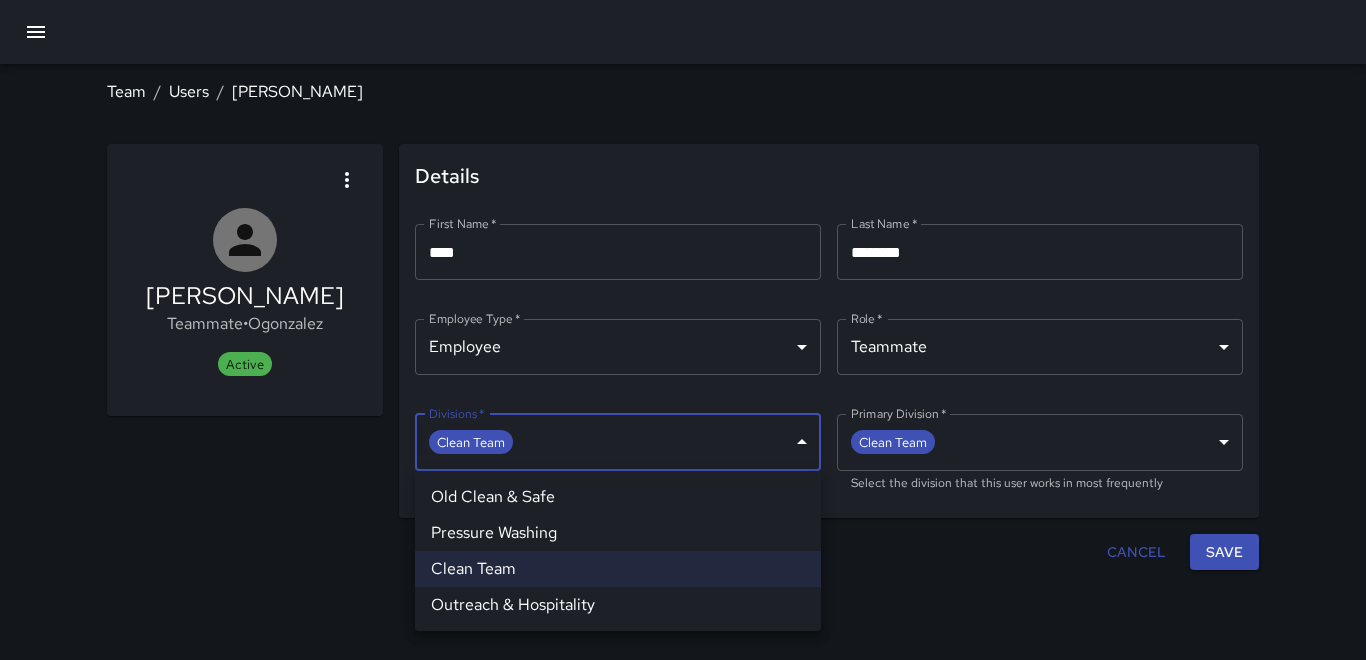 click on "**********" at bounding box center (683, 330) 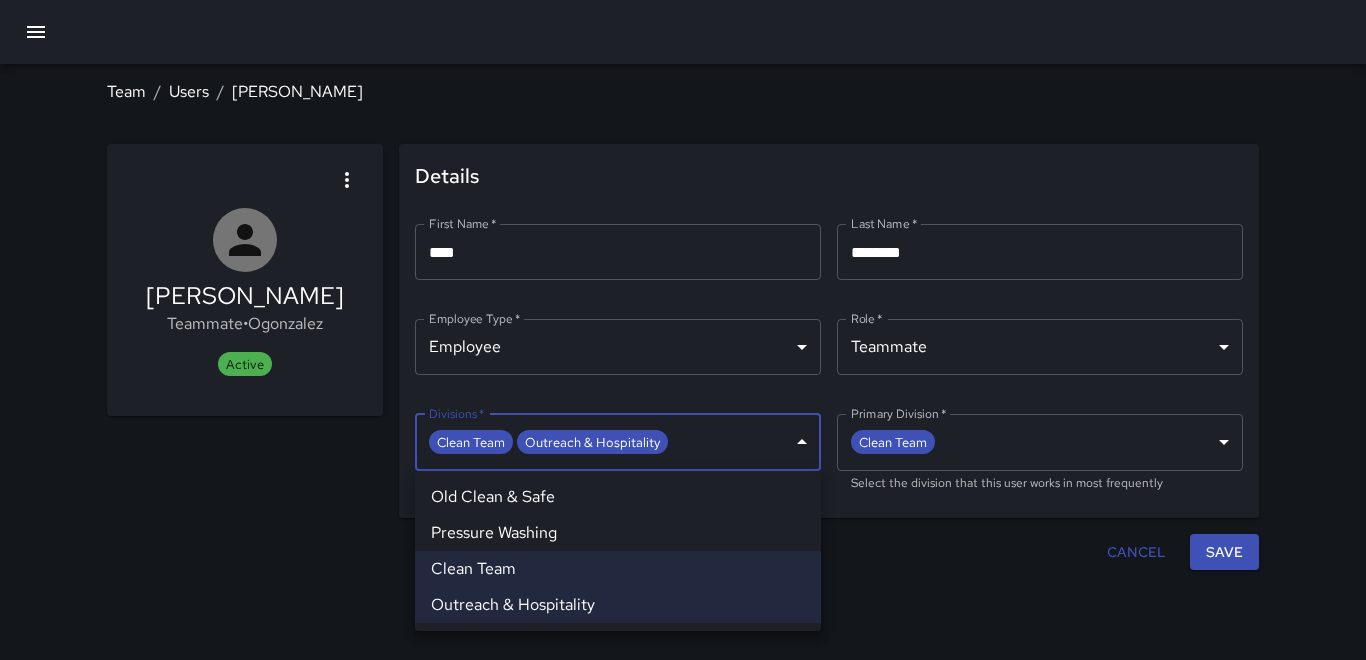 click at bounding box center [683, 330] 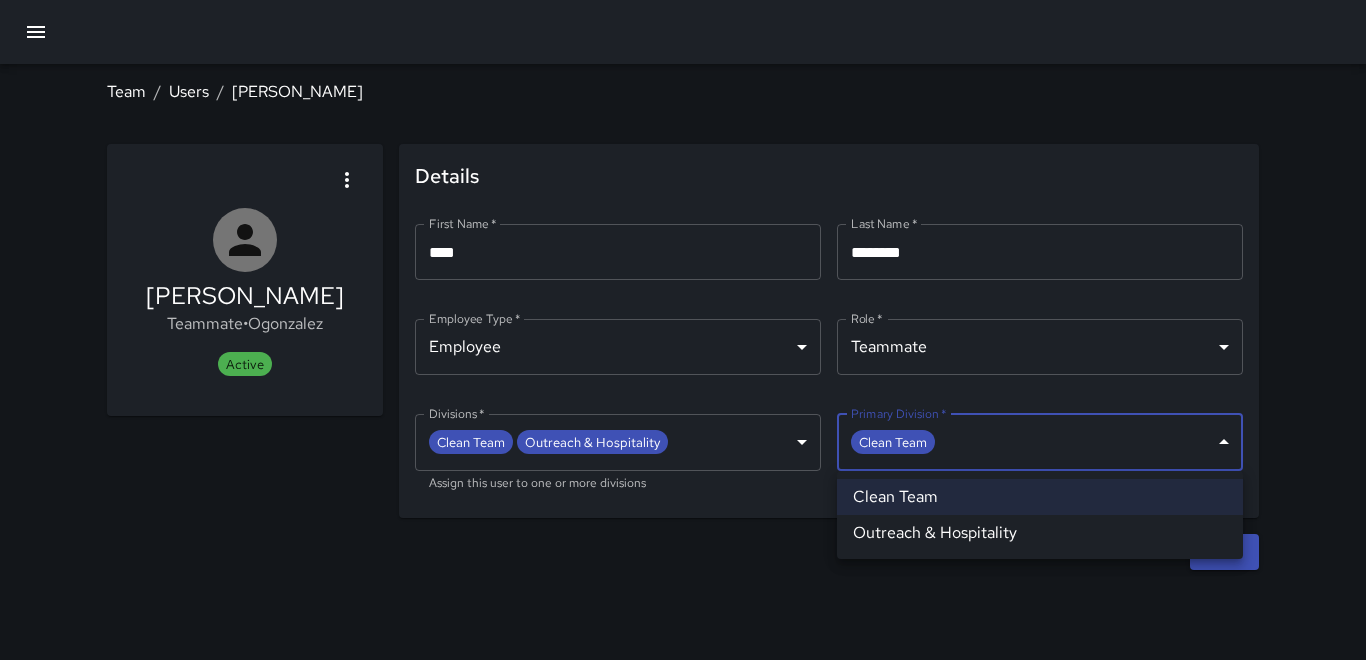 click on "**********" at bounding box center [683, 330] 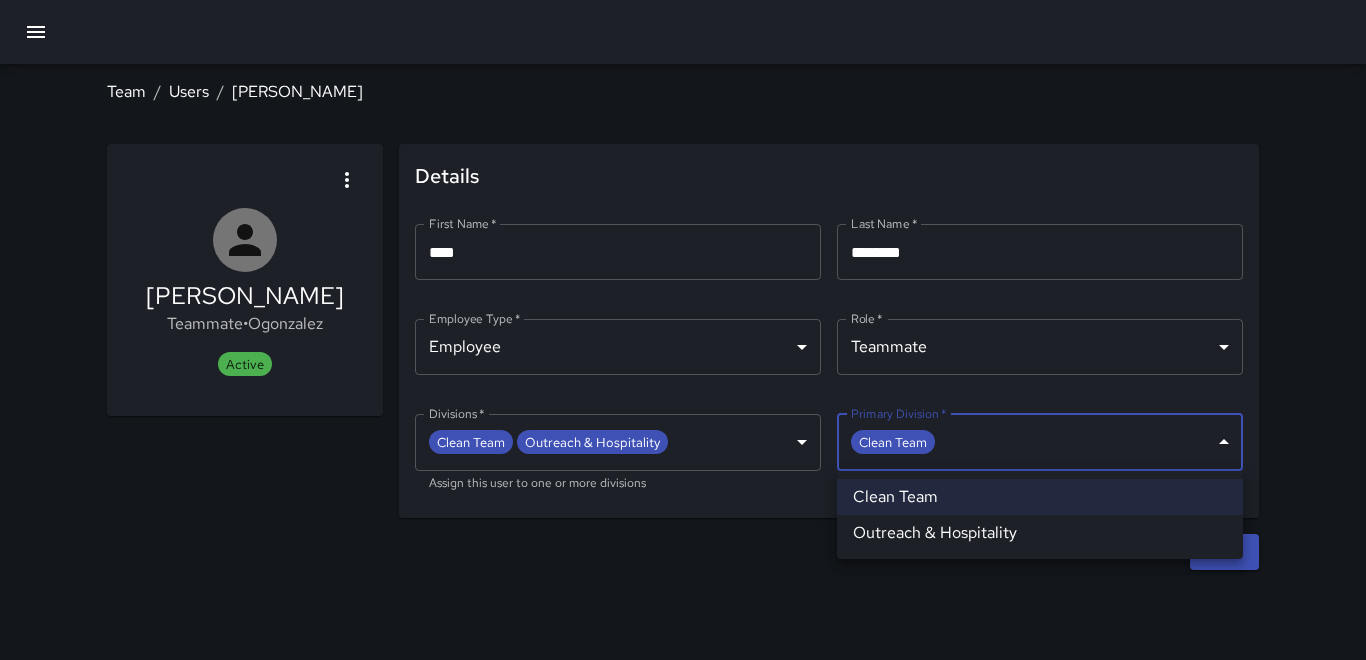click at bounding box center (683, 330) 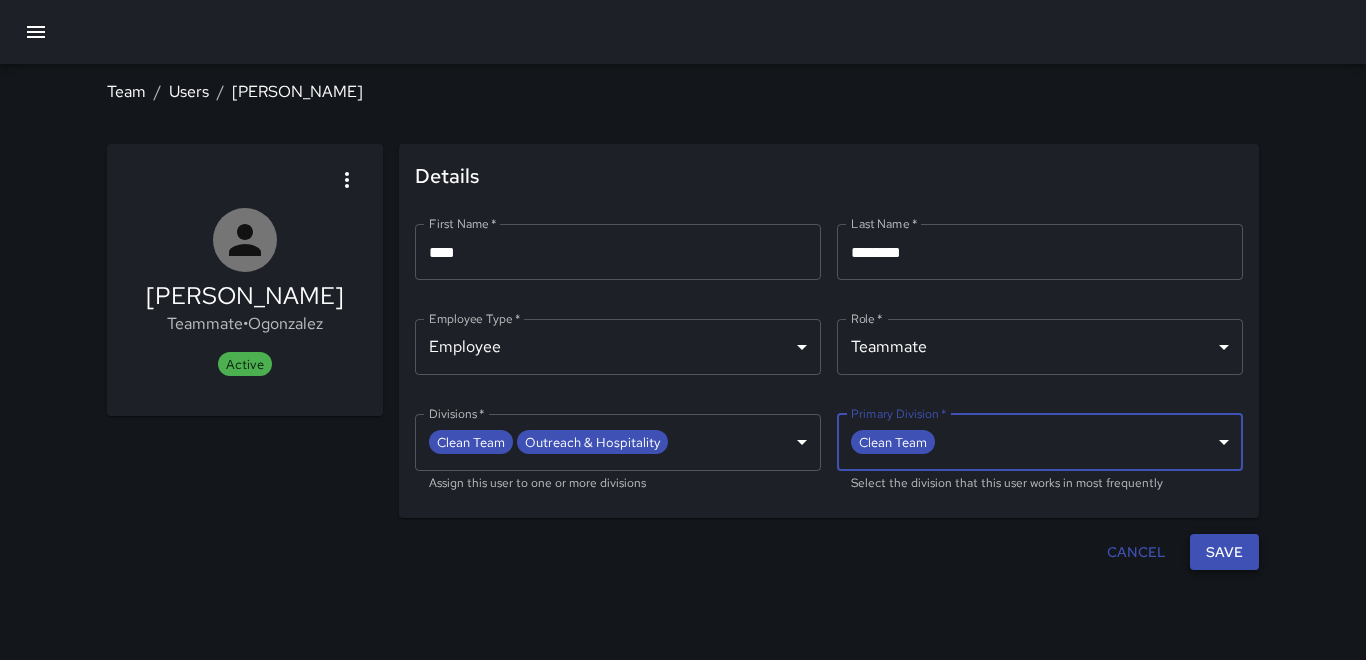 click on "Save" at bounding box center (1224, 552) 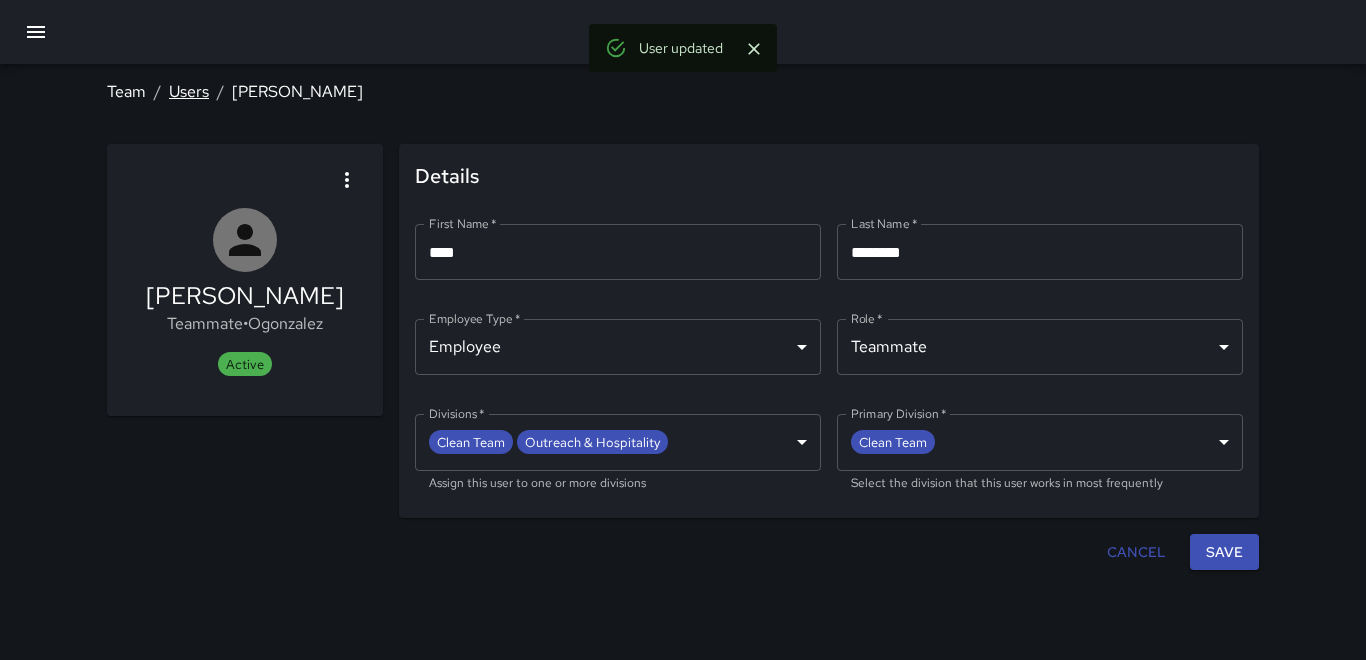 click on "Users" at bounding box center (189, 91) 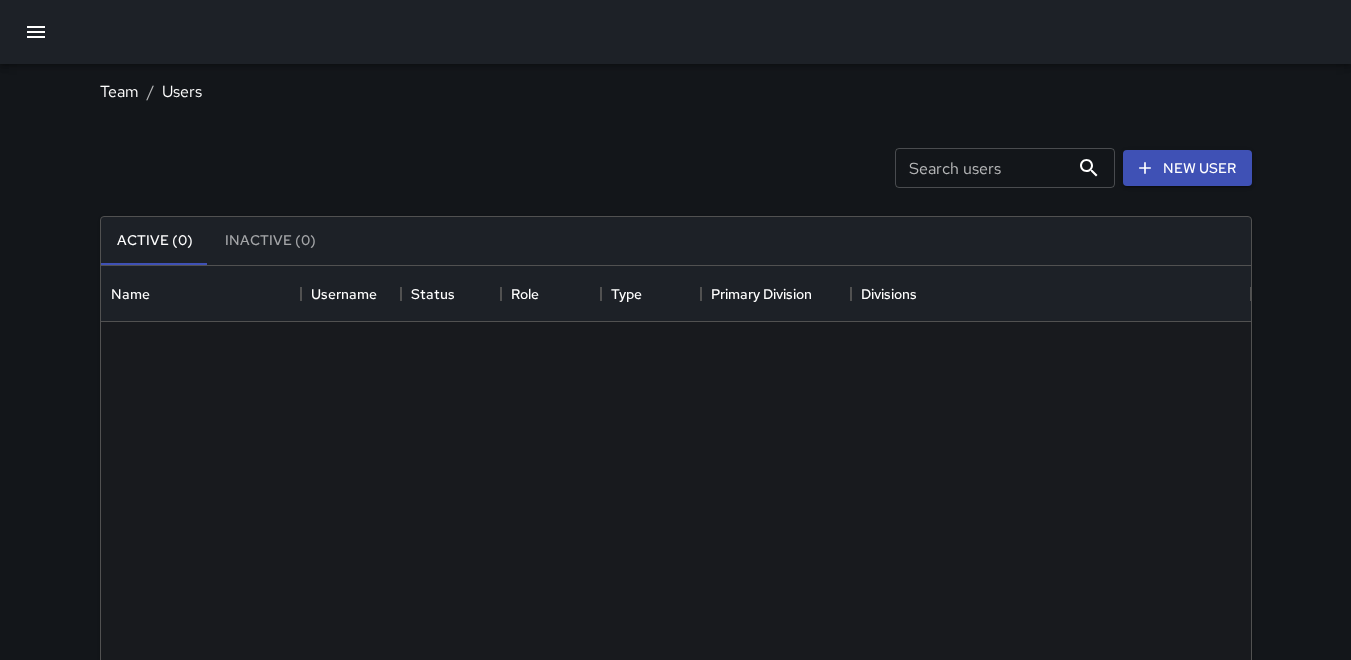 scroll, scrollTop: 16, scrollLeft: 16, axis: both 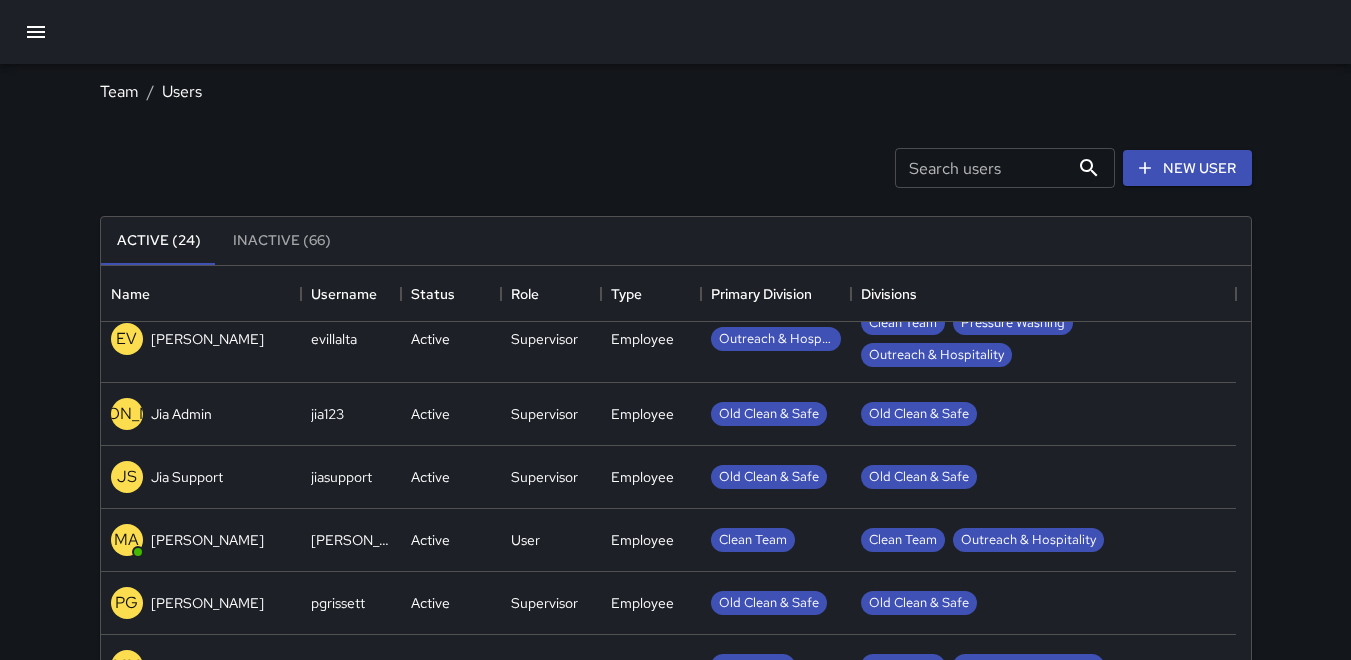 click on "Jia Admin" at bounding box center (181, 414) 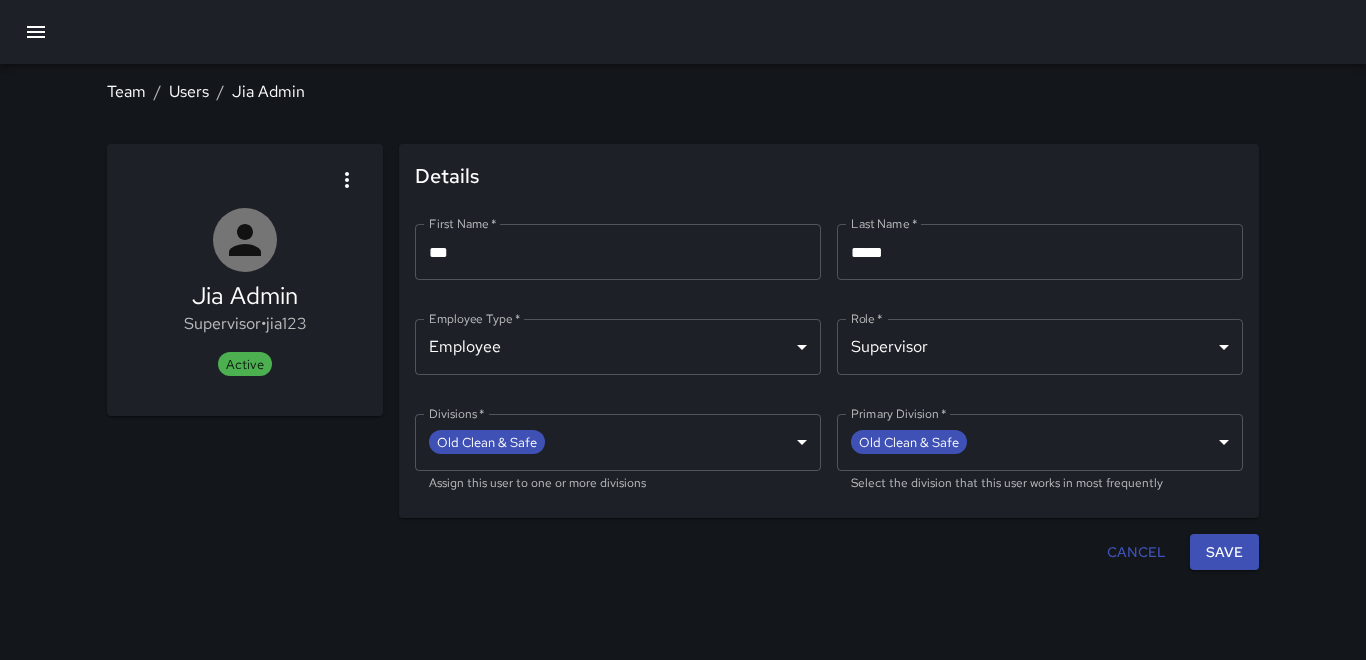 click 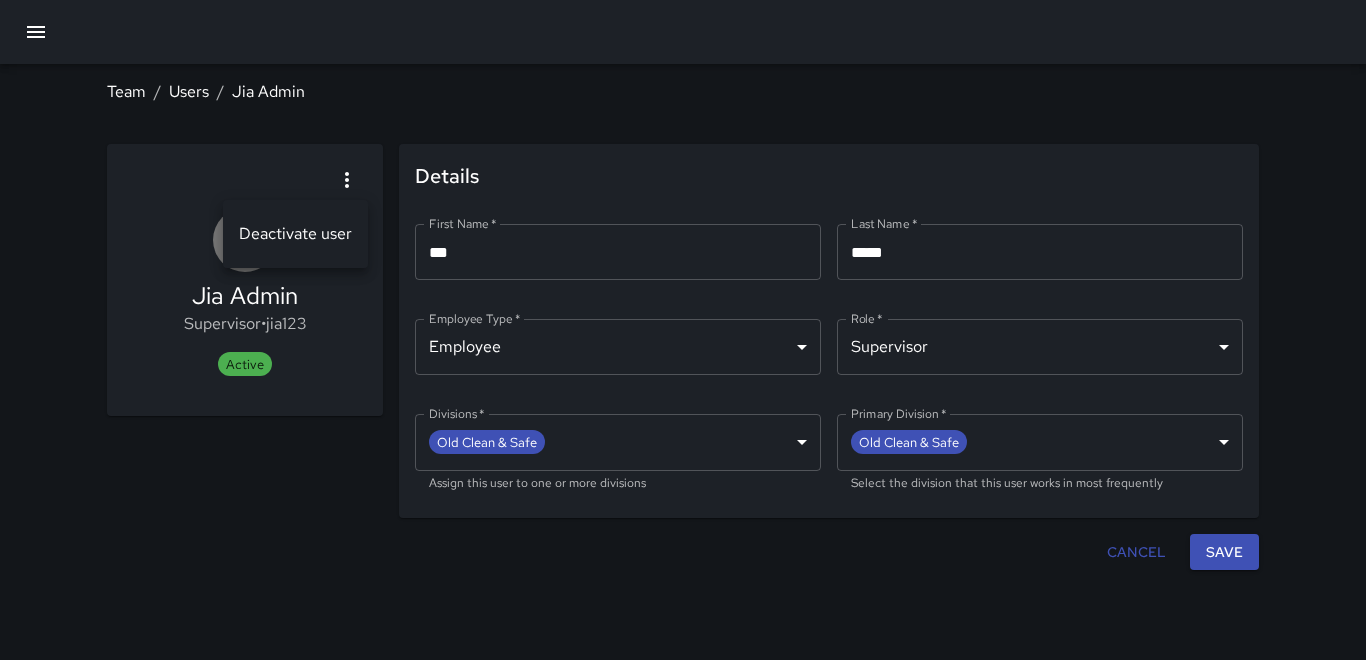 click at bounding box center (683, 330) 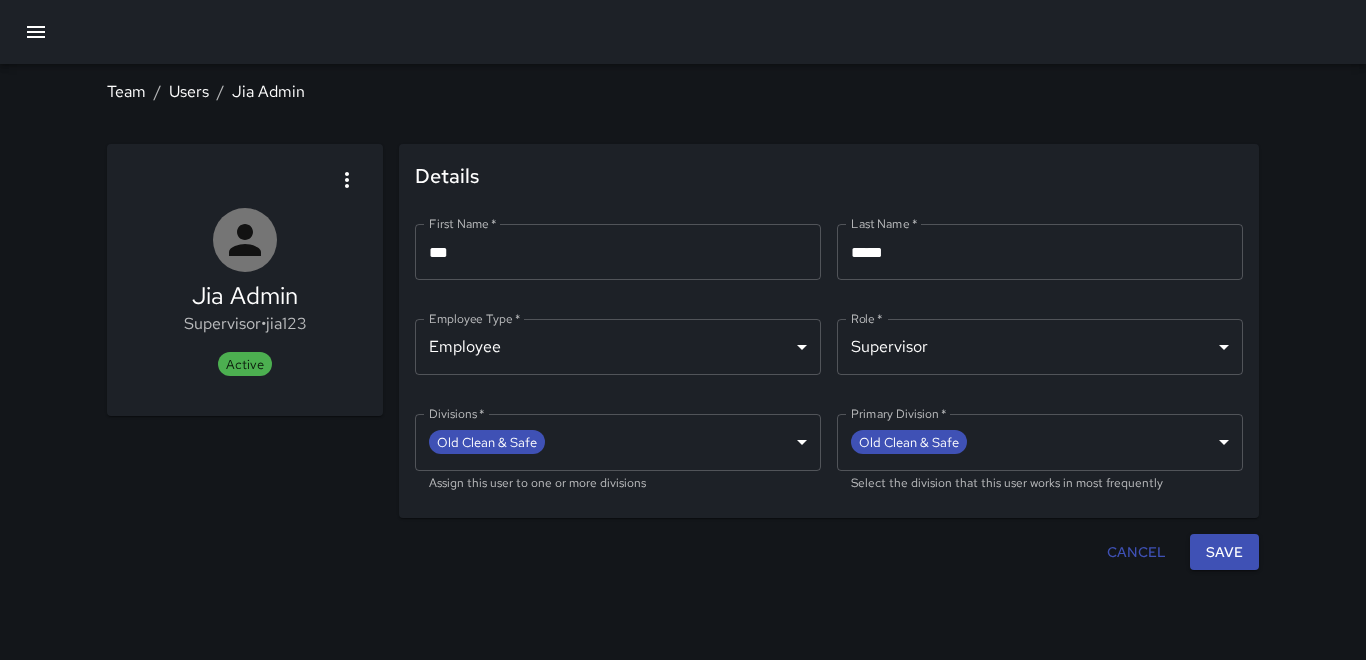 click on "**********" at bounding box center (683, 330) 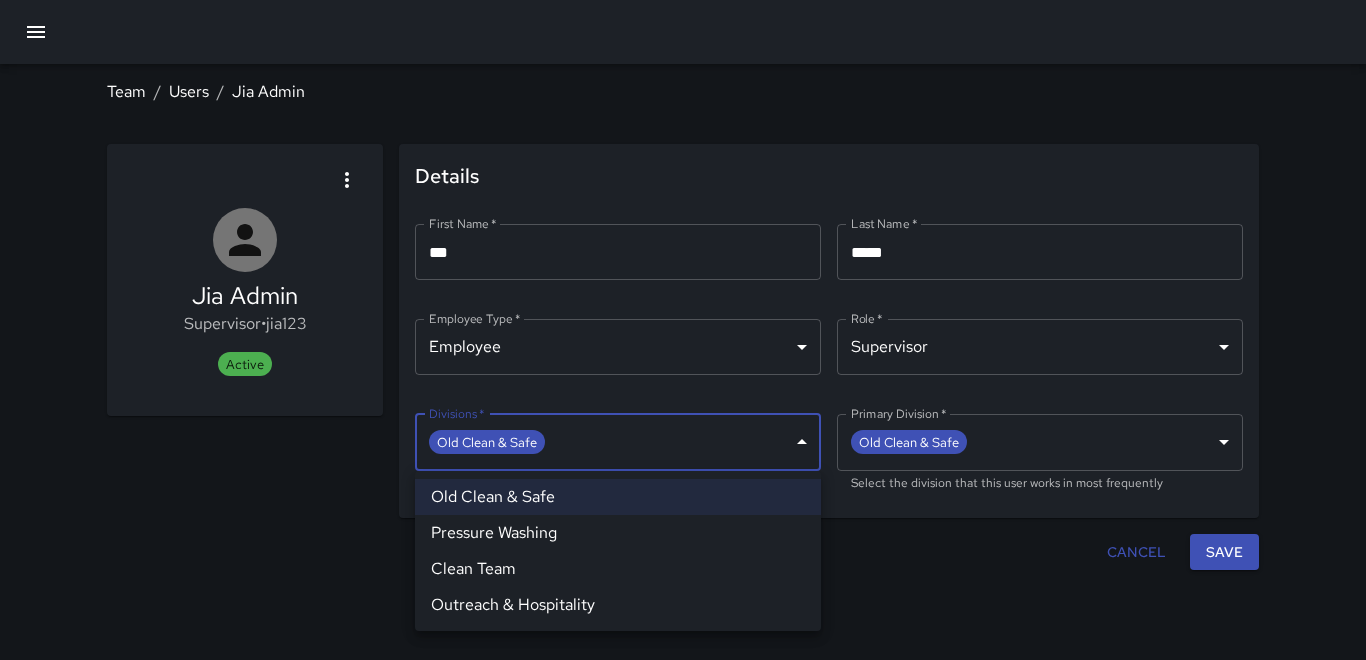 drag, startPoint x: 559, startPoint y: 574, endPoint x: 542, endPoint y: 479, distance: 96.50906 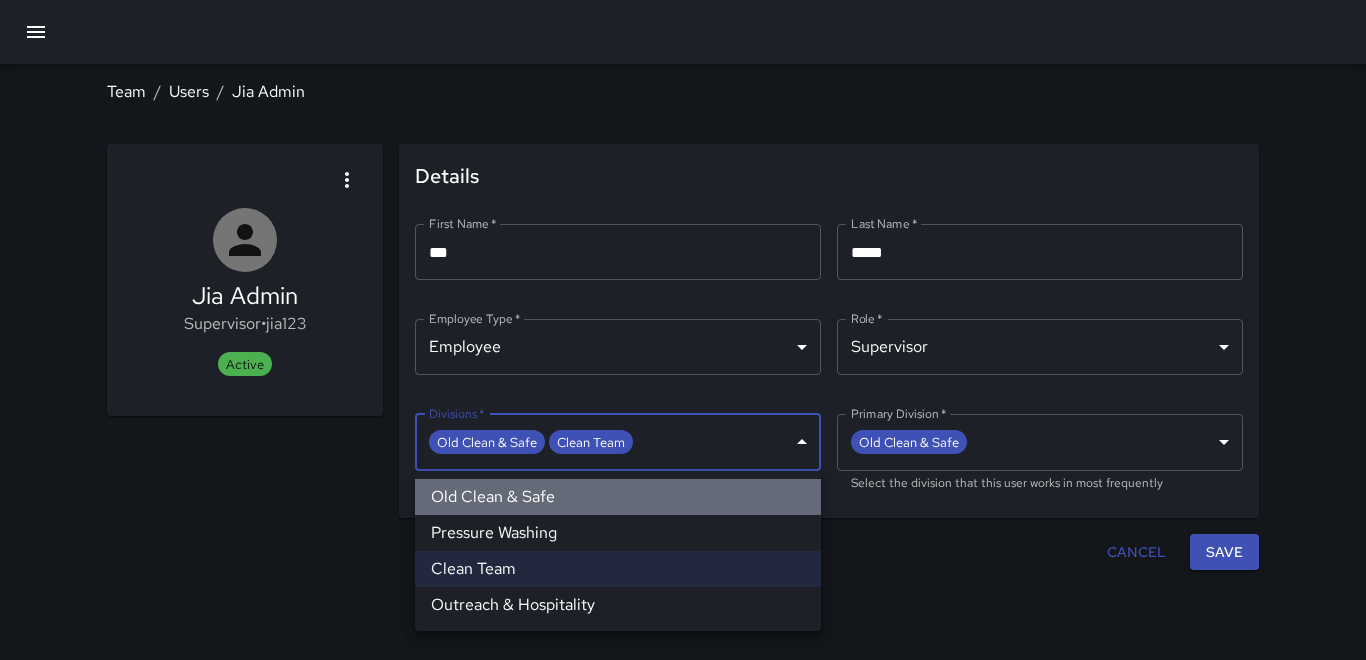 click on "Old Clean & Safe" at bounding box center (618, 497) 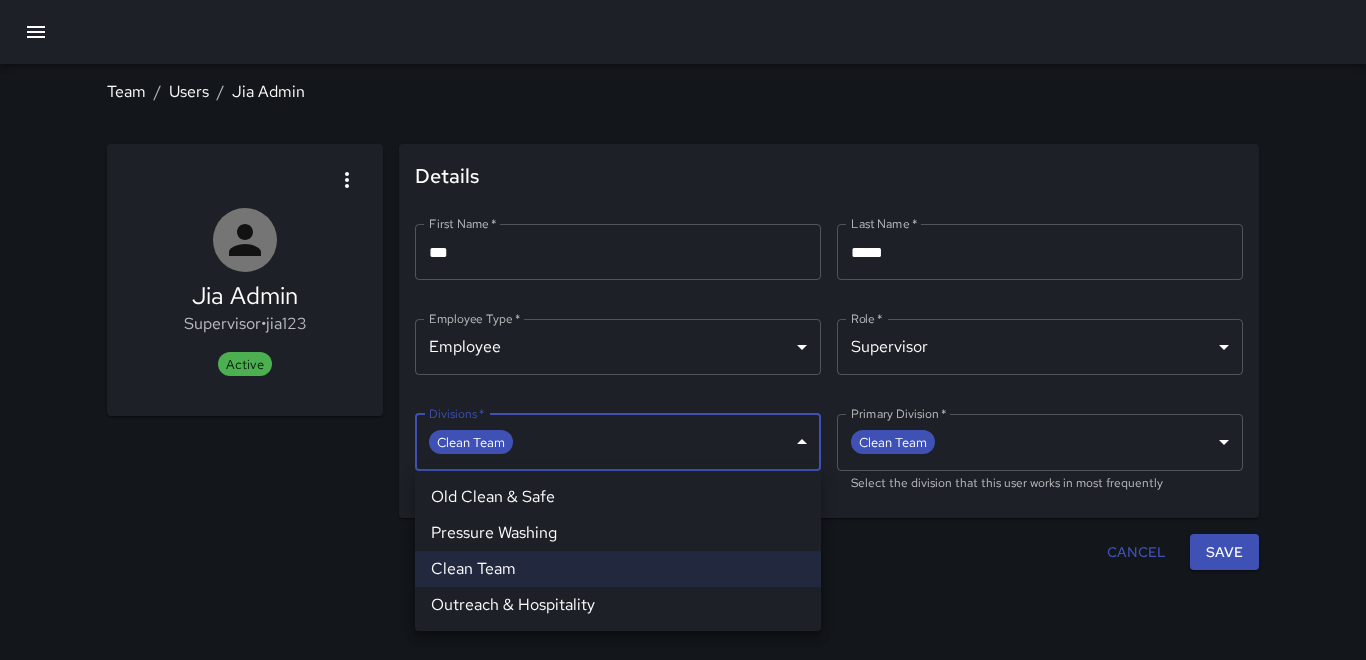 click at bounding box center (683, 330) 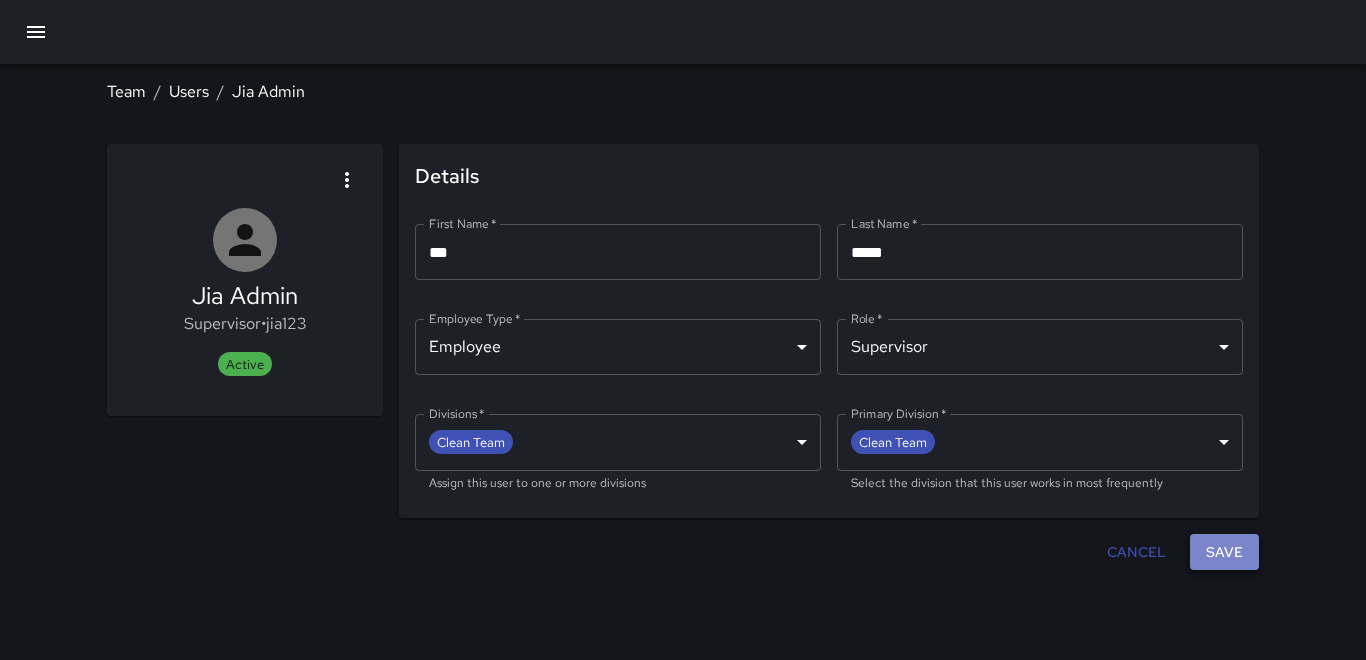 click on "Save" at bounding box center [1224, 552] 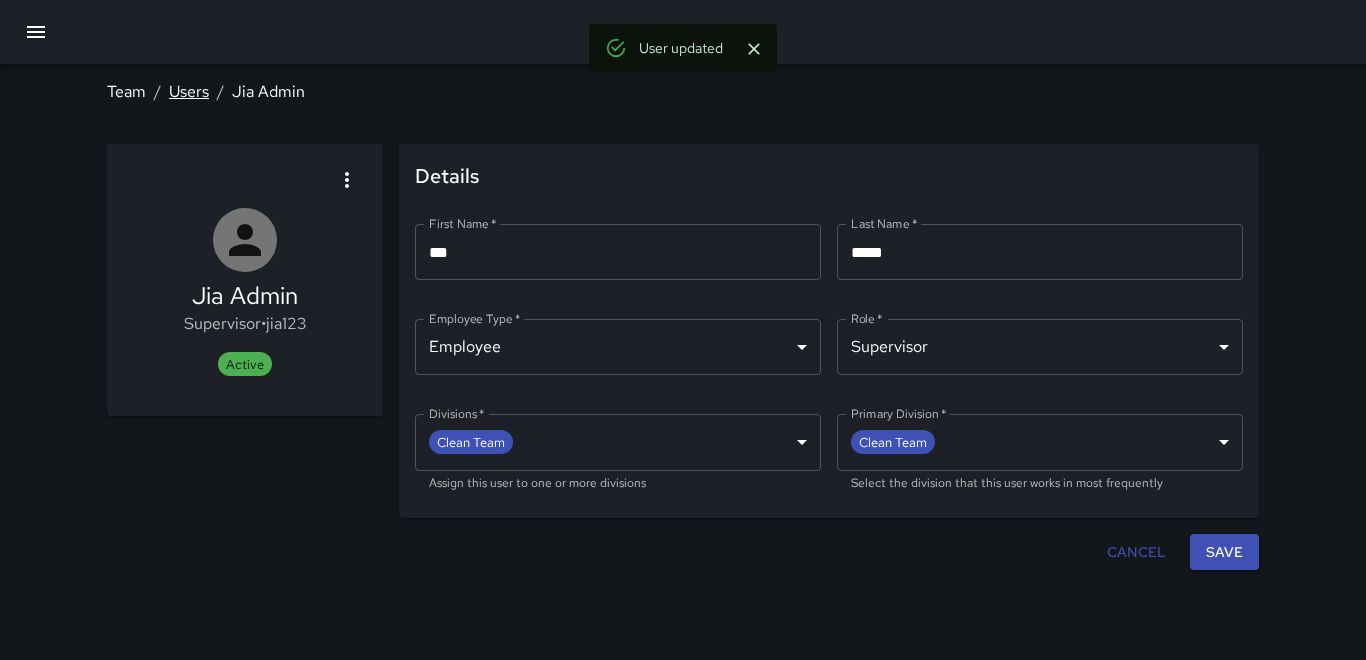 click on "Users" at bounding box center [189, 91] 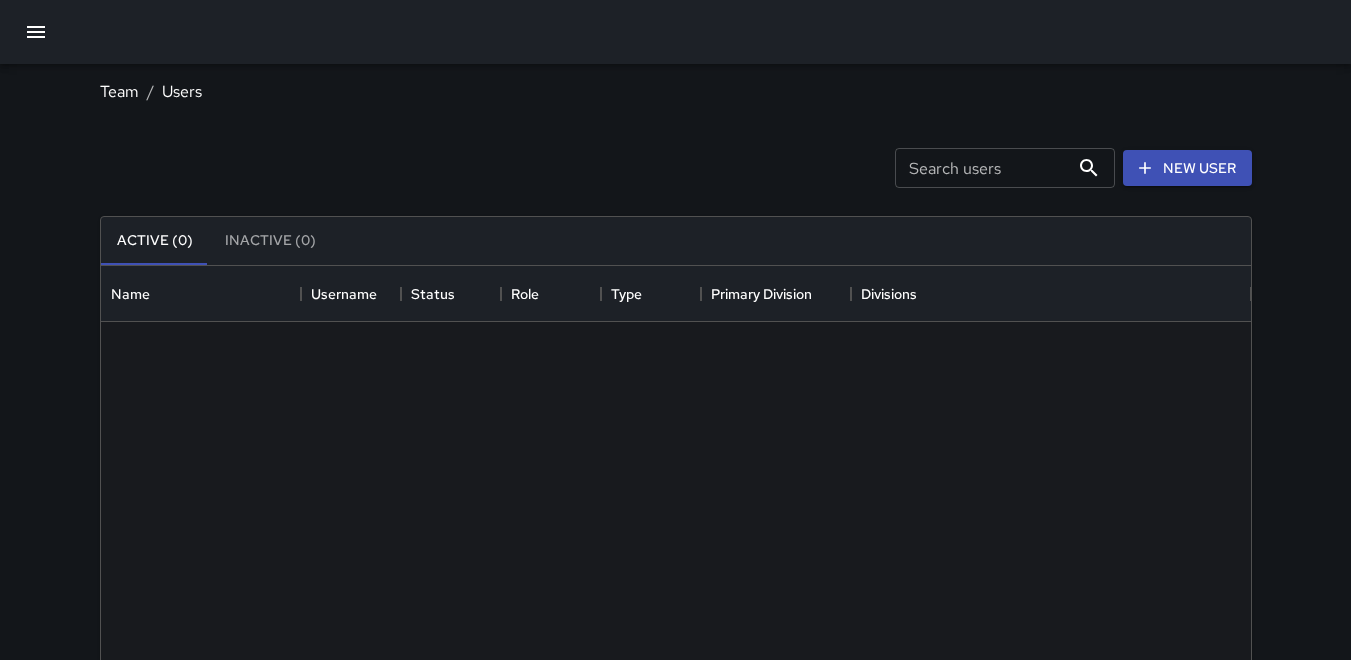 scroll, scrollTop: 16, scrollLeft: 16, axis: both 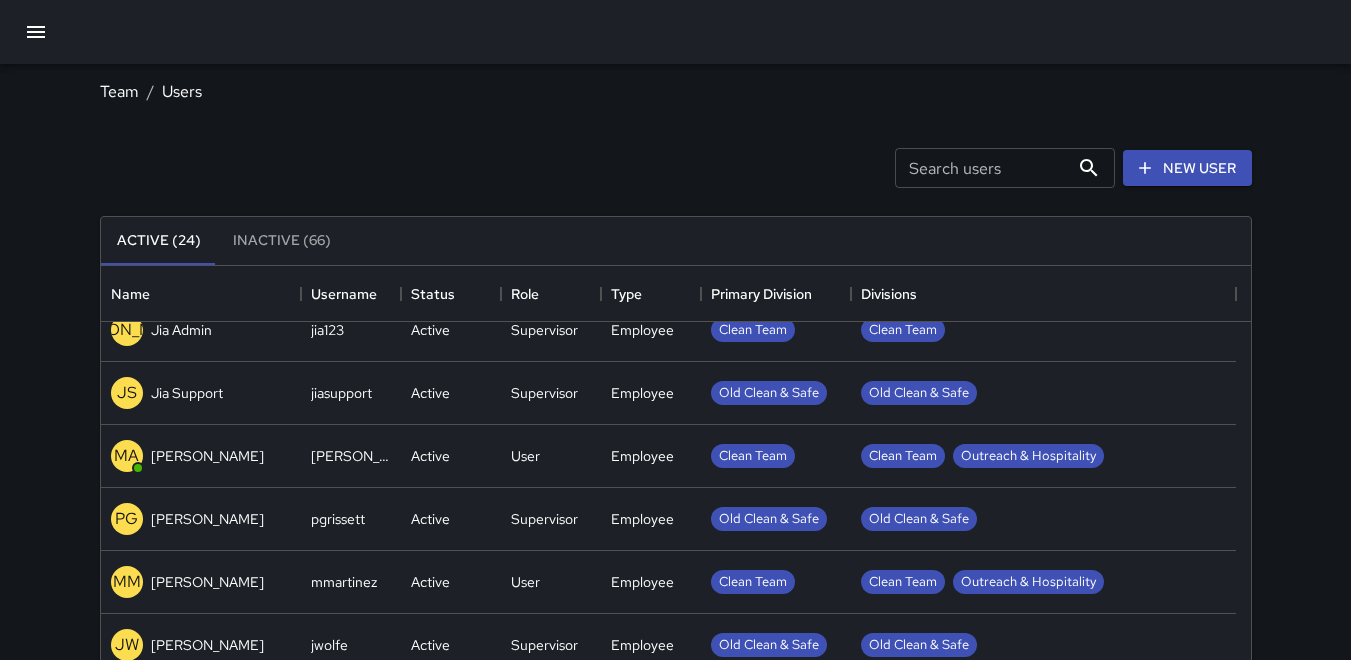 click on "Jia Support" at bounding box center (187, 393) 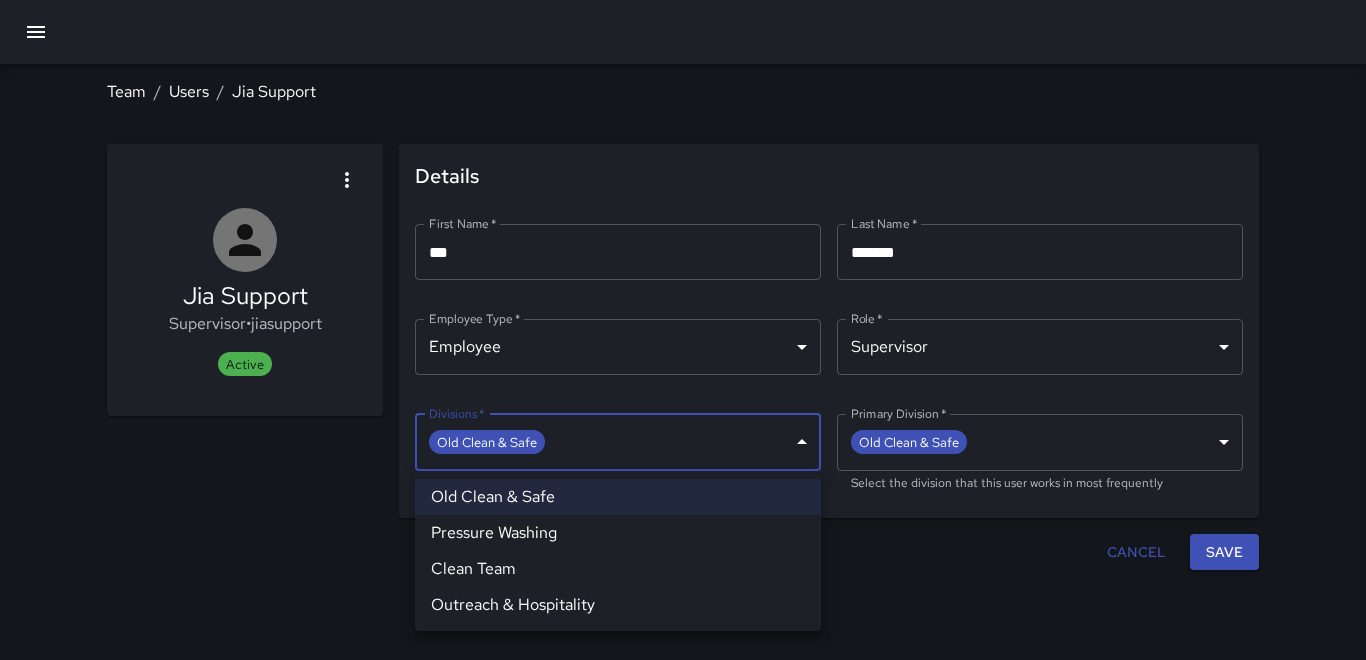 click on "**********" at bounding box center (683, 330) 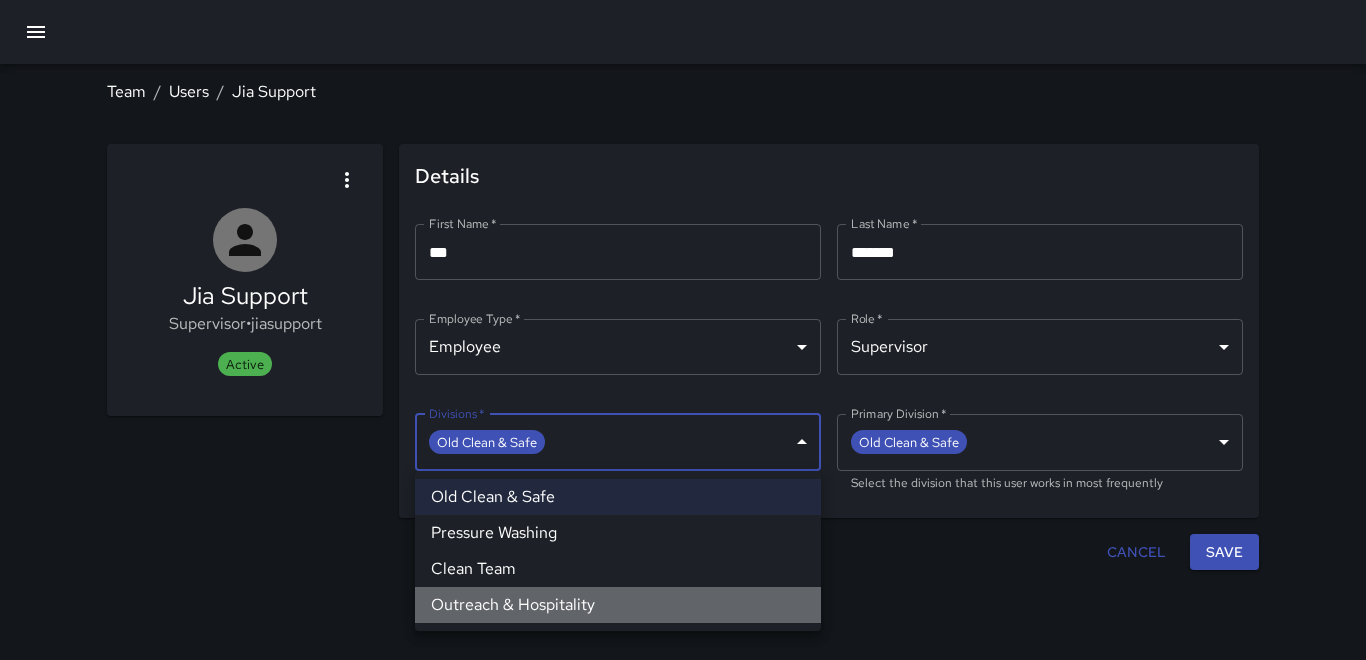 click on "Outreach & Hospitality" at bounding box center [618, 605] 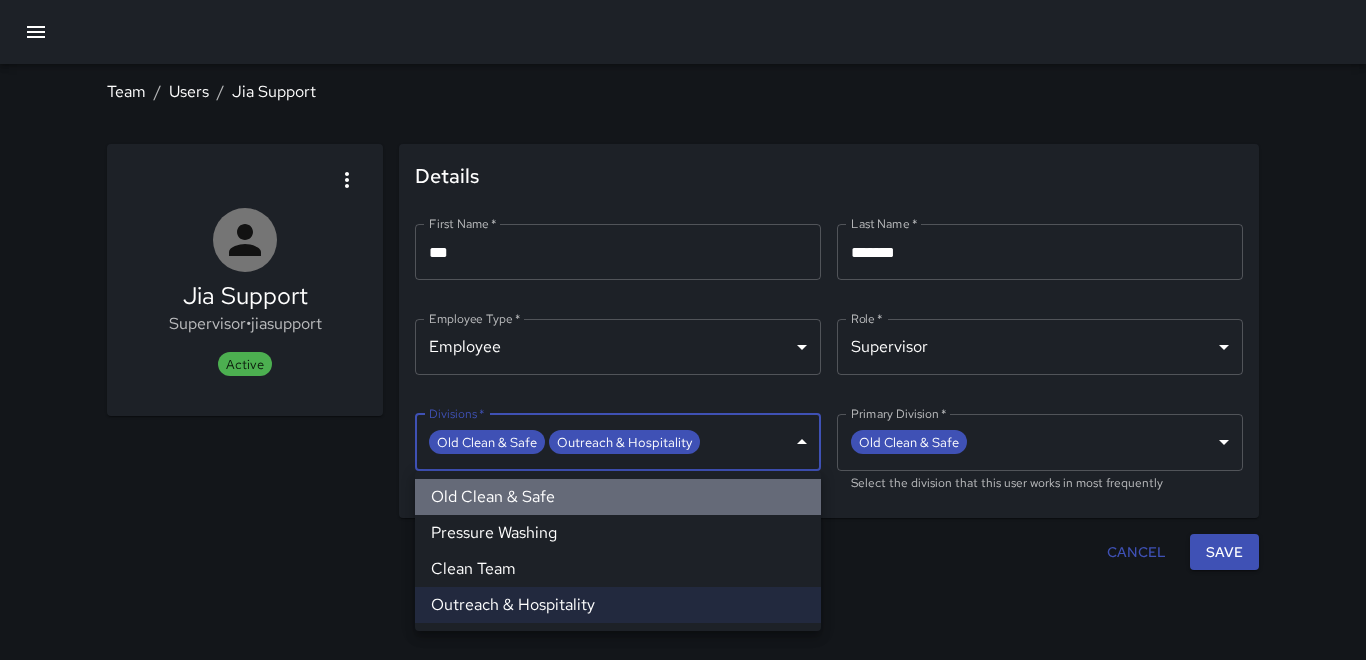 click on "Old Clean & Safe" at bounding box center (618, 497) 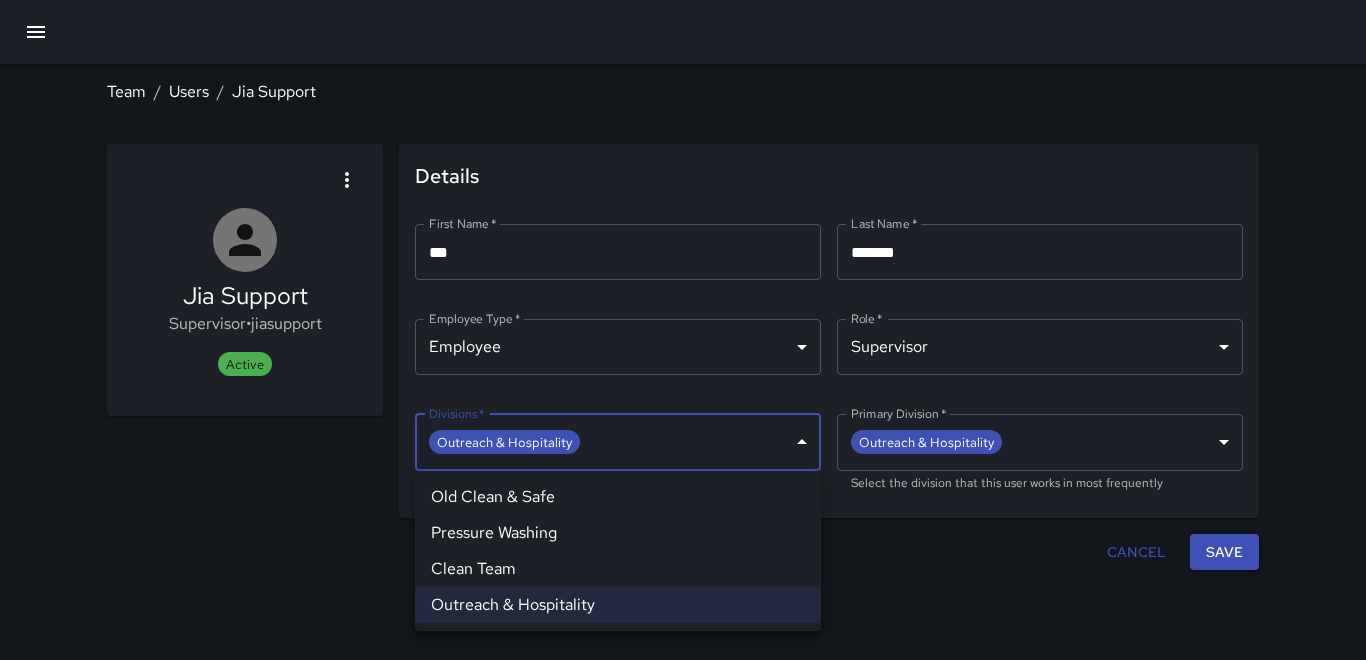 click on "Clean Team" at bounding box center [618, 569] 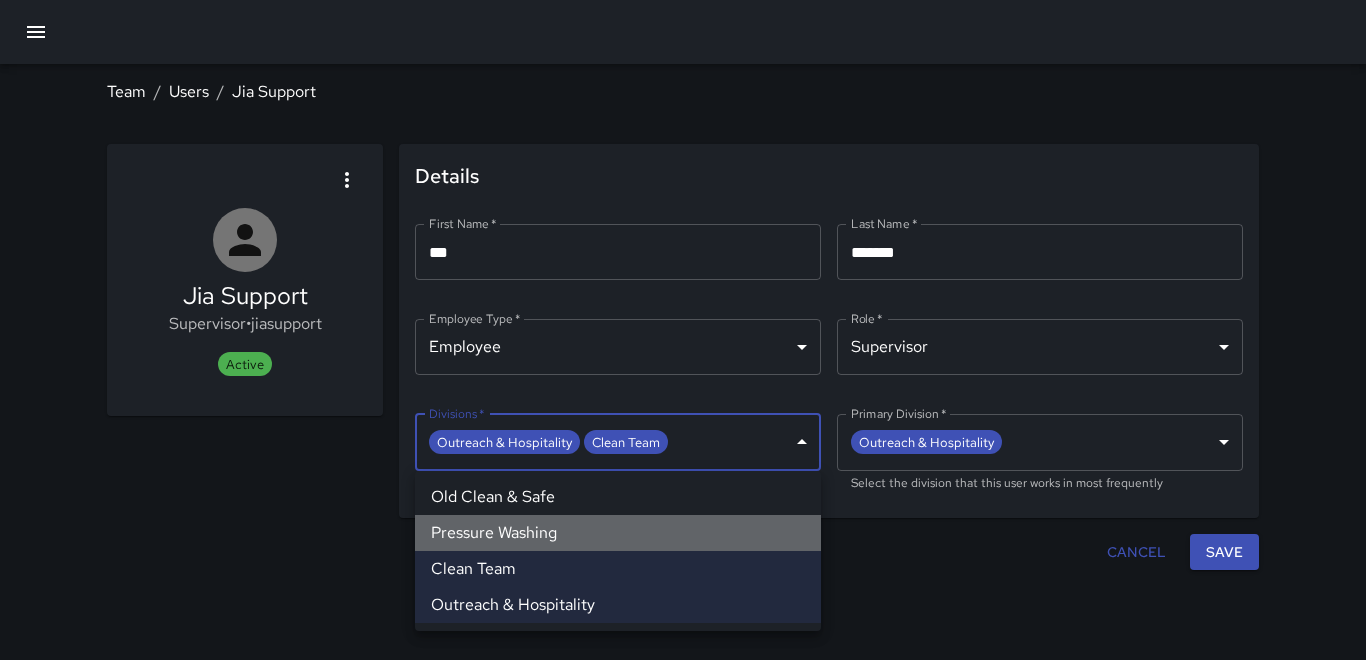 click on "Pressure Washing" at bounding box center (618, 533) 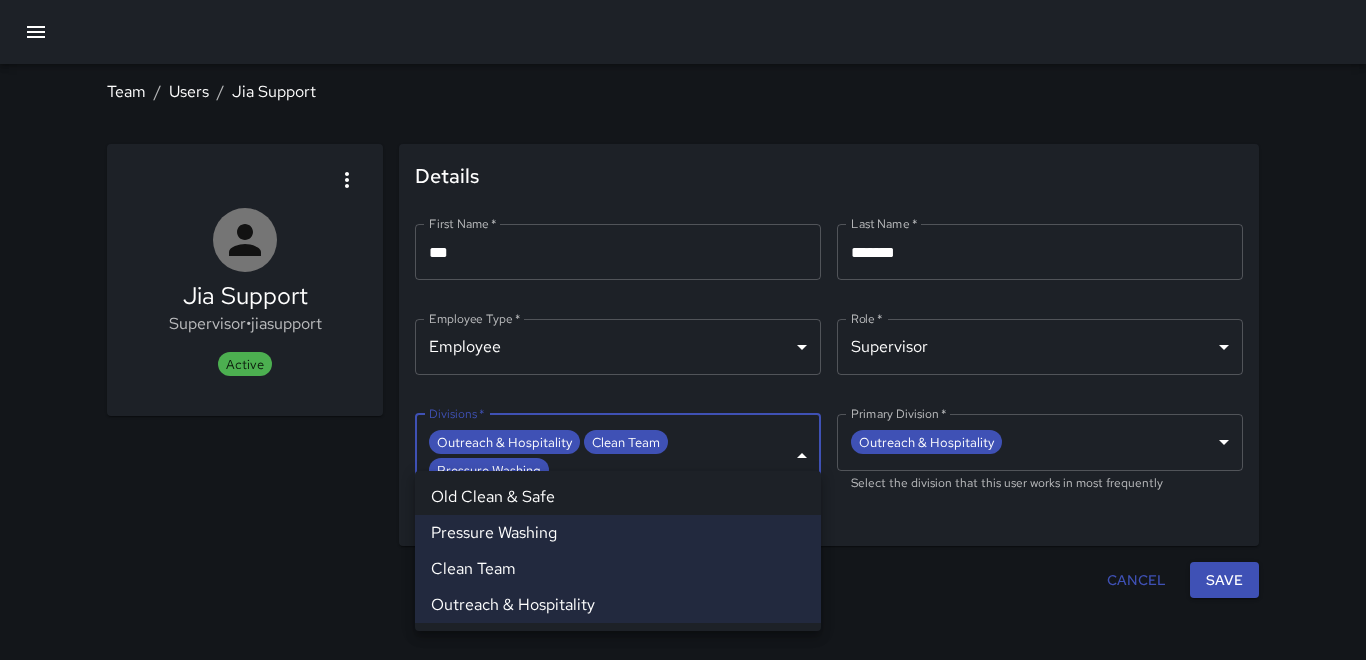 click at bounding box center [683, 330] 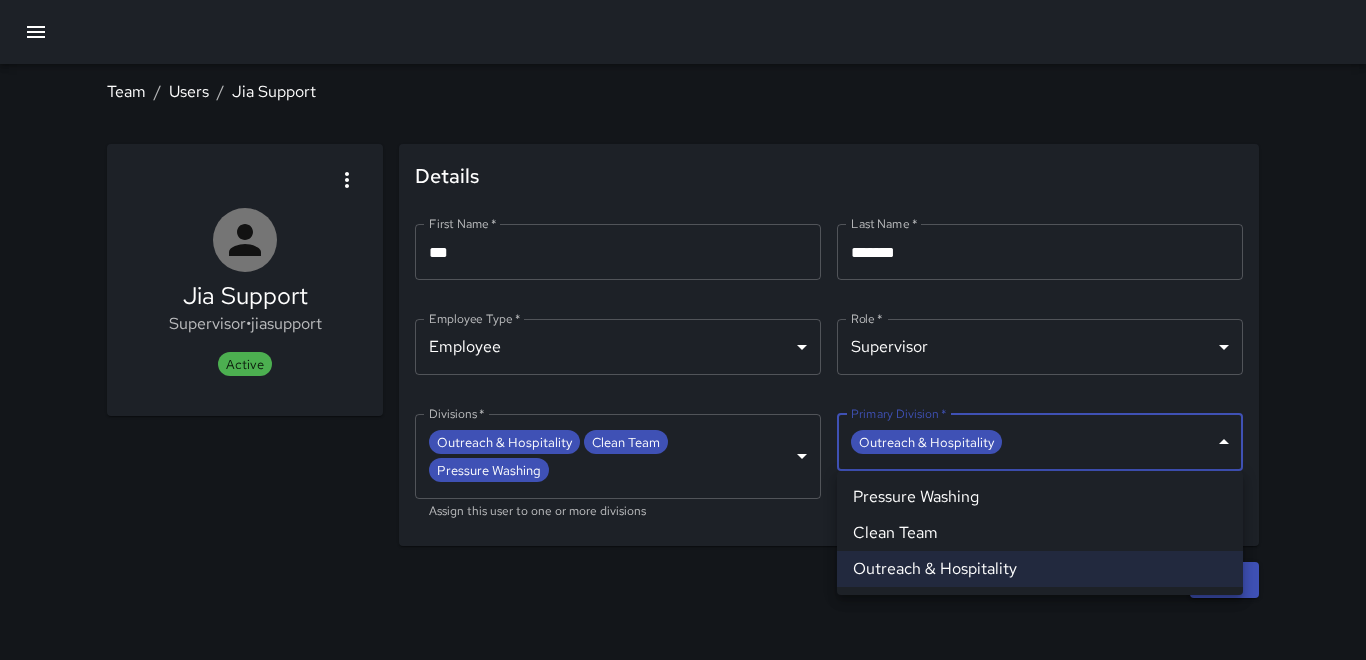 click on "**********" at bounding box center [683, 330] 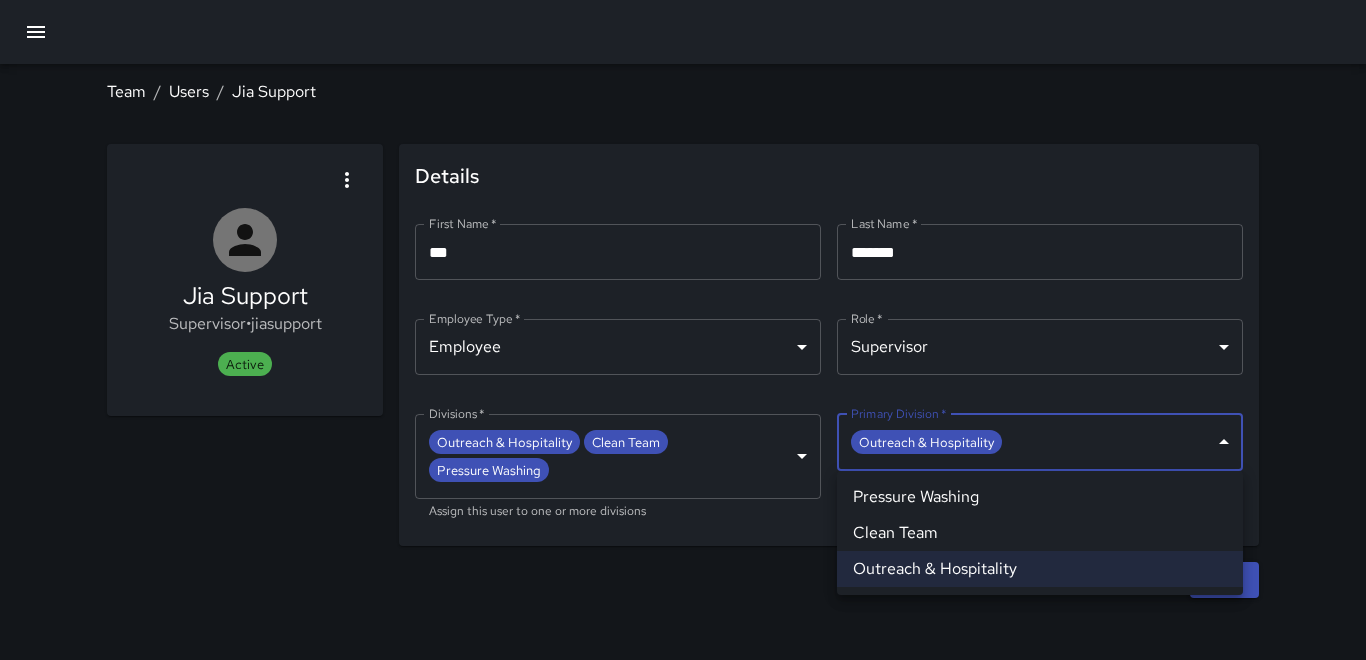 click on "Clean Team" at bounding box center (1040, 533) 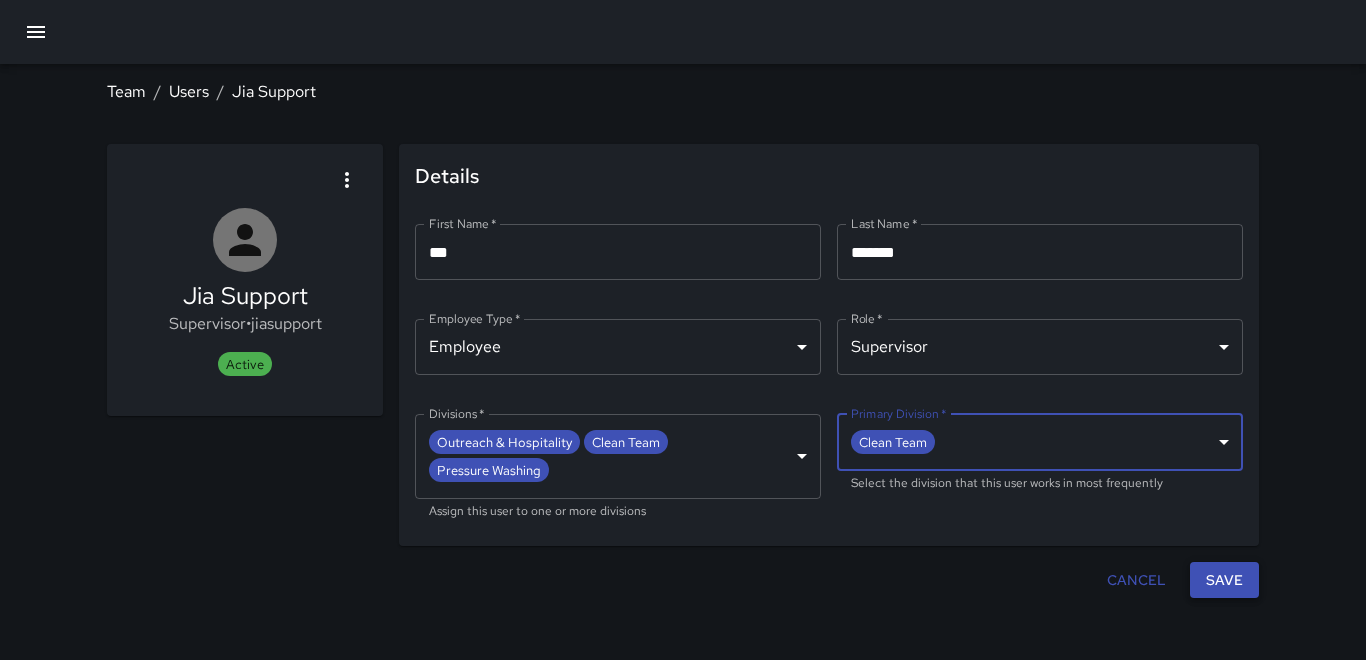 click on "Save" at bounding box center [1224, 580] 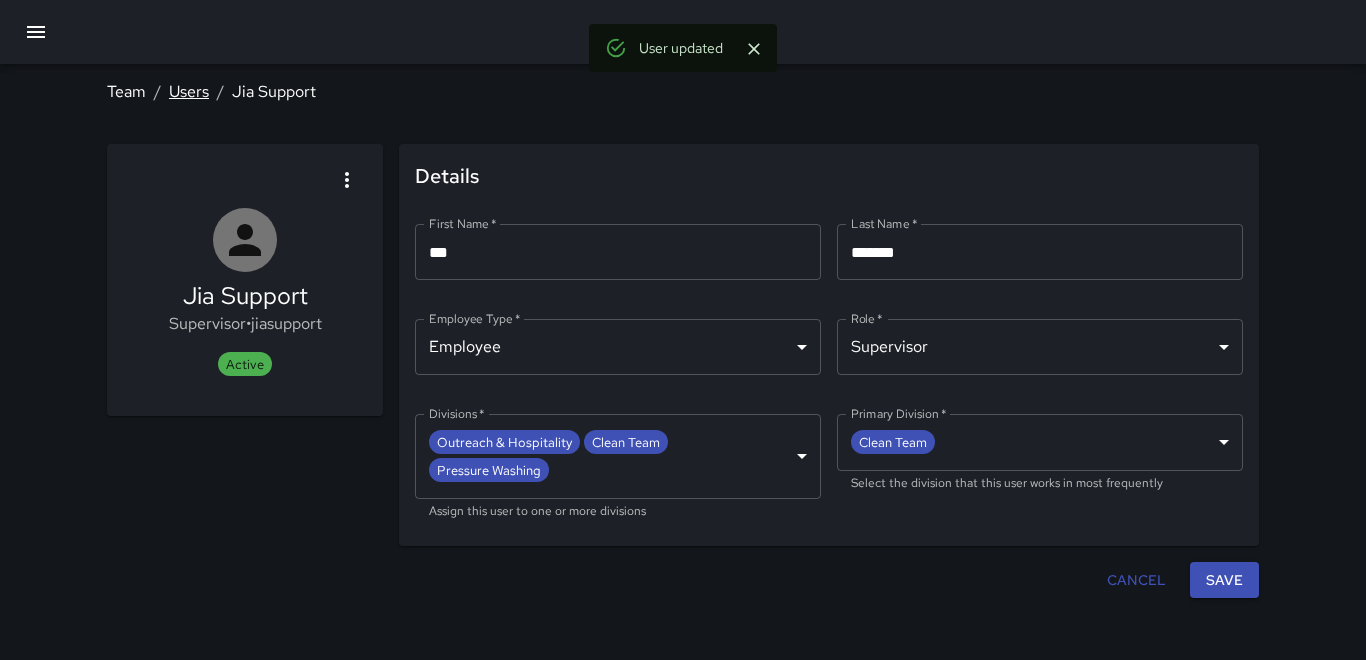 click on "Users" at bounding box center [189, 91] 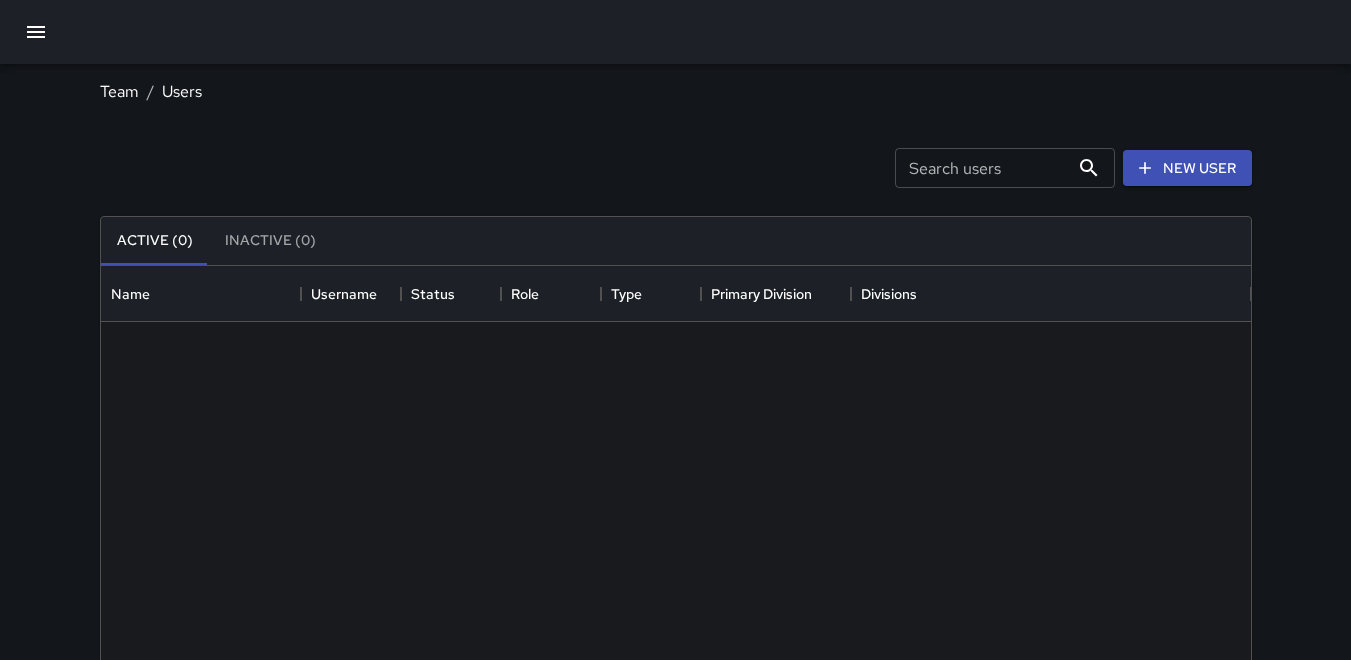 scroll, scrollTop: 16, scrollLeft: 16, axis: both 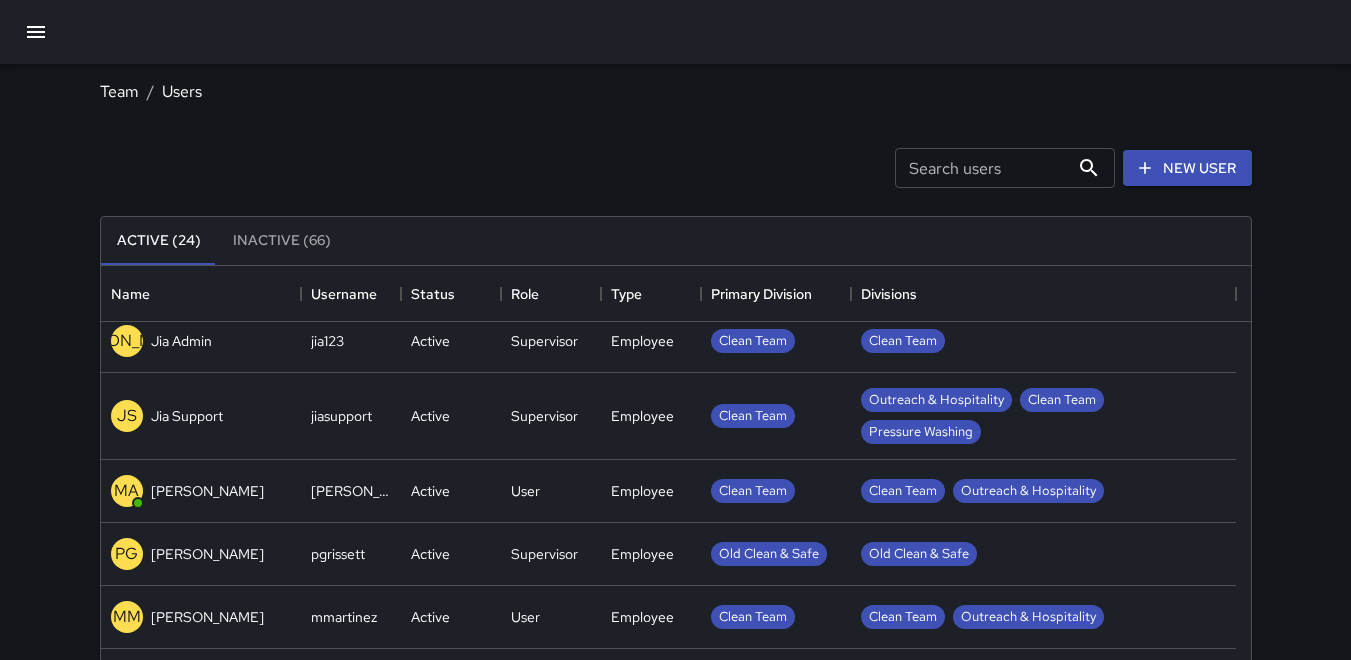click on "[PERSON_NAME]" at bounding box center [207, 554] 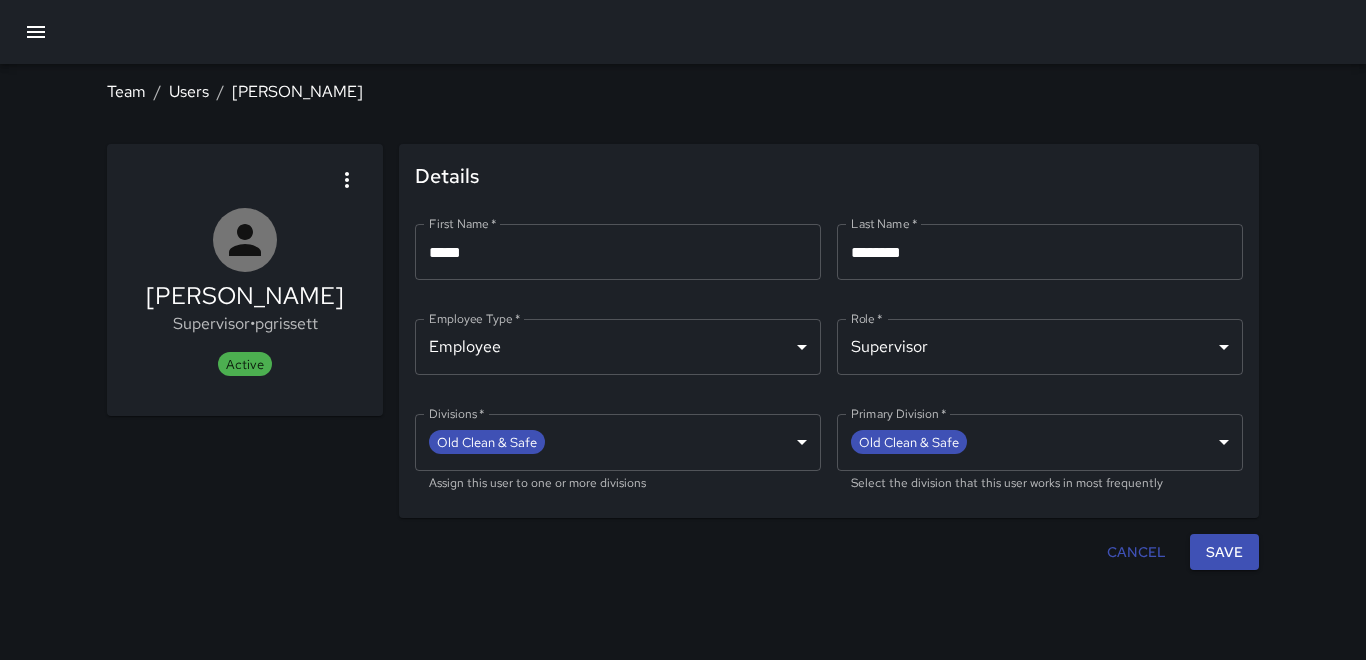 click on "**********" at bounding box center [683, 330] 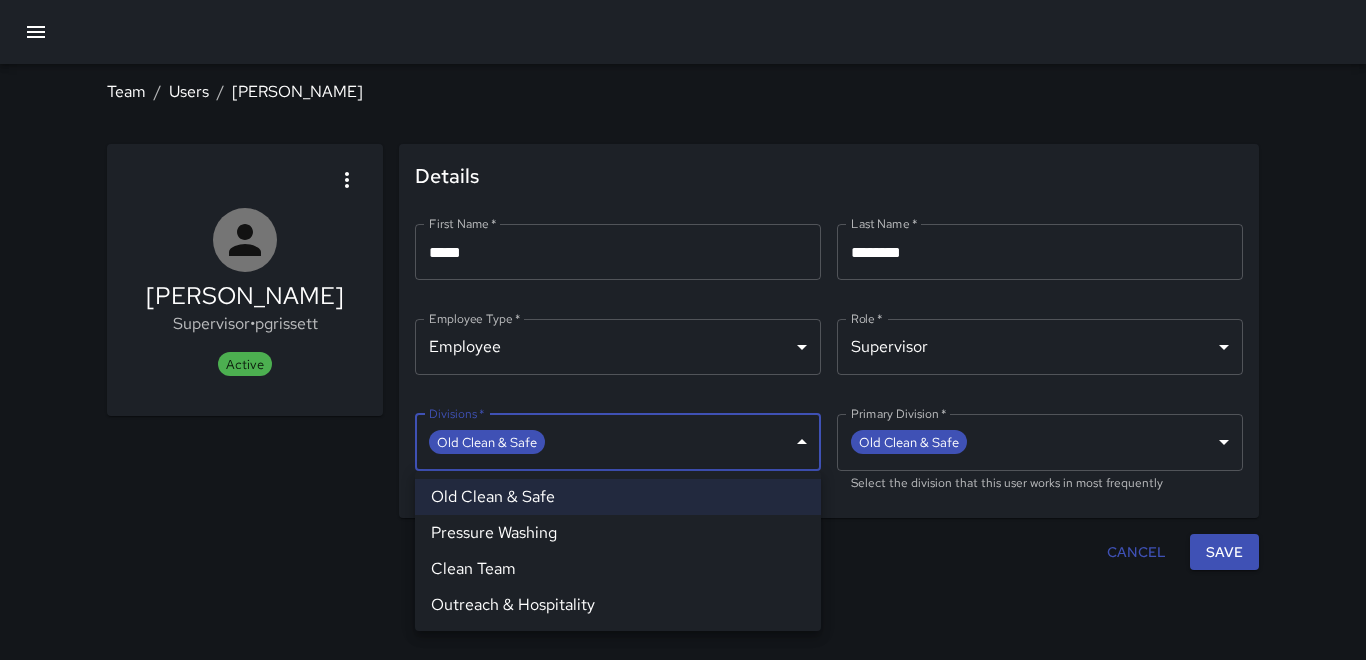 click on "Old Clean & Safe" at bounding box center (618, 497) 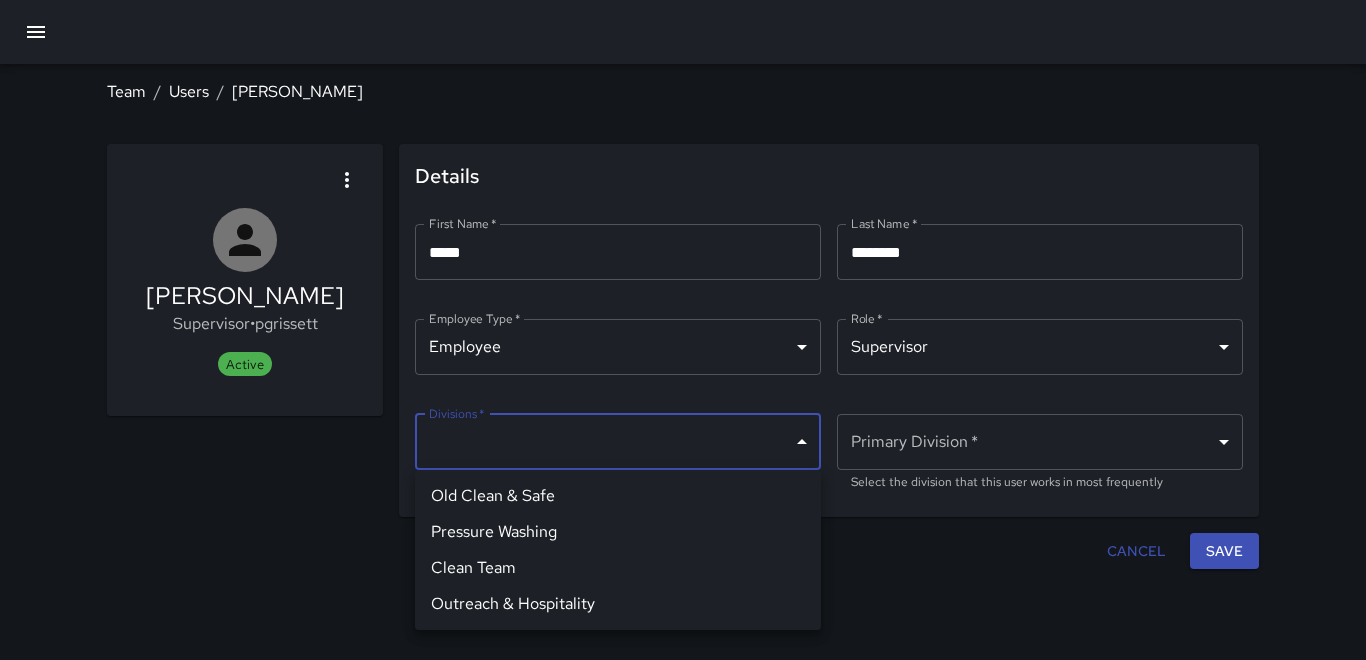 click on "Clean Team" at bounding box center [618, 568] 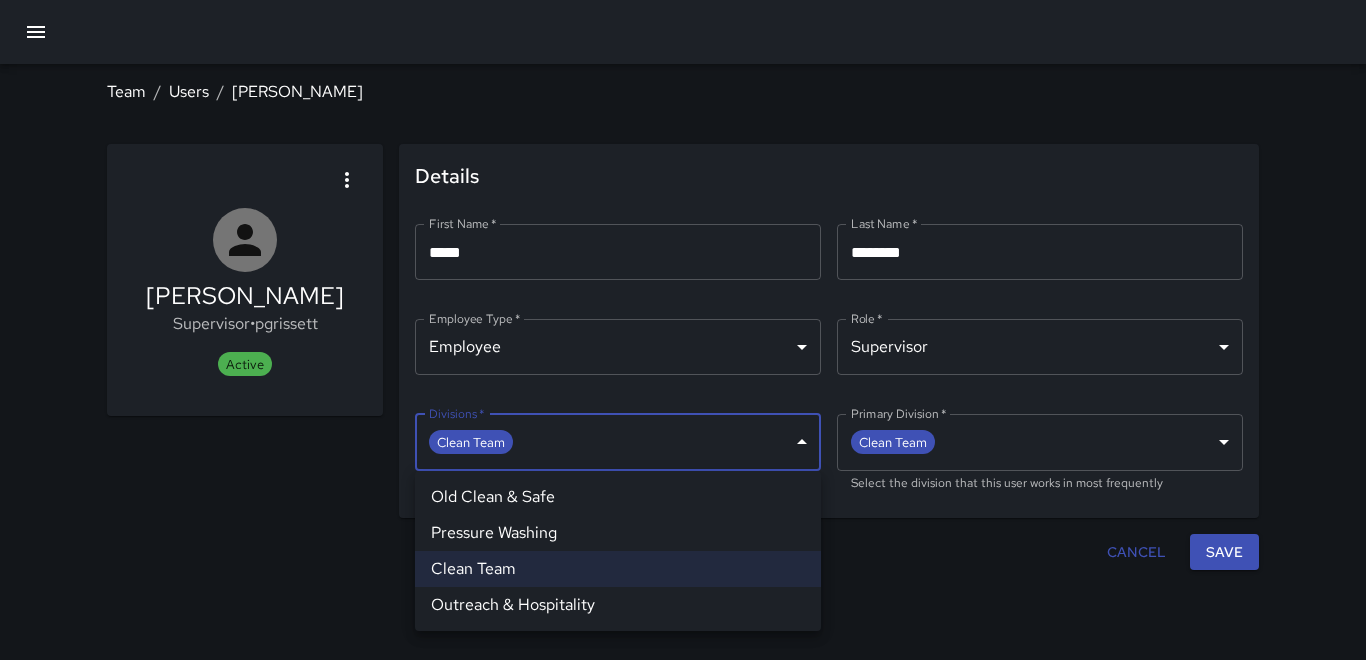click on "Outreach & Hospitality" at bounding box center [618, 605] 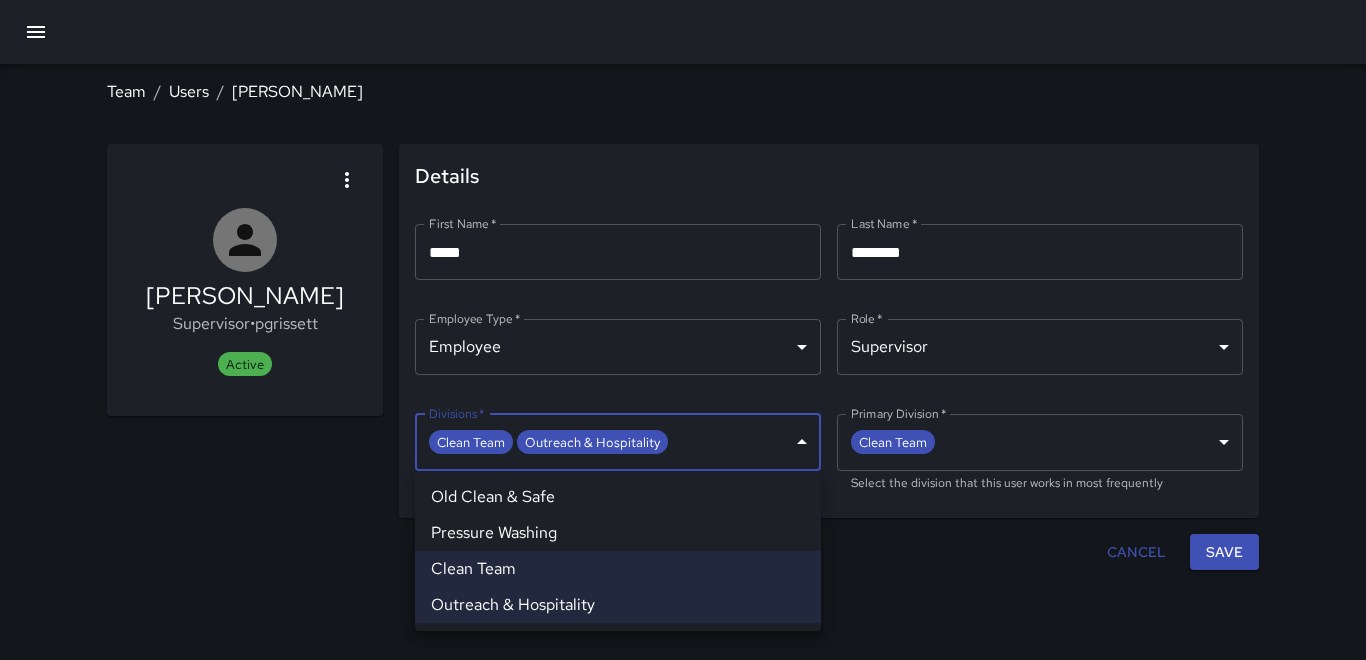 click on "Pressure Washing" at bounding box center [618, 533] 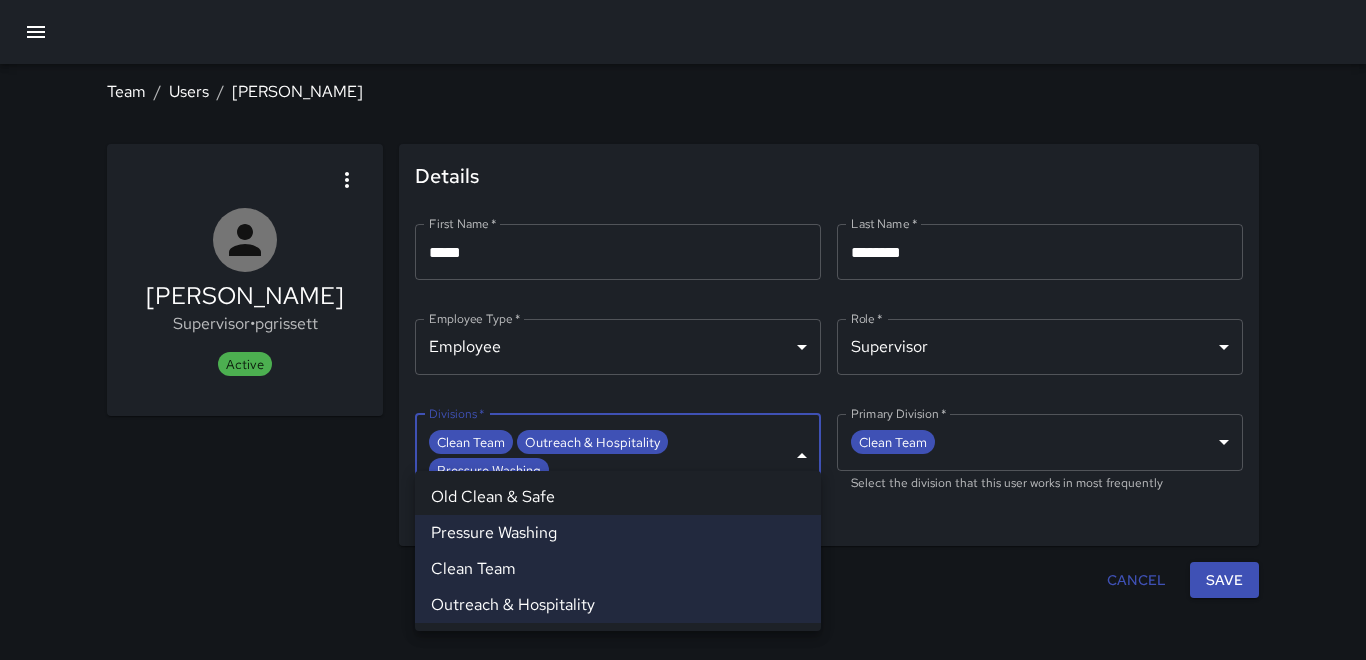 click at bounding box center (683, 330) 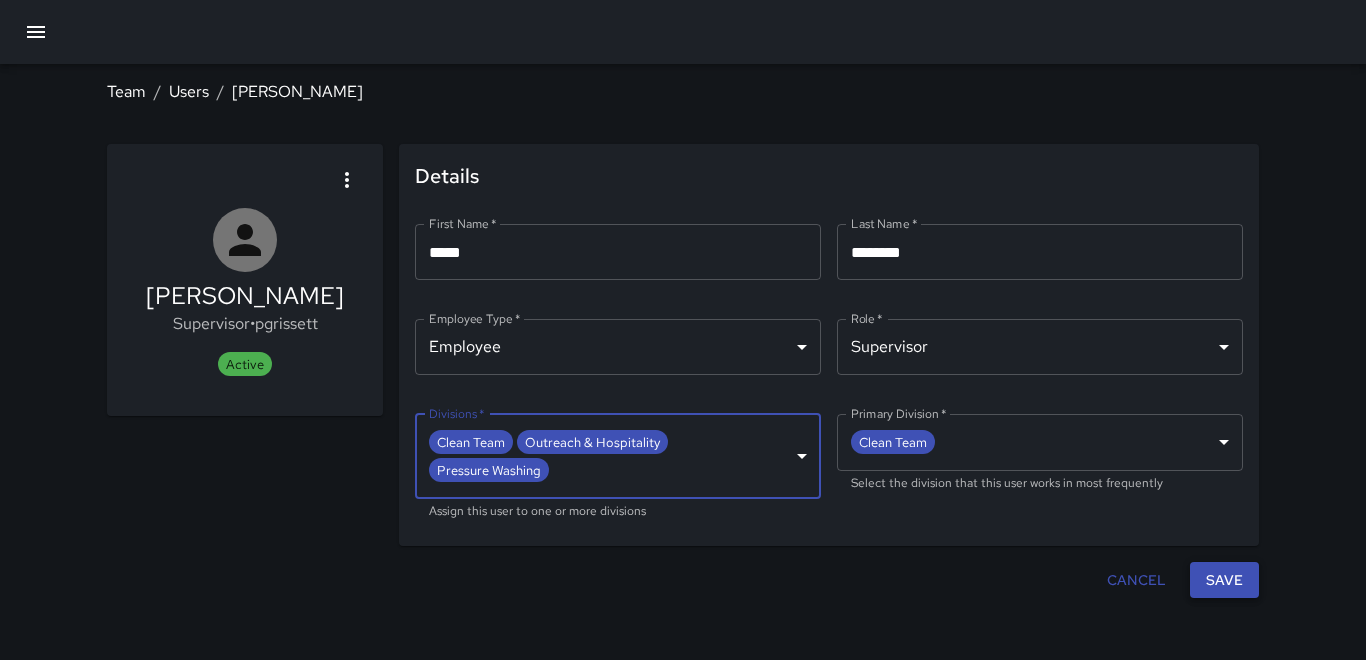 click on "Save" at bounding box center (1224, 580) 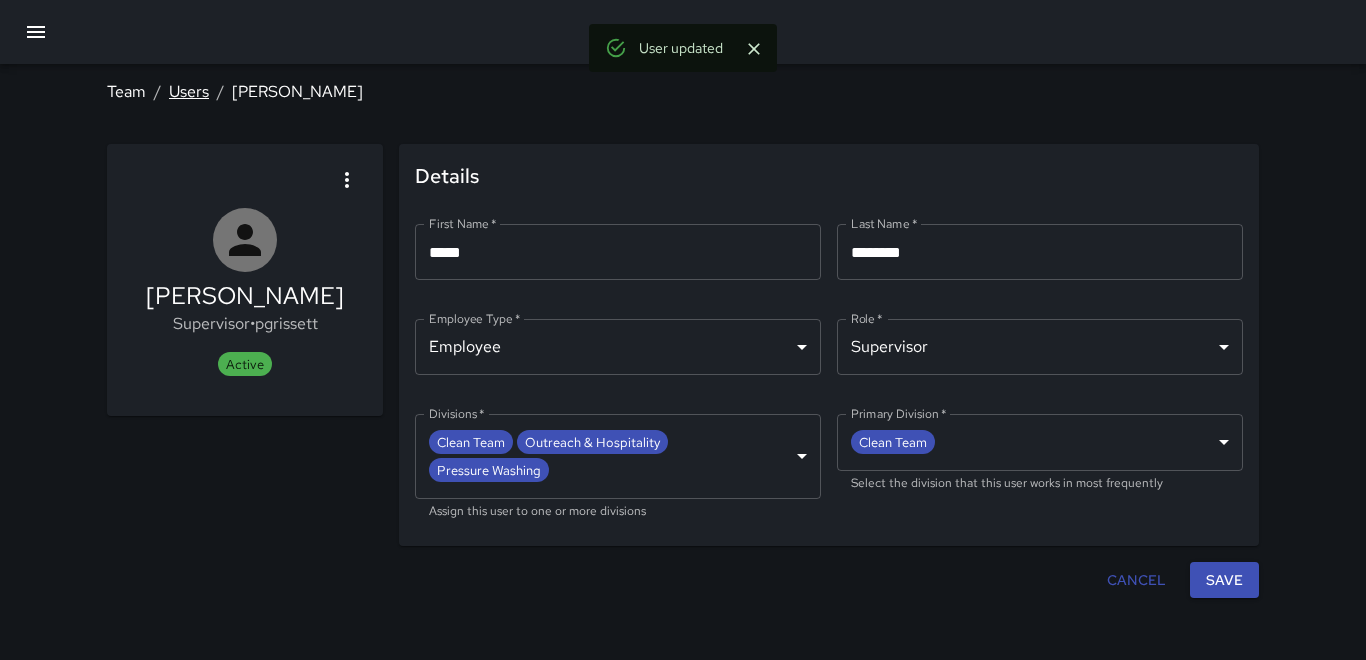 click on "Users" at bounding box center [189, 91] 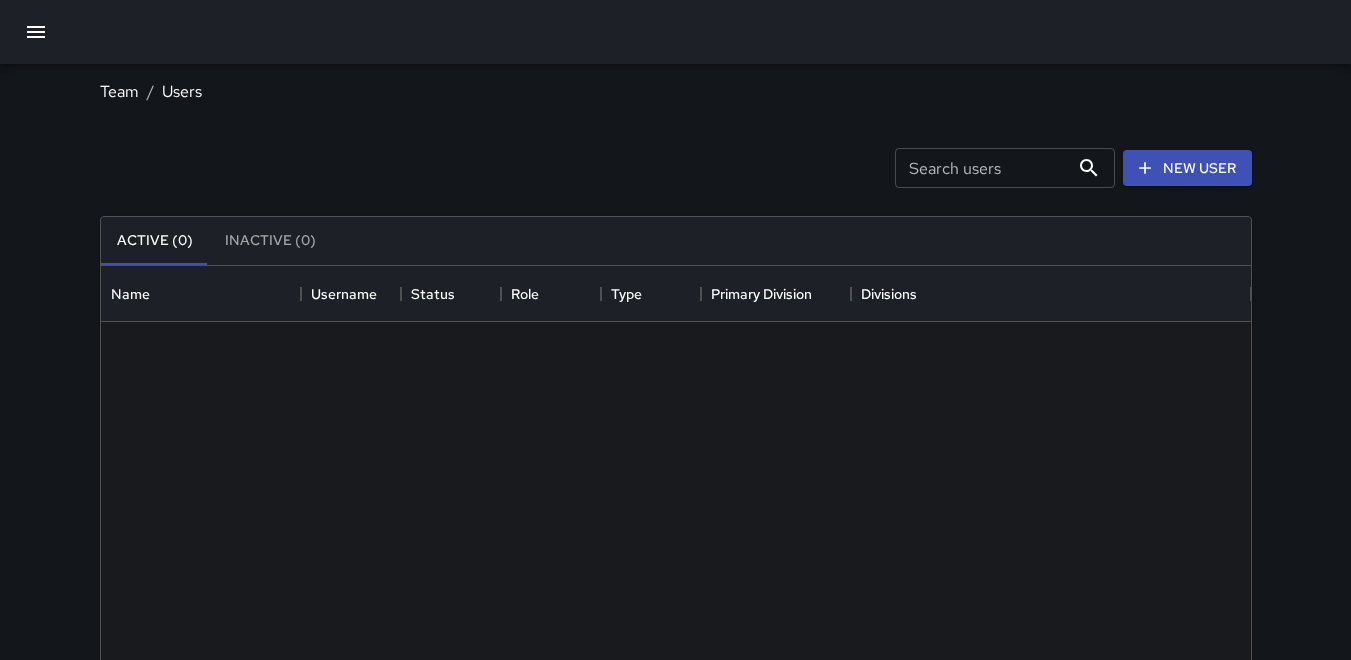 scroll, scrollTop: 16, scrollLeft: 16, axis: both 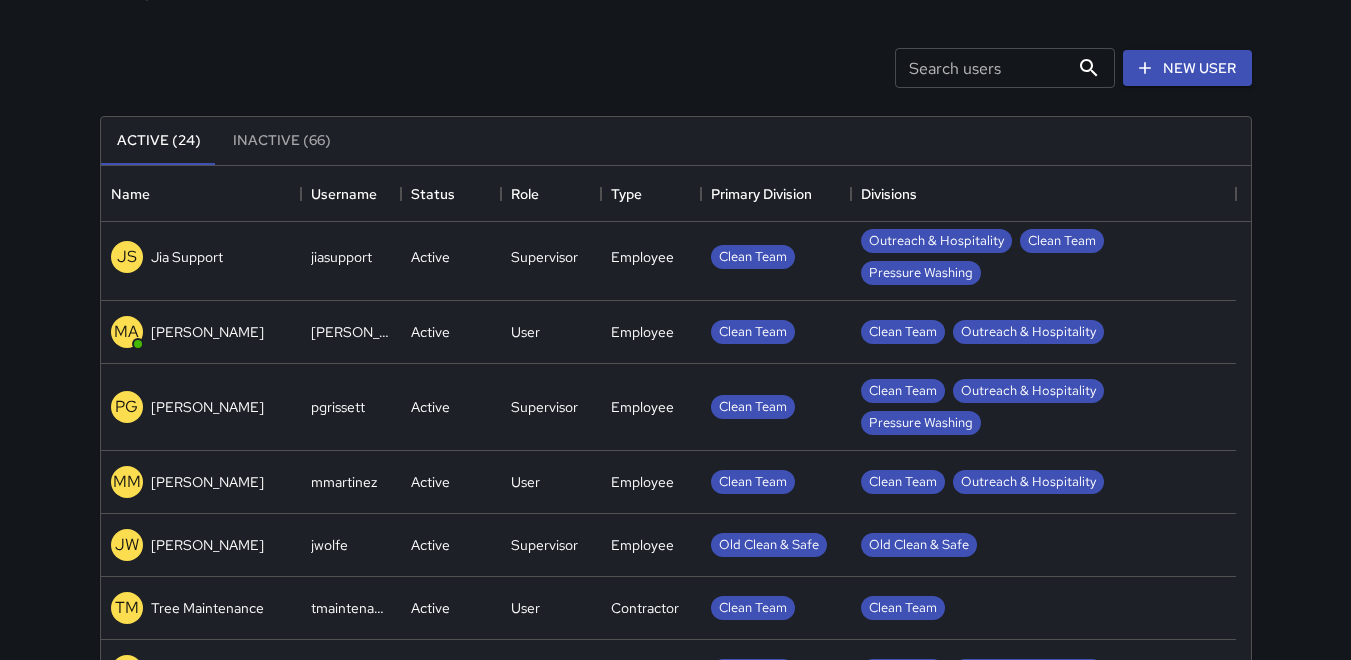 click on "MM [PERSON_NAME]" at bounding box center (187, 482) 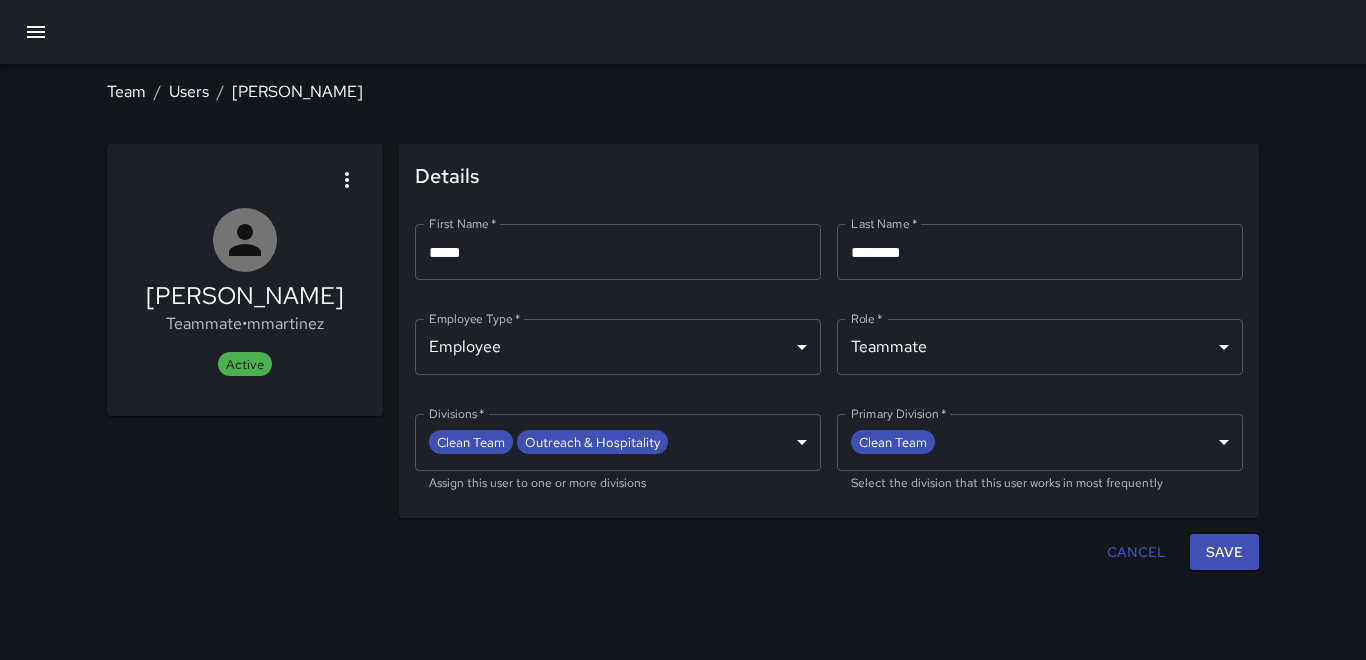 click on "**********" at bounding box center [618, 454] 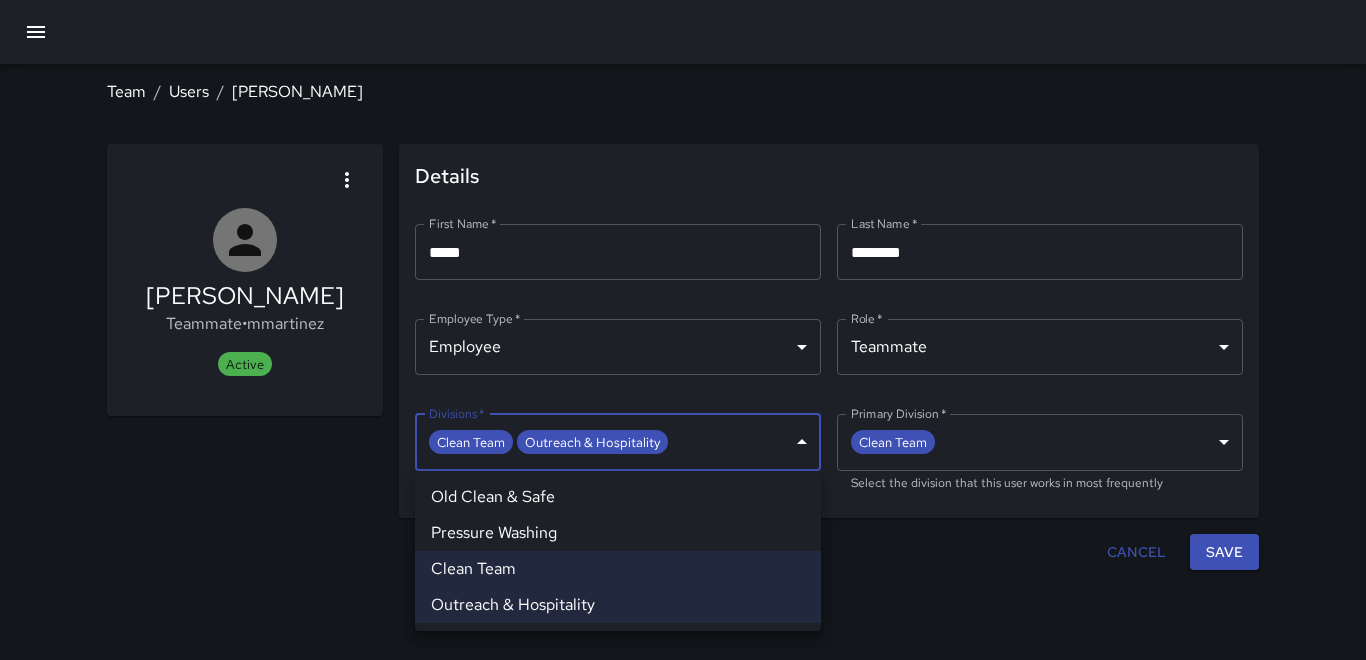 click on "**********" at bounding box center [683, 330] 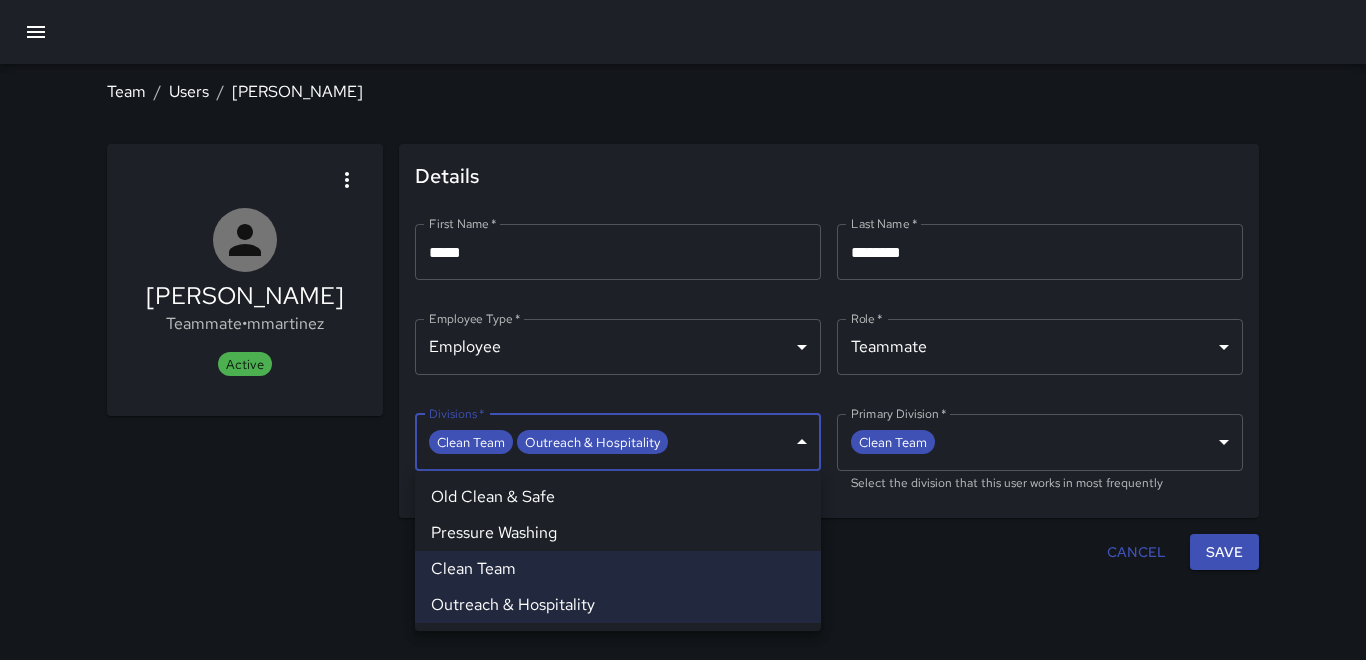 click at bounding box center (683, 330) 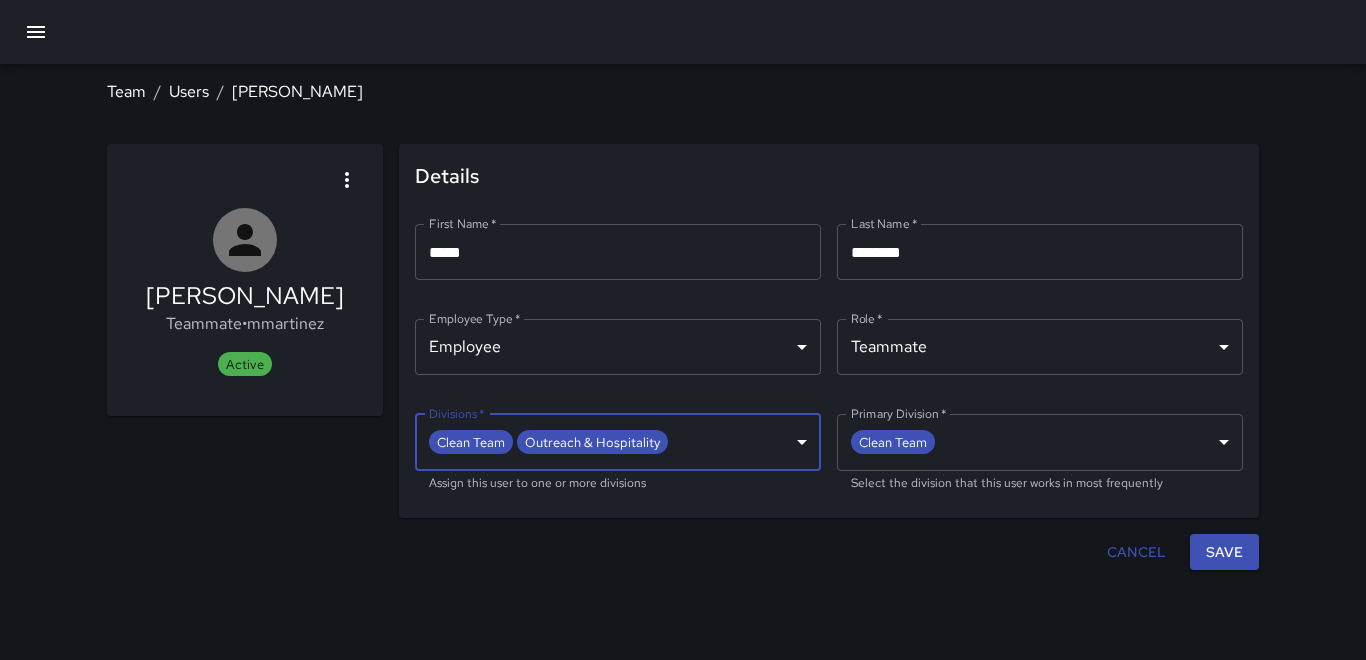 click on "Users" at bounding box center [189, 92] 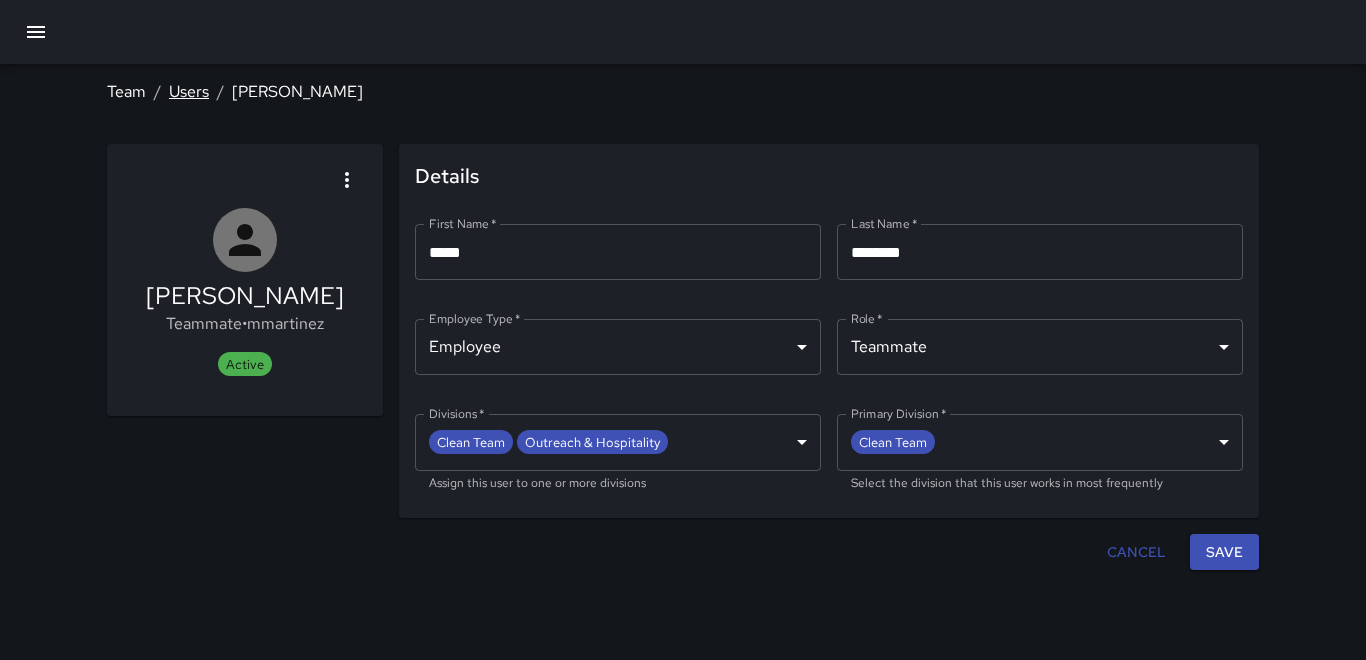 click on "Users" at bounding box center (189, 91) 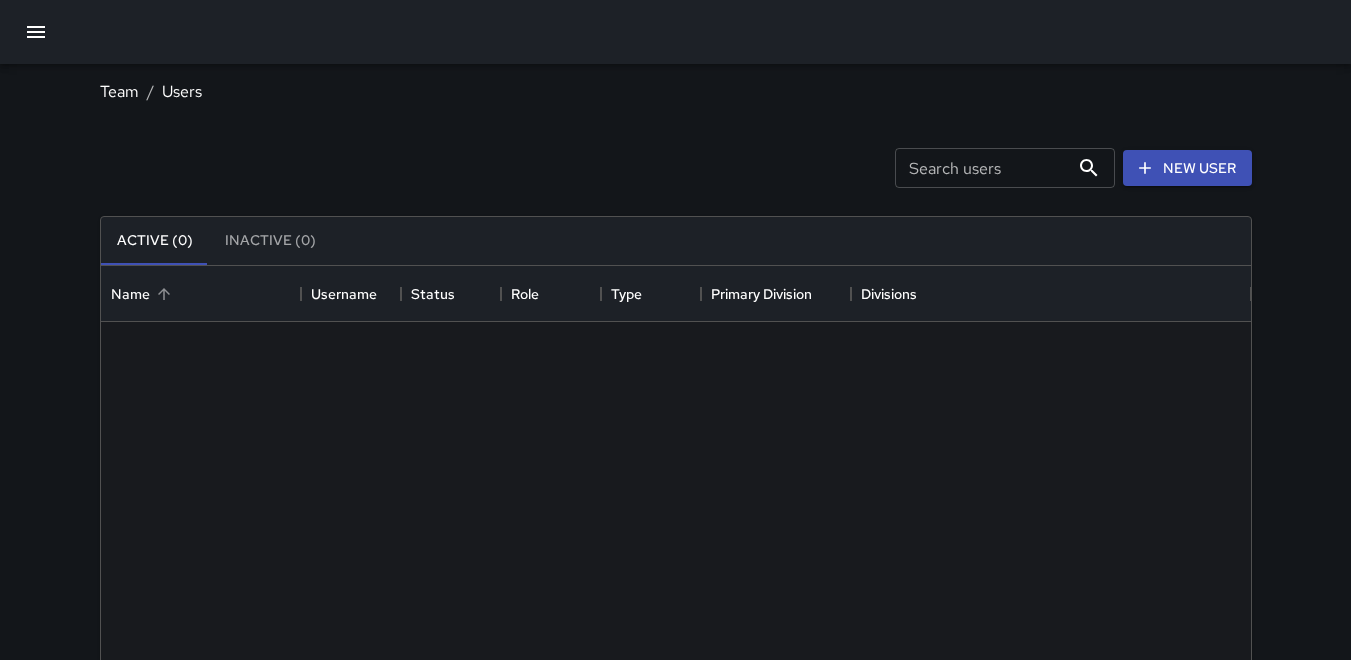 scroll, scrollTop: 16, scrollLeft: 16, axis: both 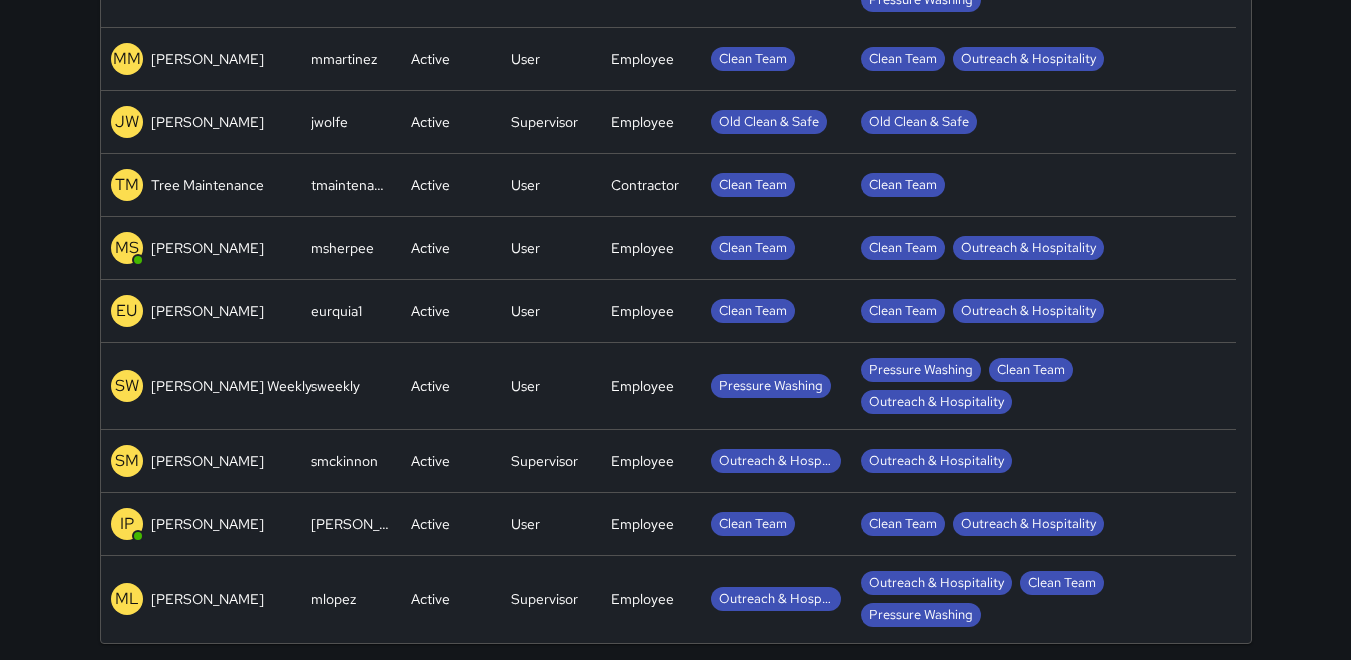 click on "[PERSON_NAME] Weekly" at bounding box center (211, 386) 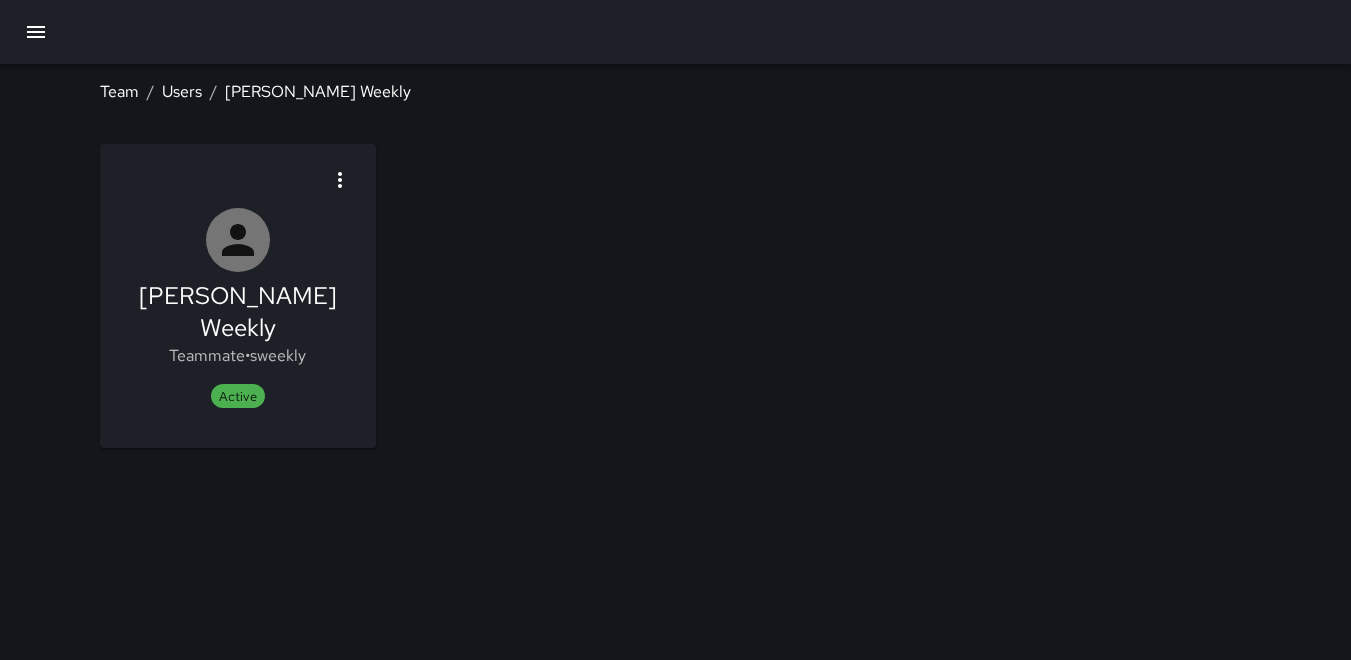 scroll, scrollTop: 0, scrollLeft: 0, axis: both 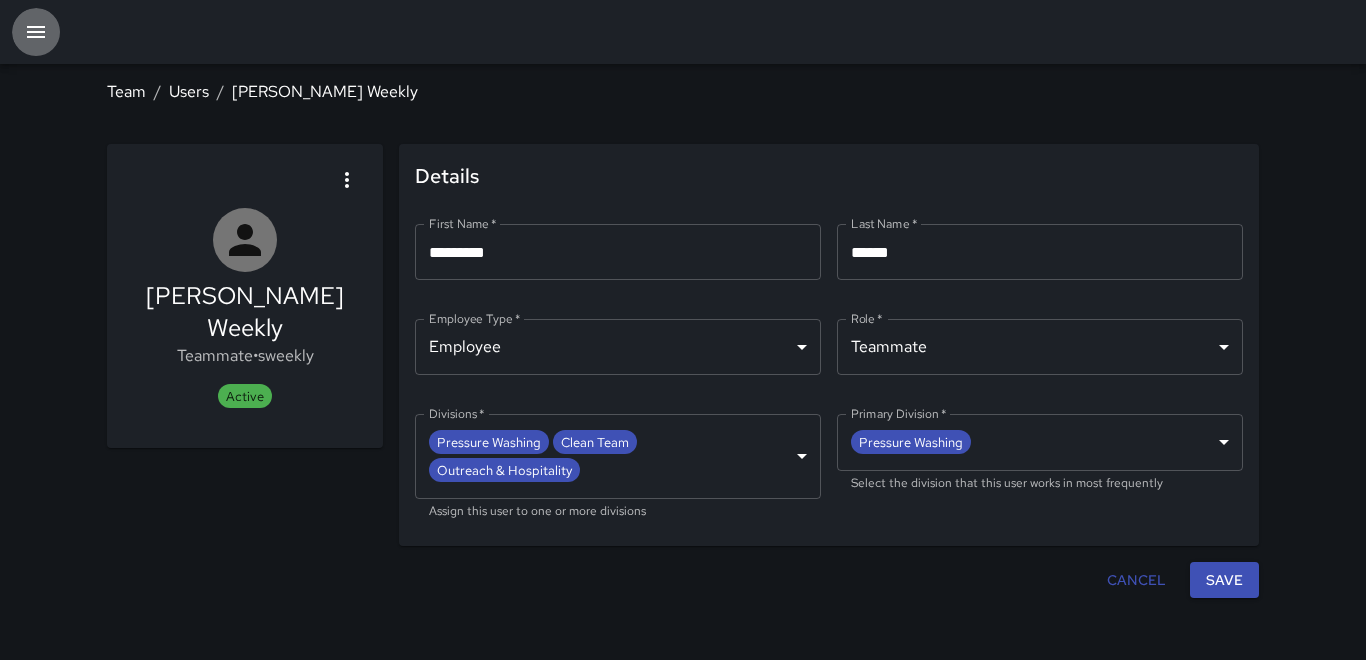 click at bounding box center (36, 32) 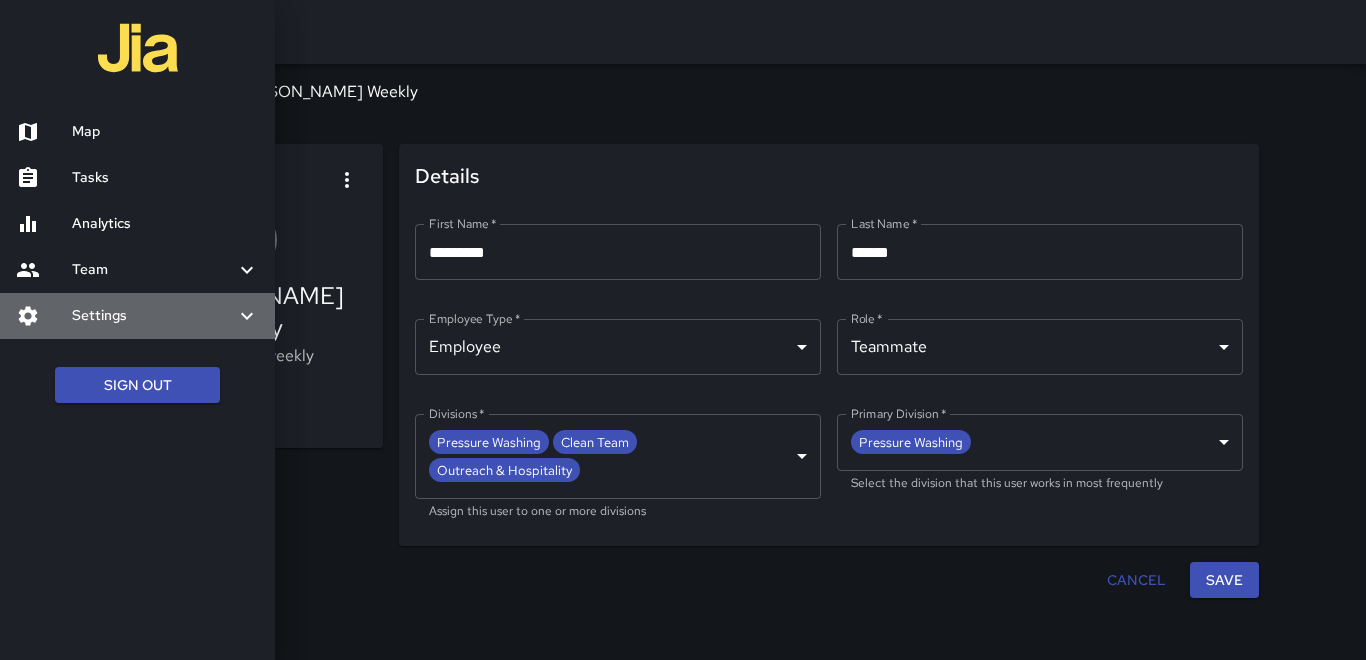 click on "Settings" at bounding box center (153, 316) 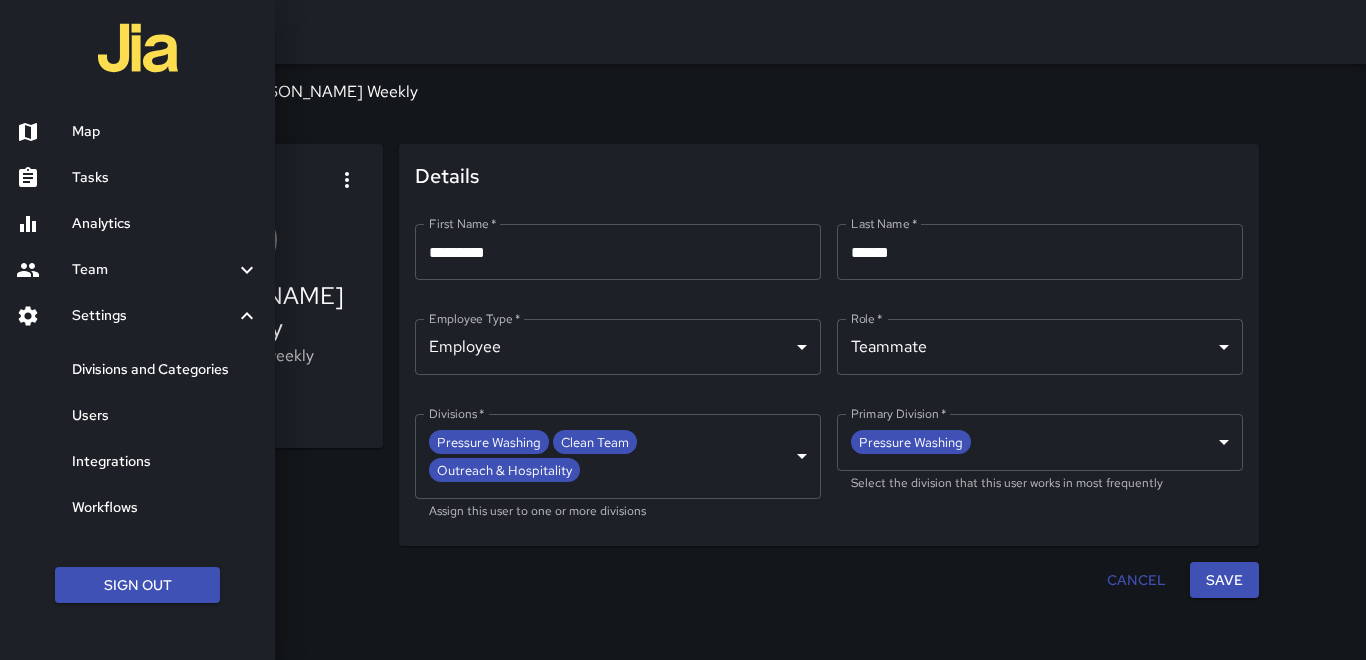 click on "Divisions and Categories" at bounding box center (165, 370) 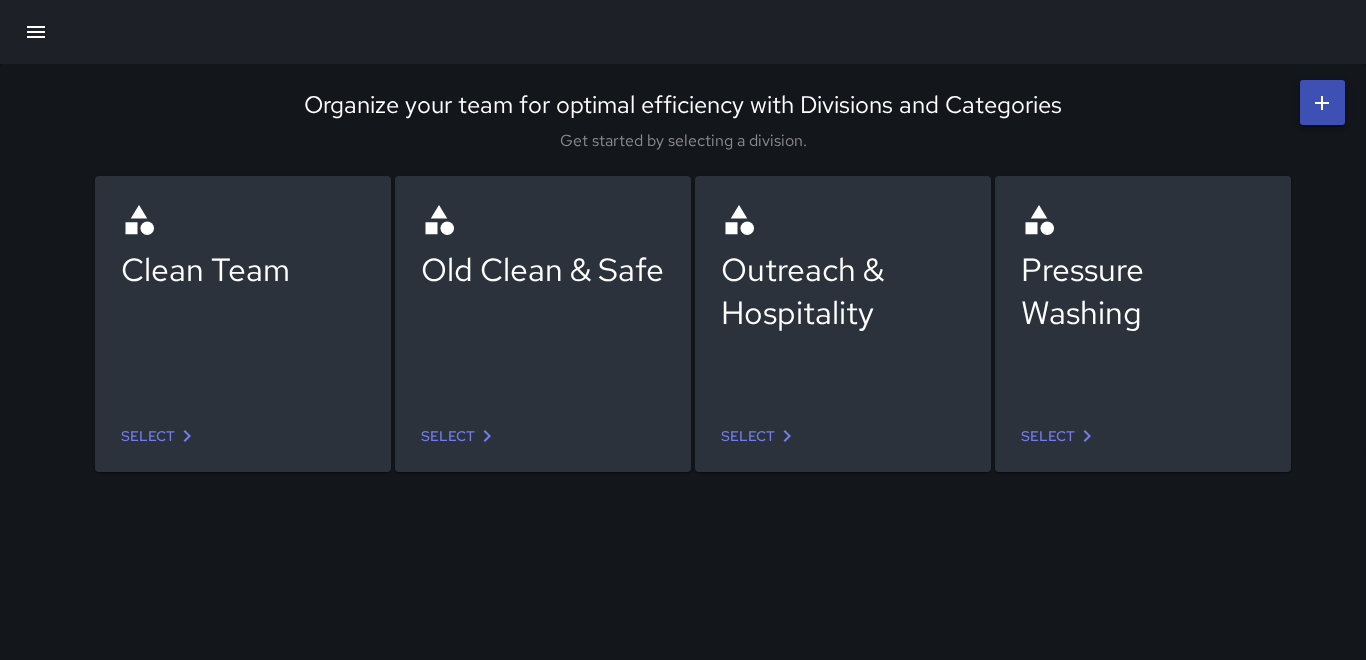 click on "Select" at bounding box center [1060, 436] 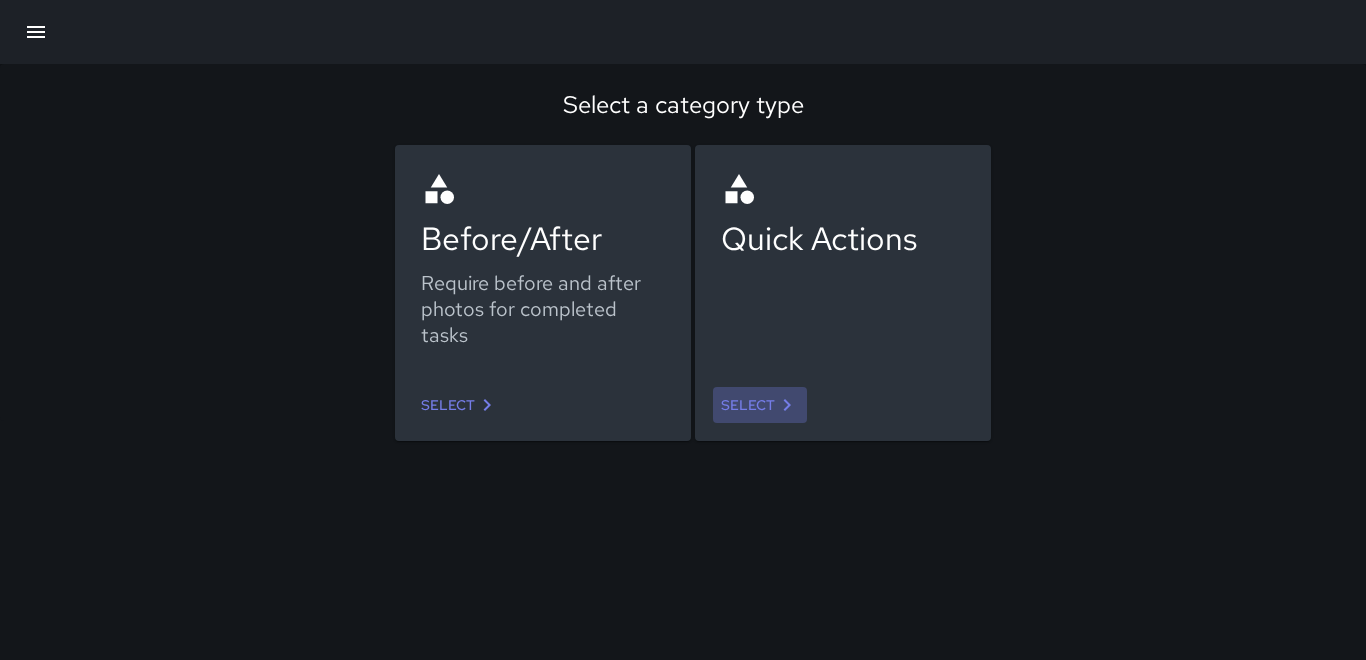 click on "Select" at bounding box center [760, 405] 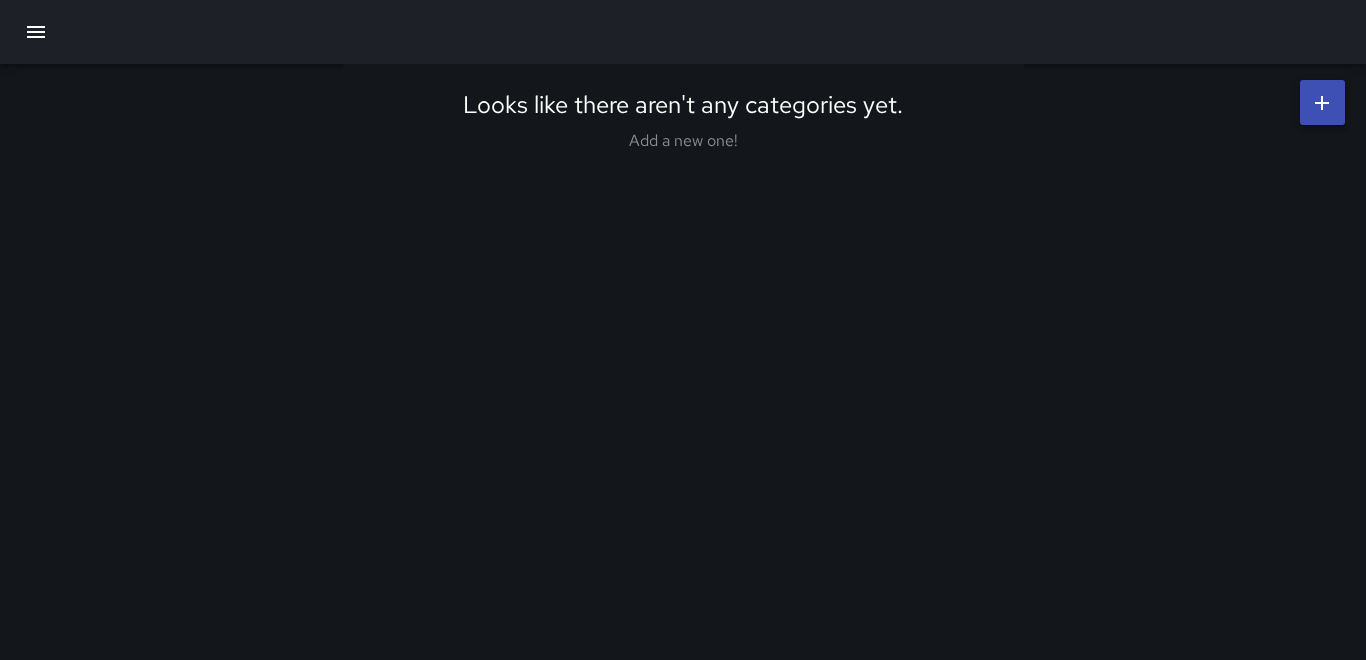 click 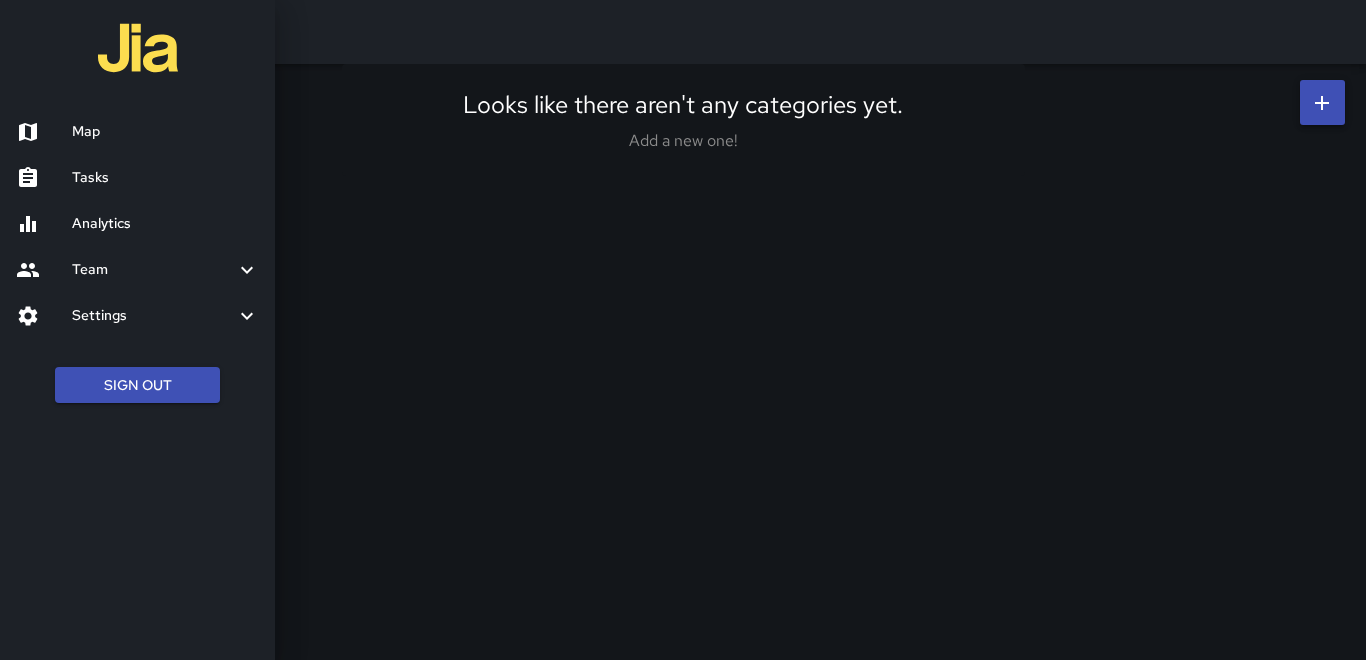 drag, startPoint x: 541, startPoint y: 294, endPoint x: 731, endPoint y: 247, distance: 195.72685 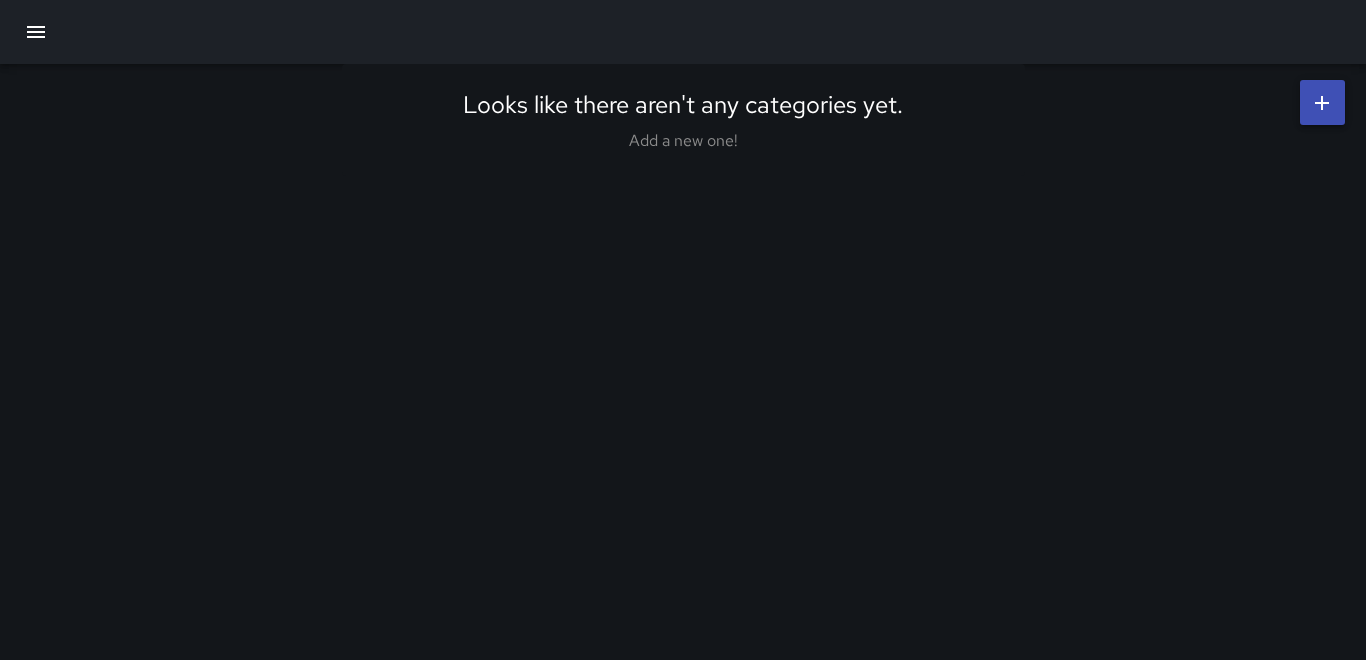 click at bounding box center (683, 32) 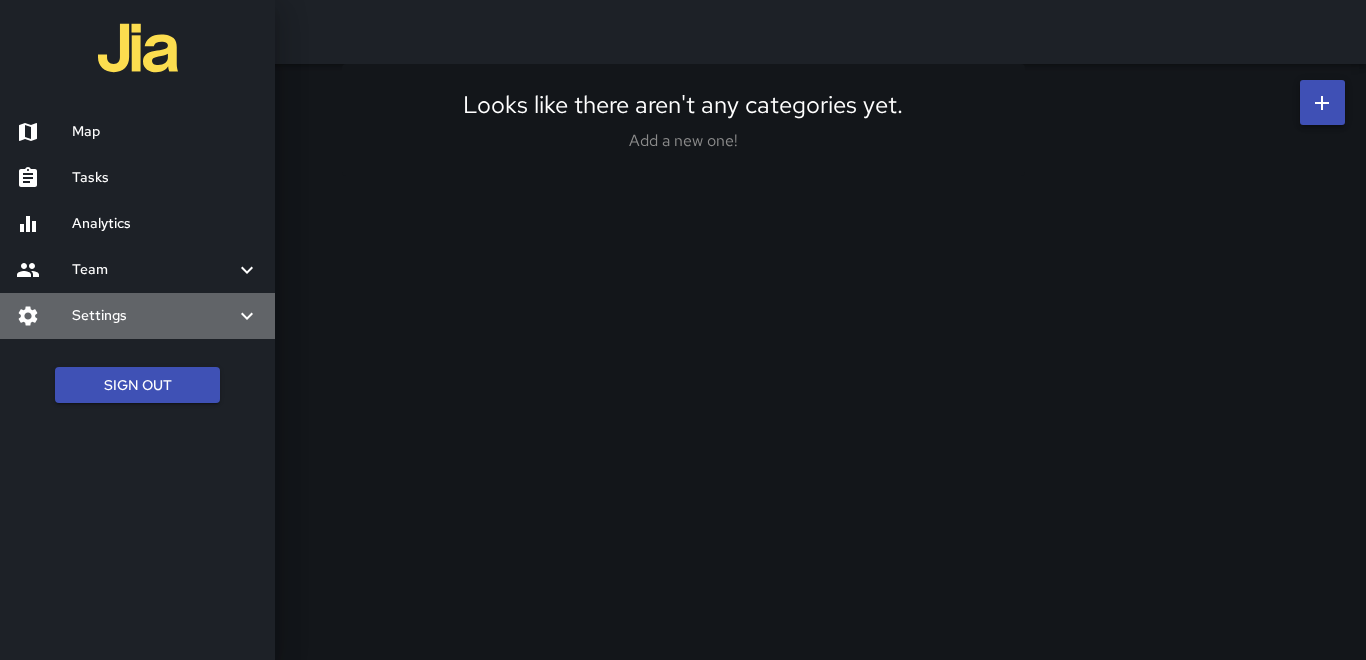 click on "Settings" at bounding box center (153, 316) 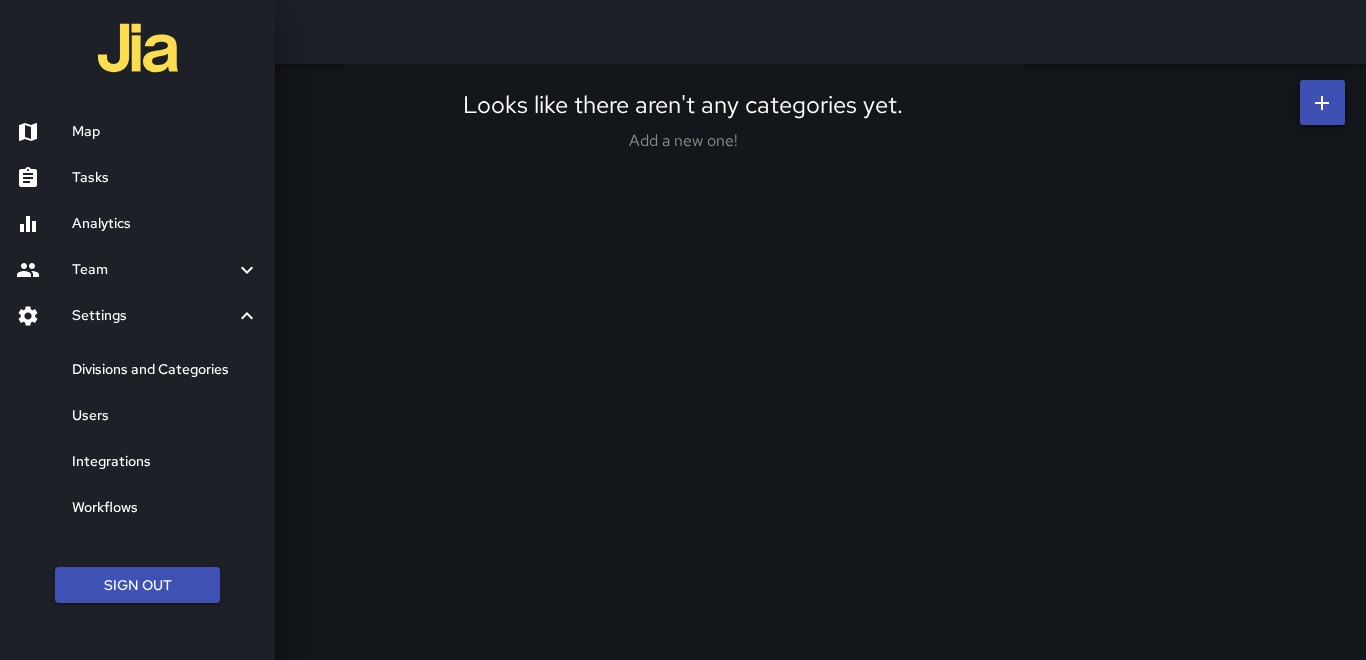 click on "Divisions and Categories" at bounding box center (165, 370) 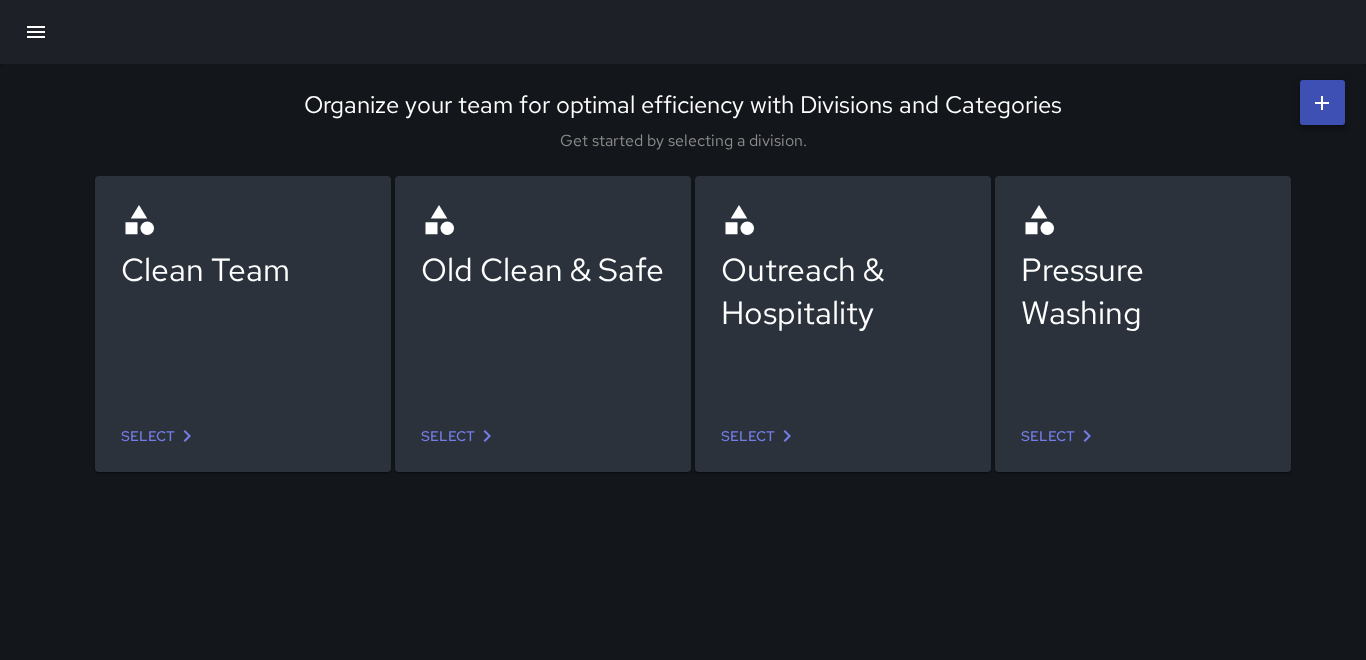 click on "Select" at bounding box center (760, 436) 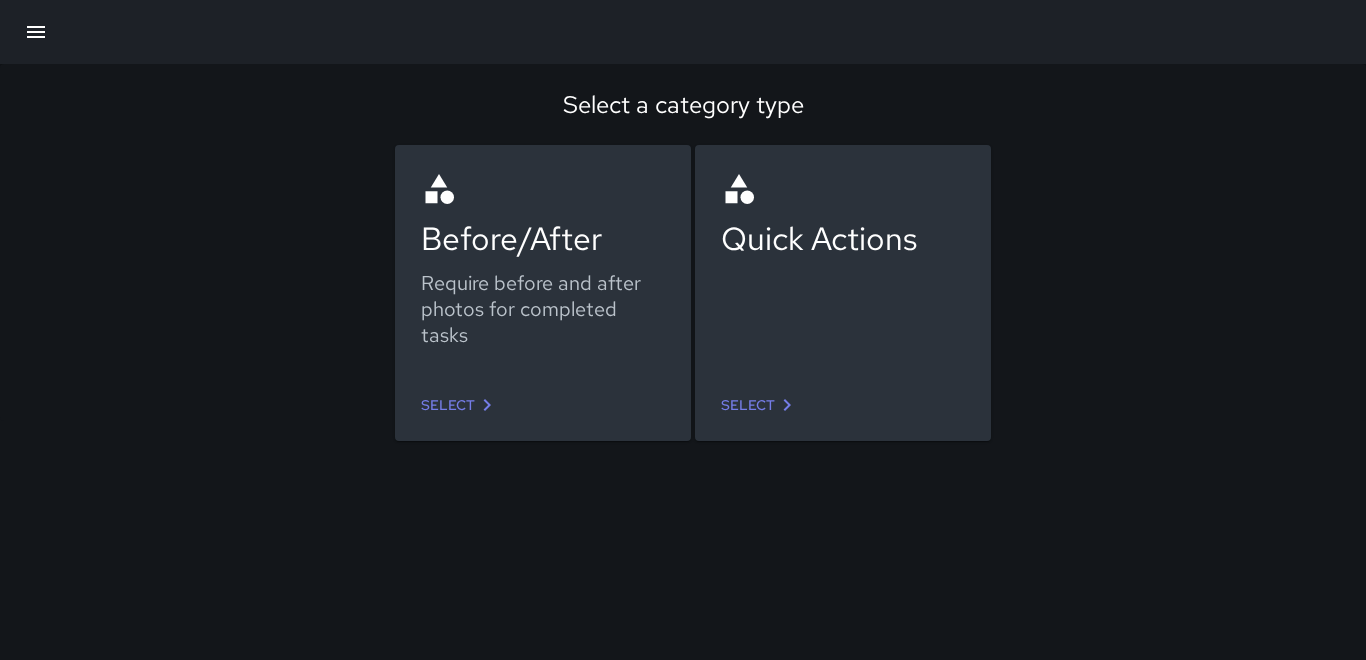 click on "Select" at bounding box center (760, 405) 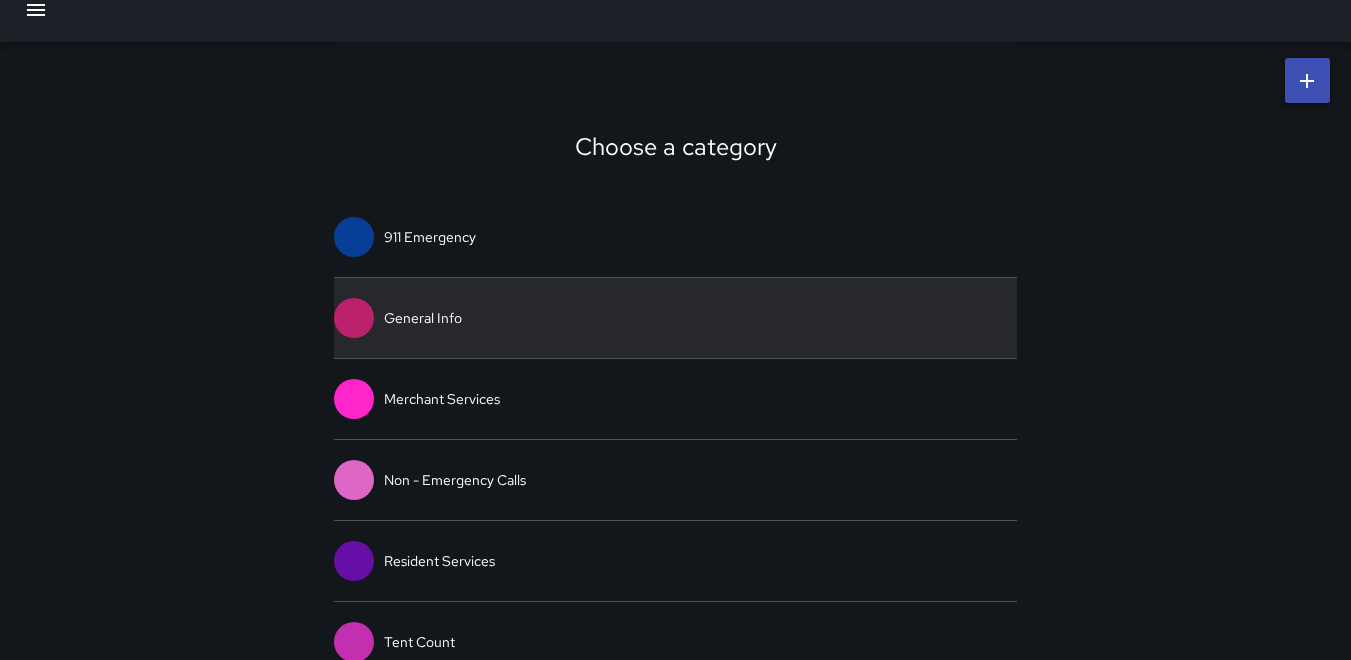 scroll, scrollTop: 0, scrollLeft: 0, axis: both 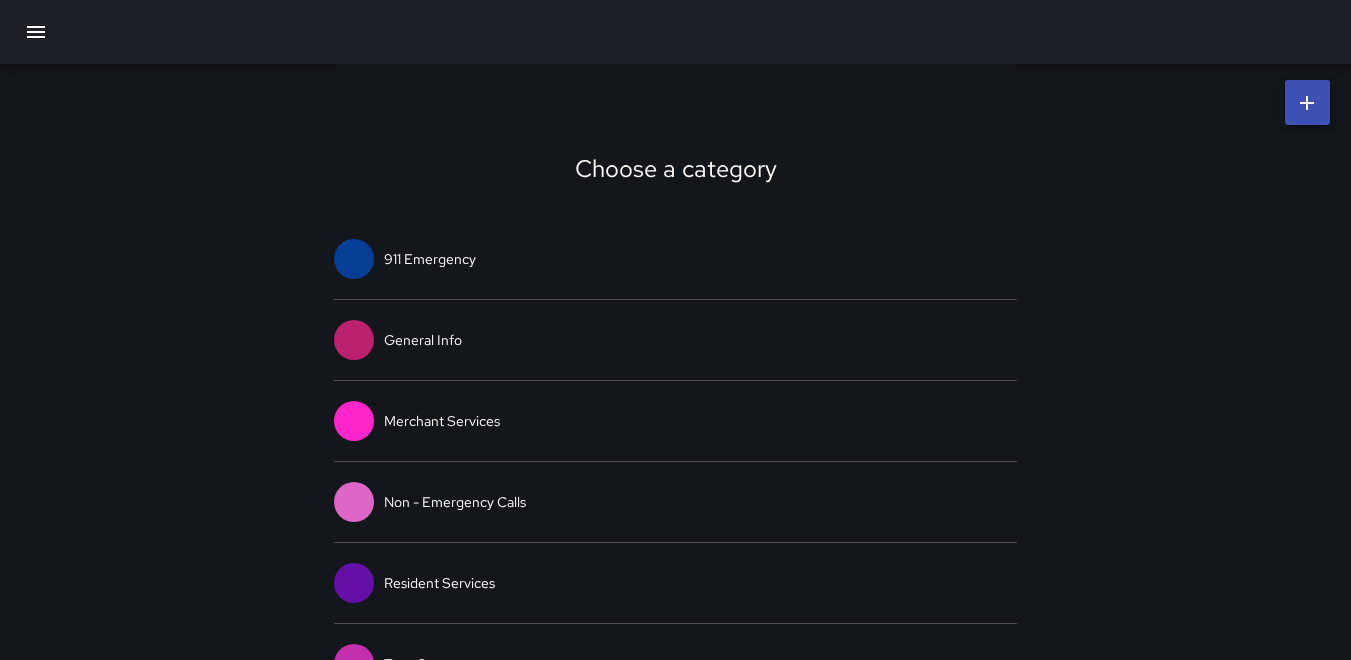 click 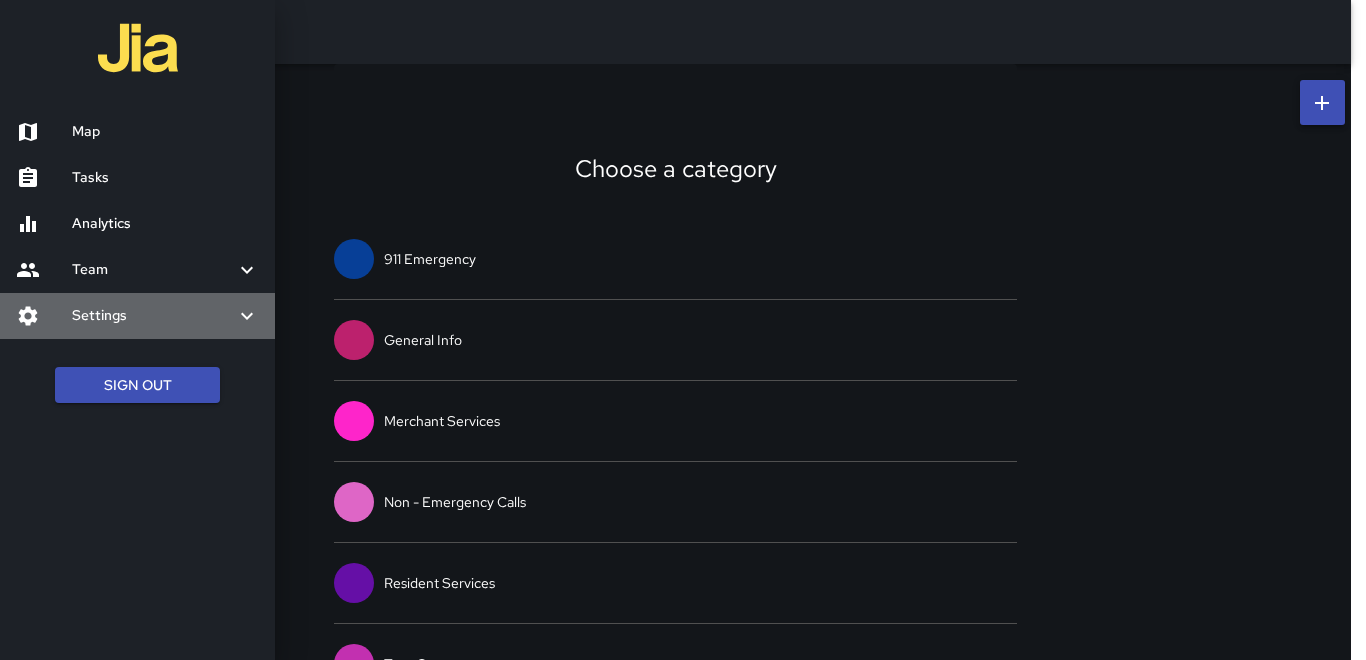 click on "Settings" at bounding box center [153, 316] 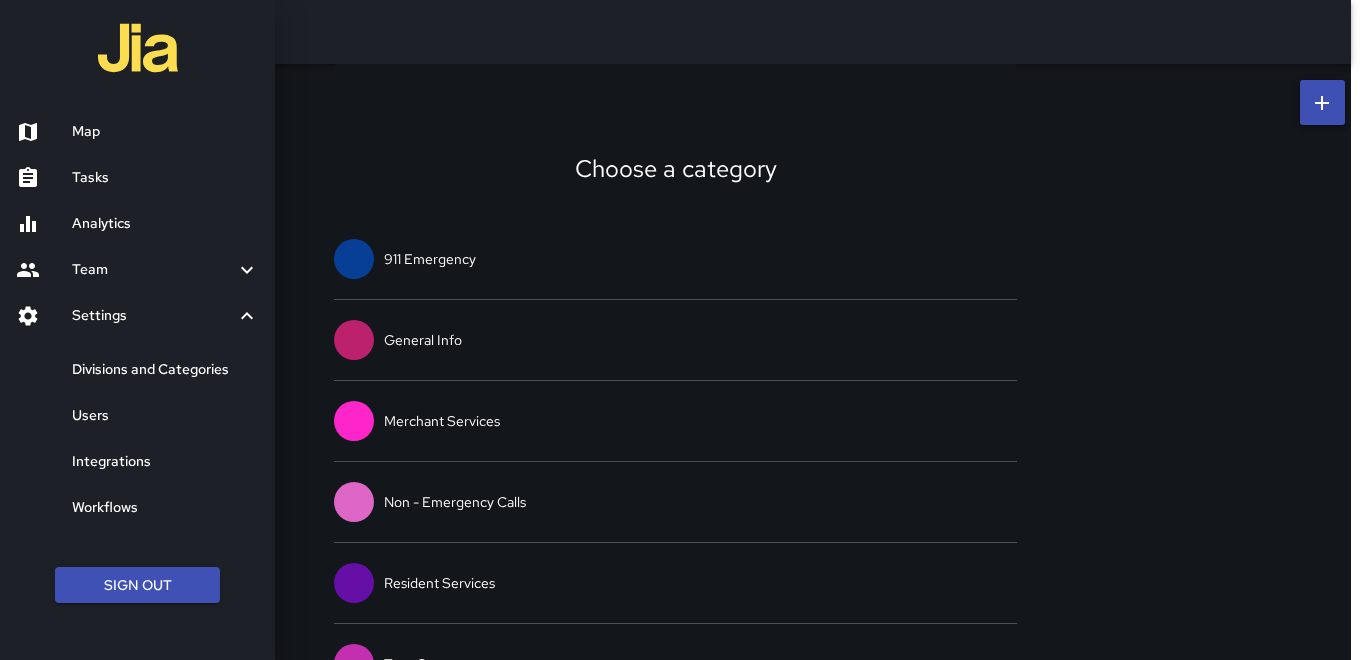 click on "Divisions and Categories" at bounding box center (165, 370) 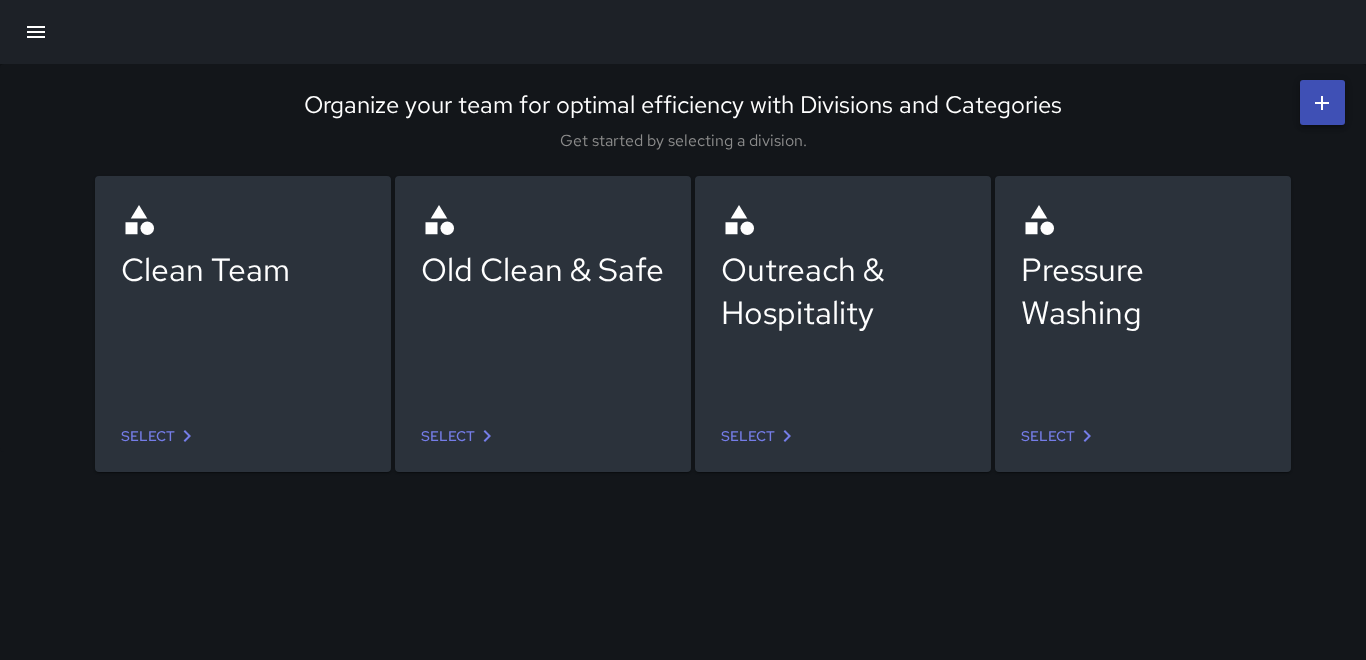 click on "Select" at bounding box center [160, 436] 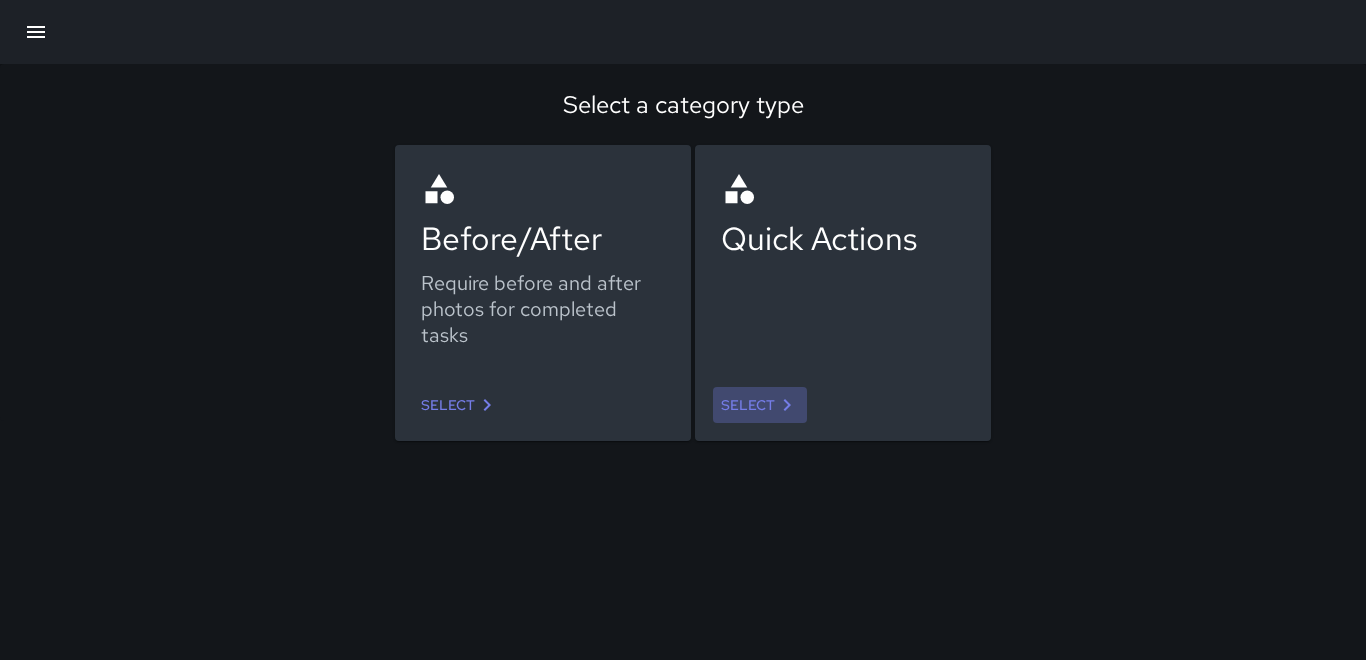 click on "Select" at bounding box center (760, 405) 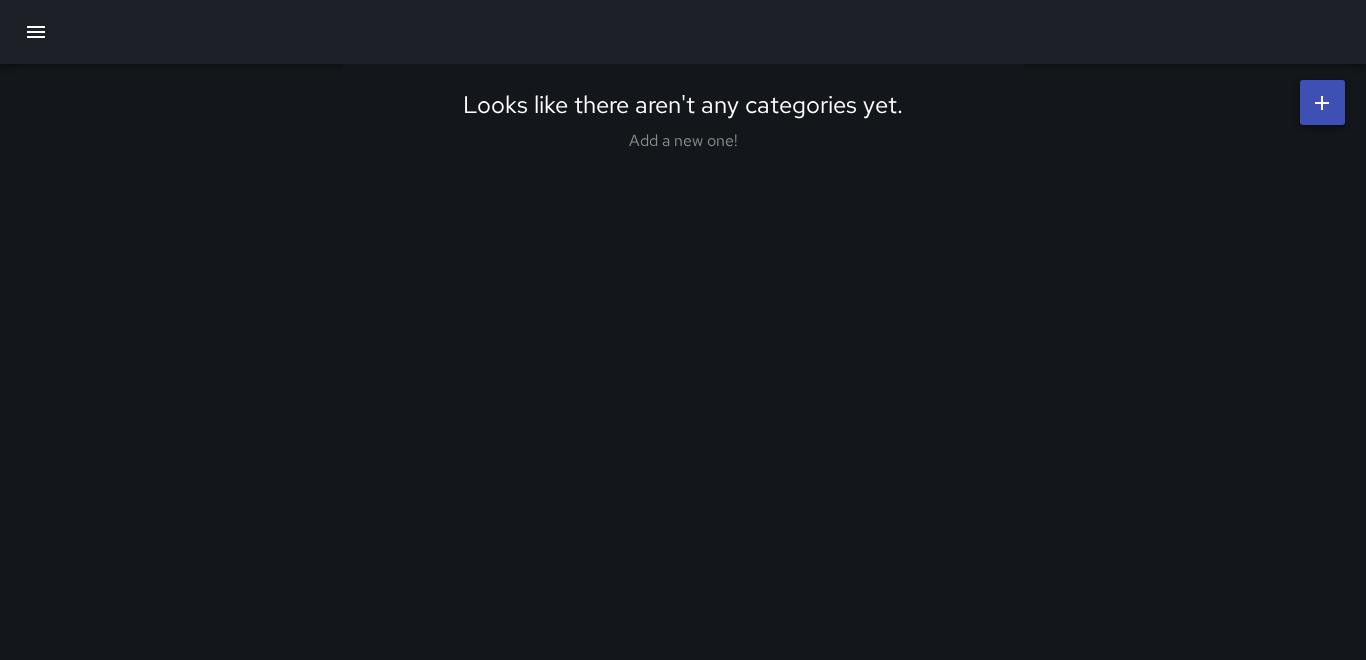 click 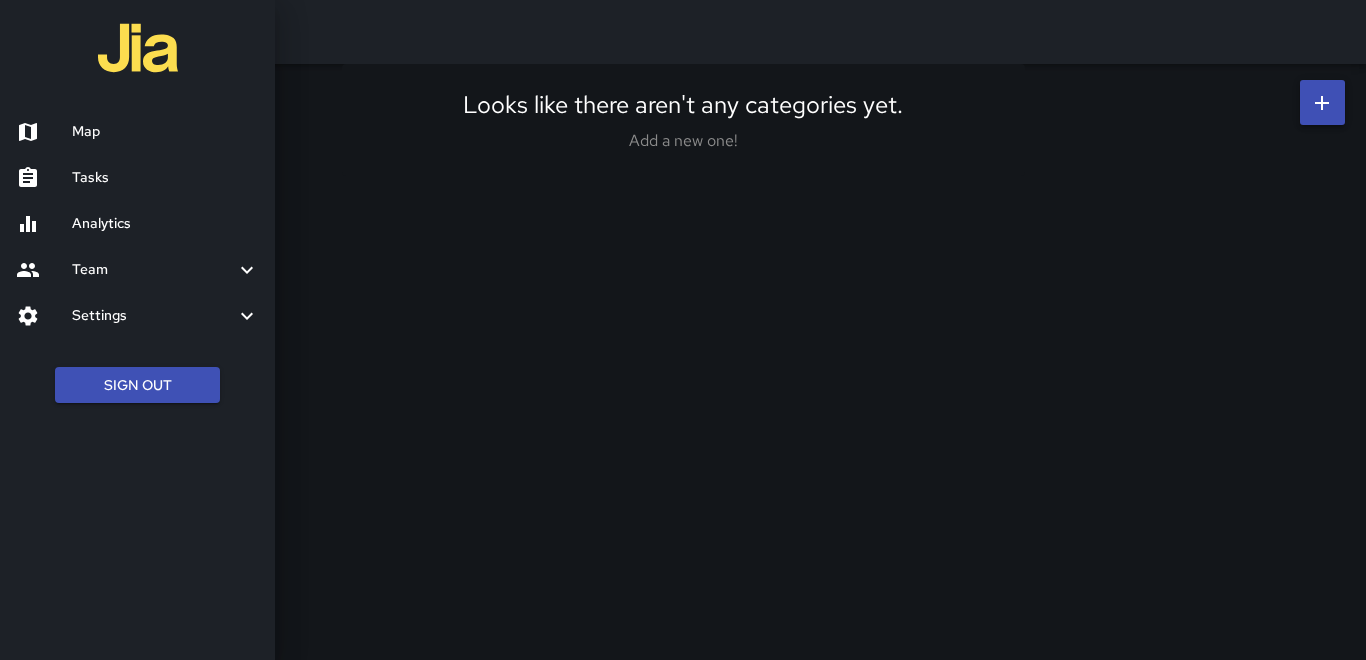 click on "Settings" at bounding box center (153, 316) 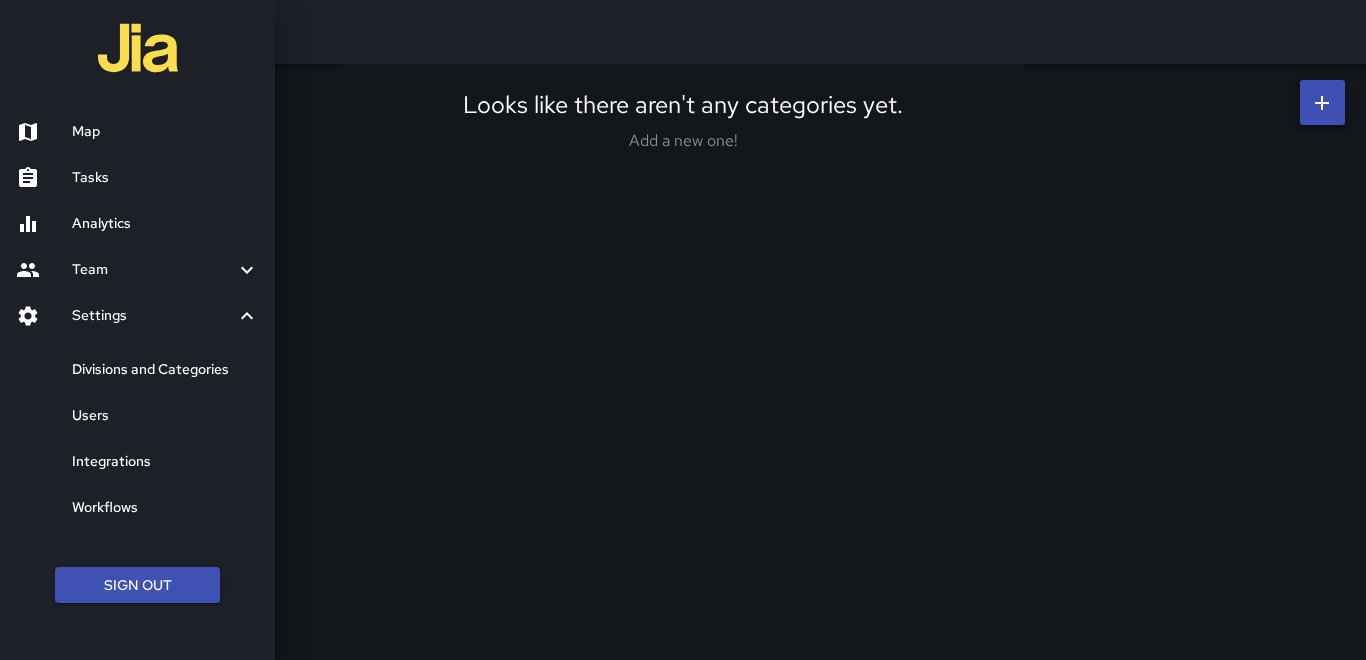 click on "Users" at bounding box center [165, 416] 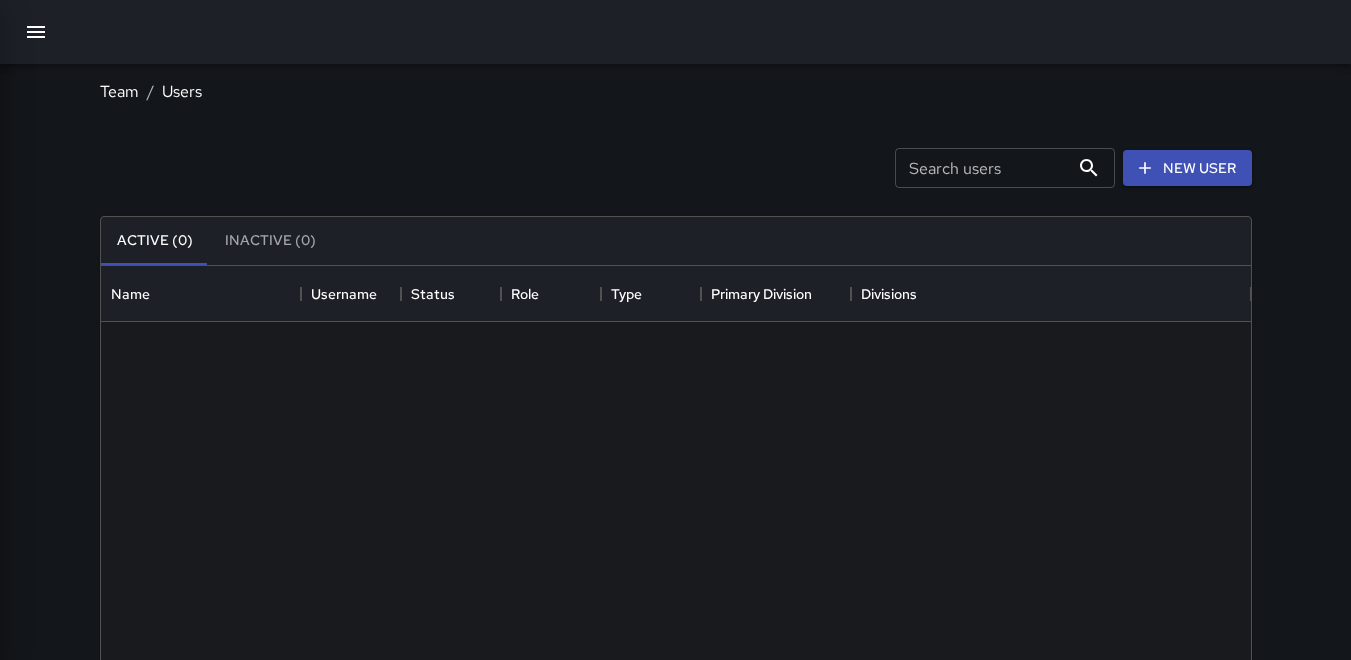 scroll, scrollTop: 16, scrollLeft: 16, axis: both 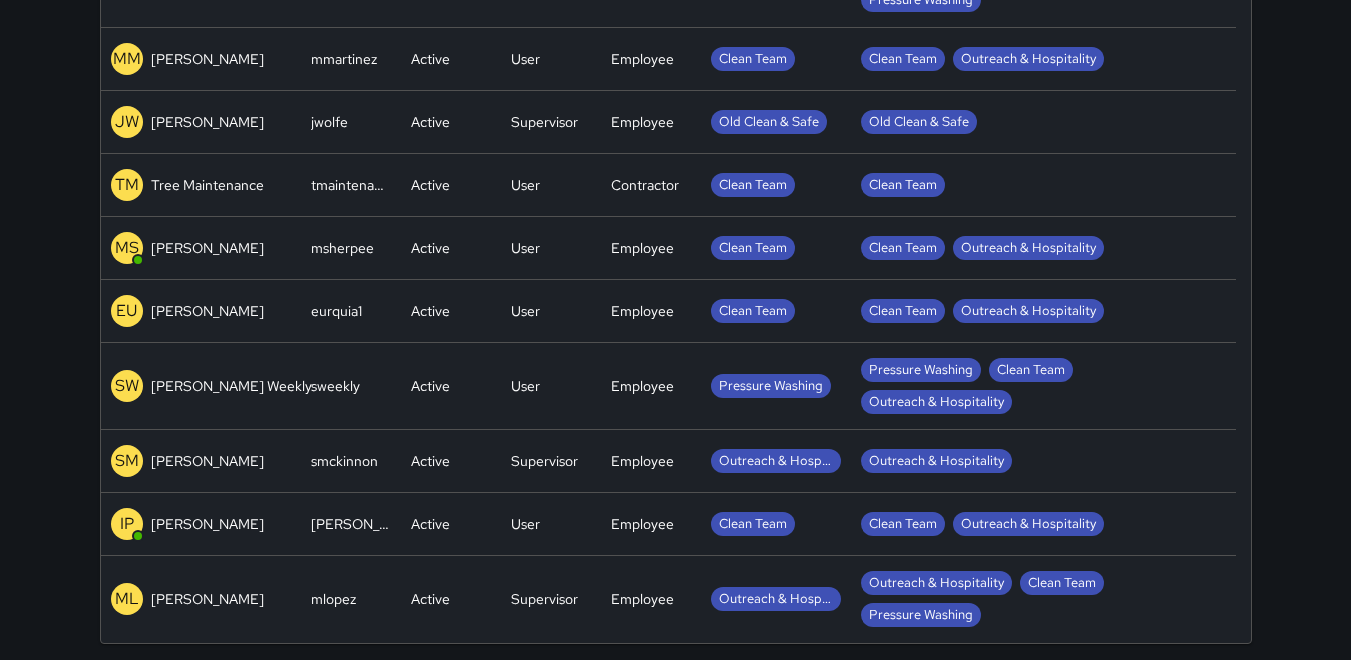 click on "[PERSON_NAME] Weekly" at bounding box center [211, 386] 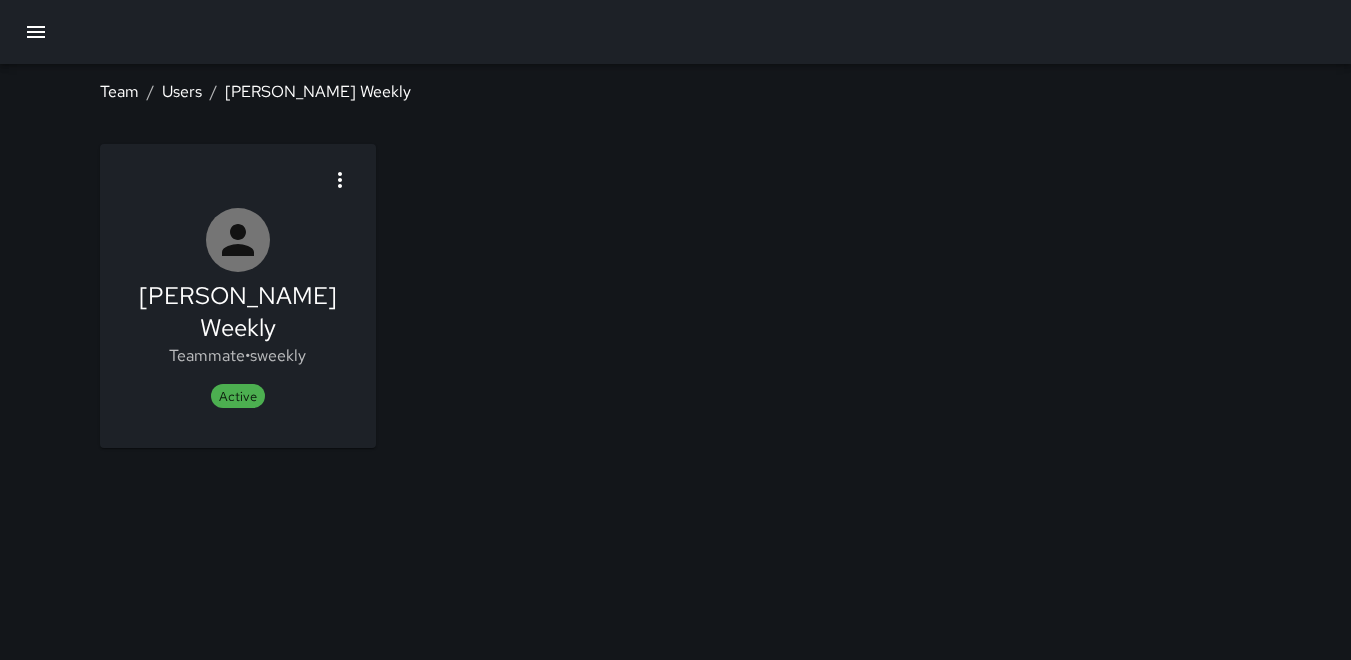 scroll, scrollTop: 0, scrollLeft: 0, axis: both 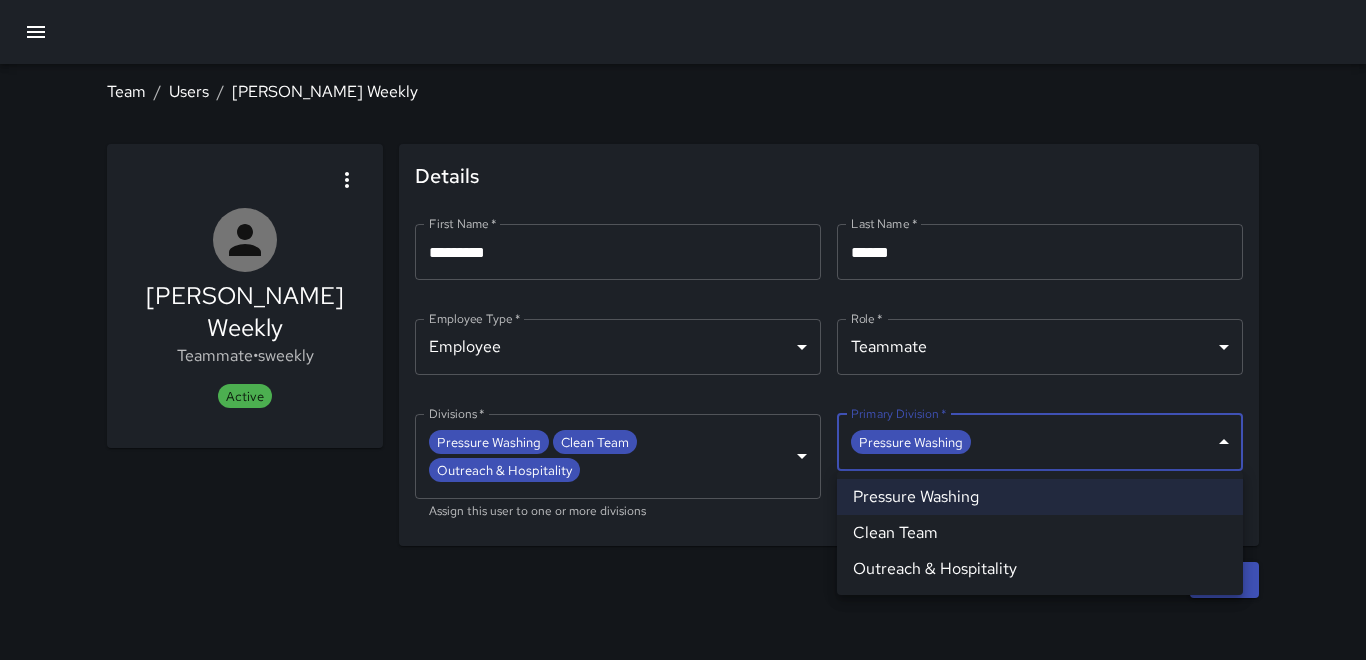 click on "**********" at bounding box center (683, 330) 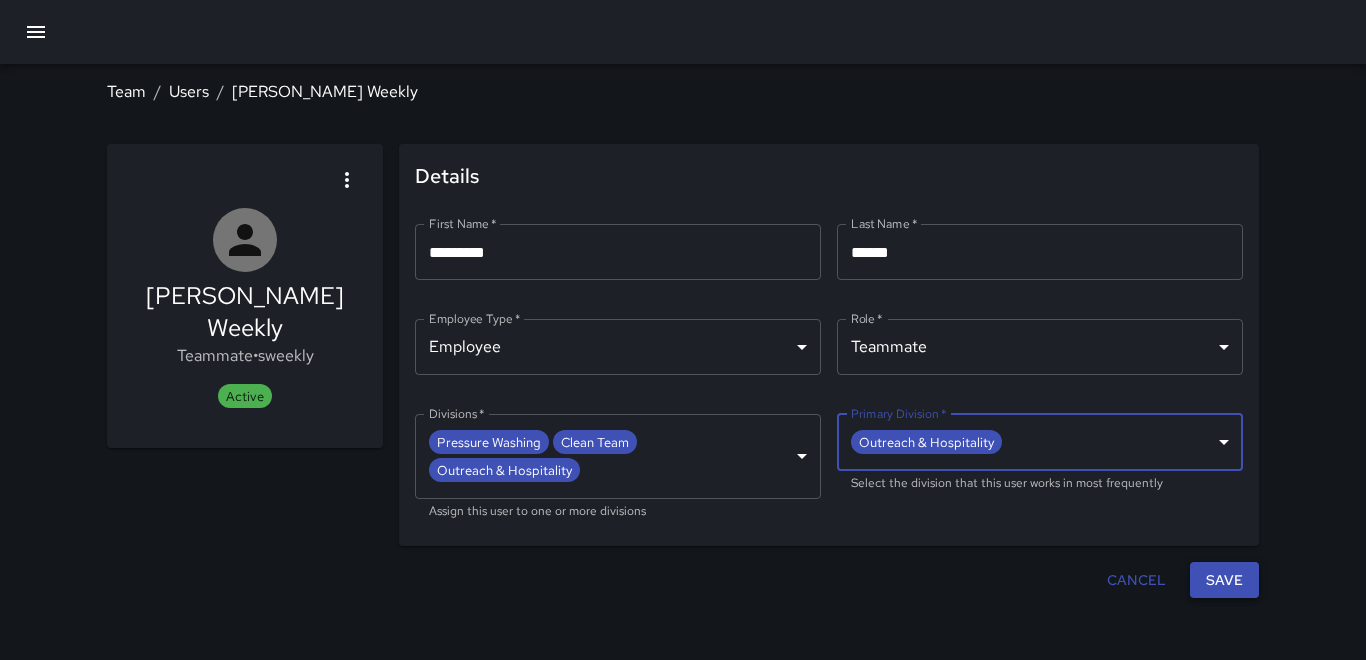 click on "Save" at bounding box center [1224, 580] 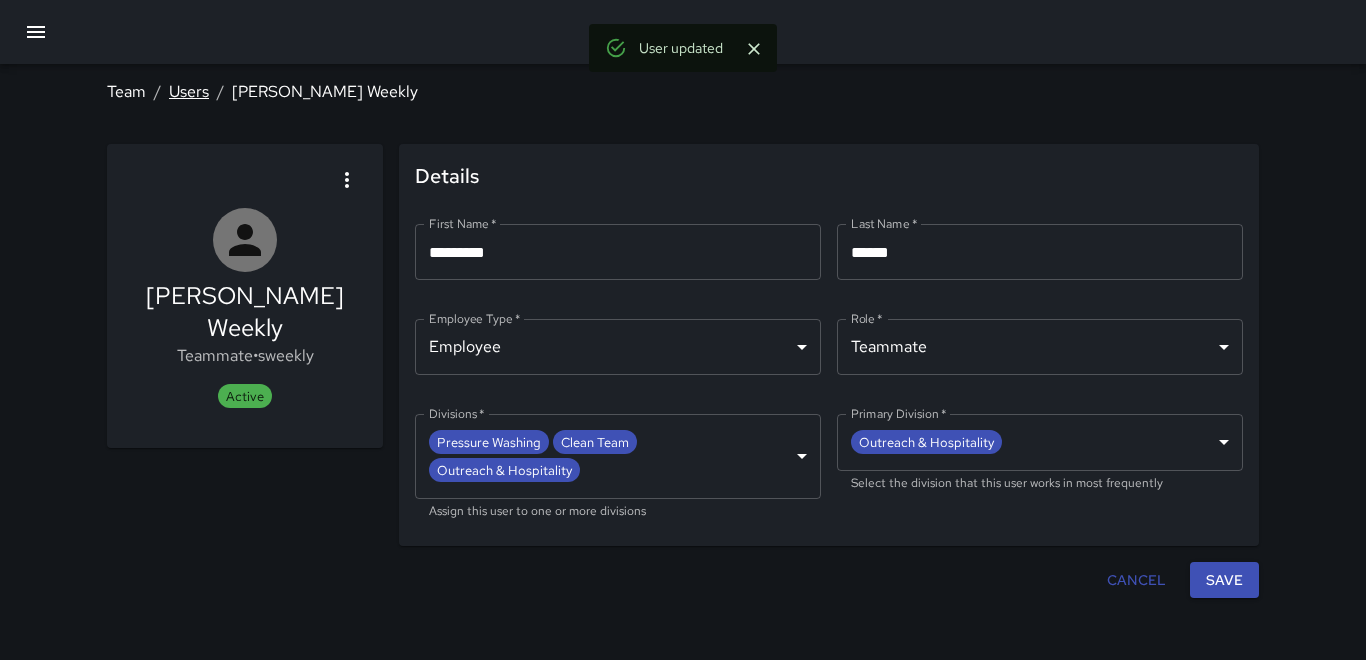 click on "Users" at bounding box center (189, 91) 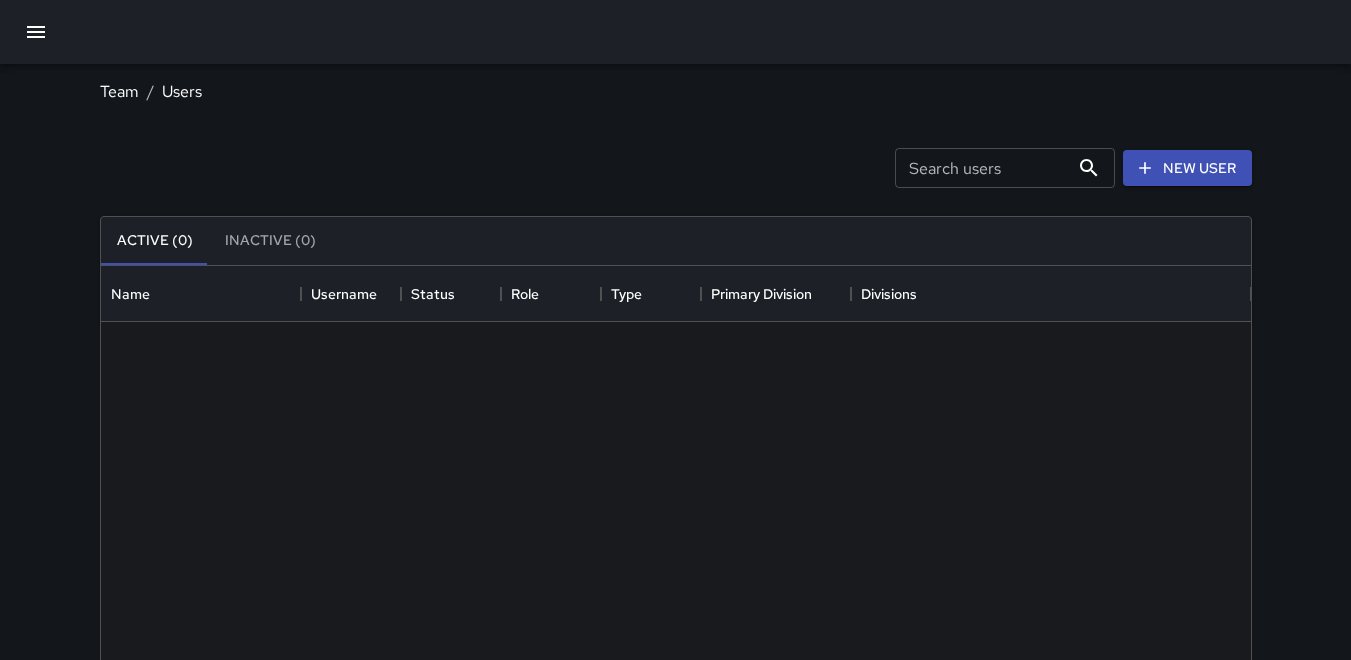scroll, scrollTop: 16, scrollLeft: 16, axis: both 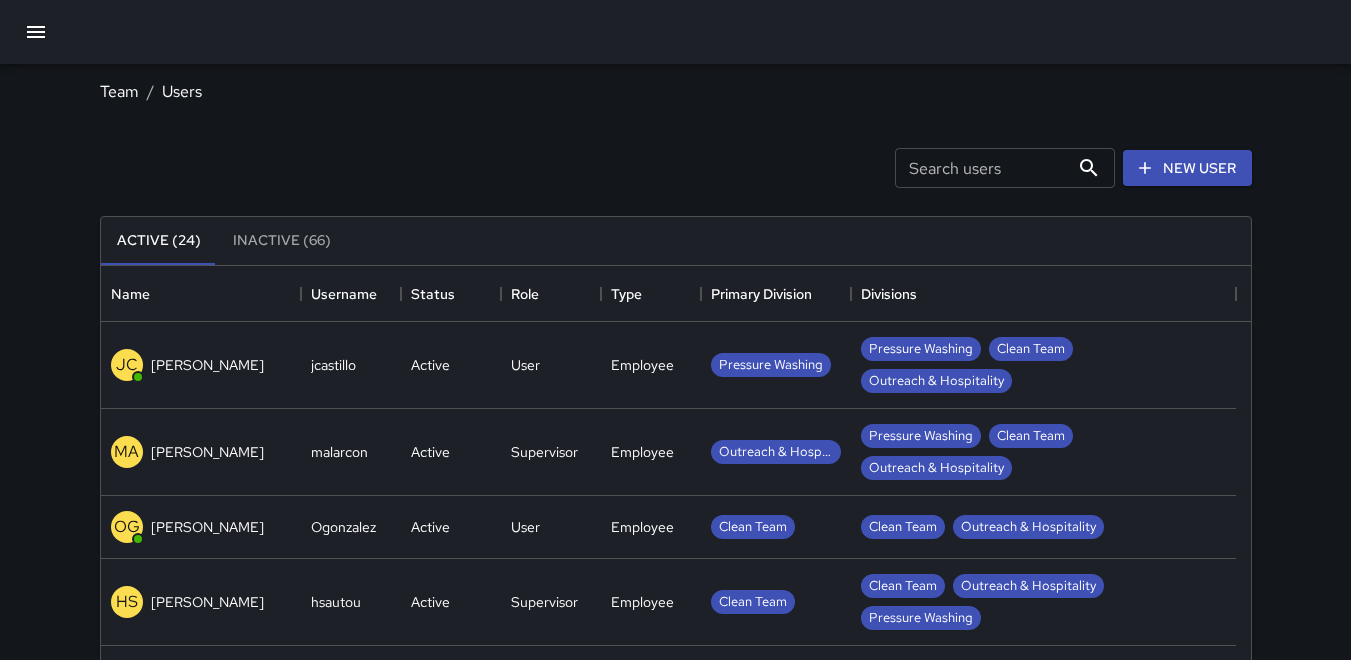 click on "[PERSON_NAME]" at bounding box center [207, 365] 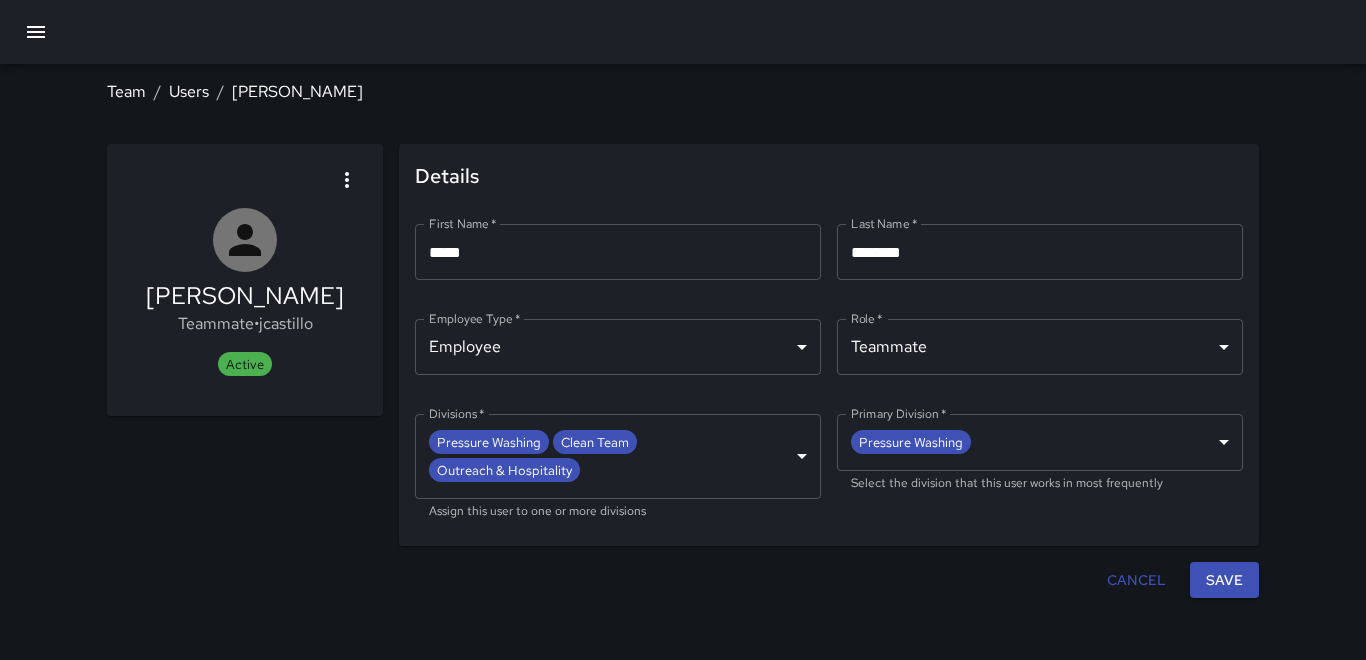 click on "**********" at bounding box center [683, 330] 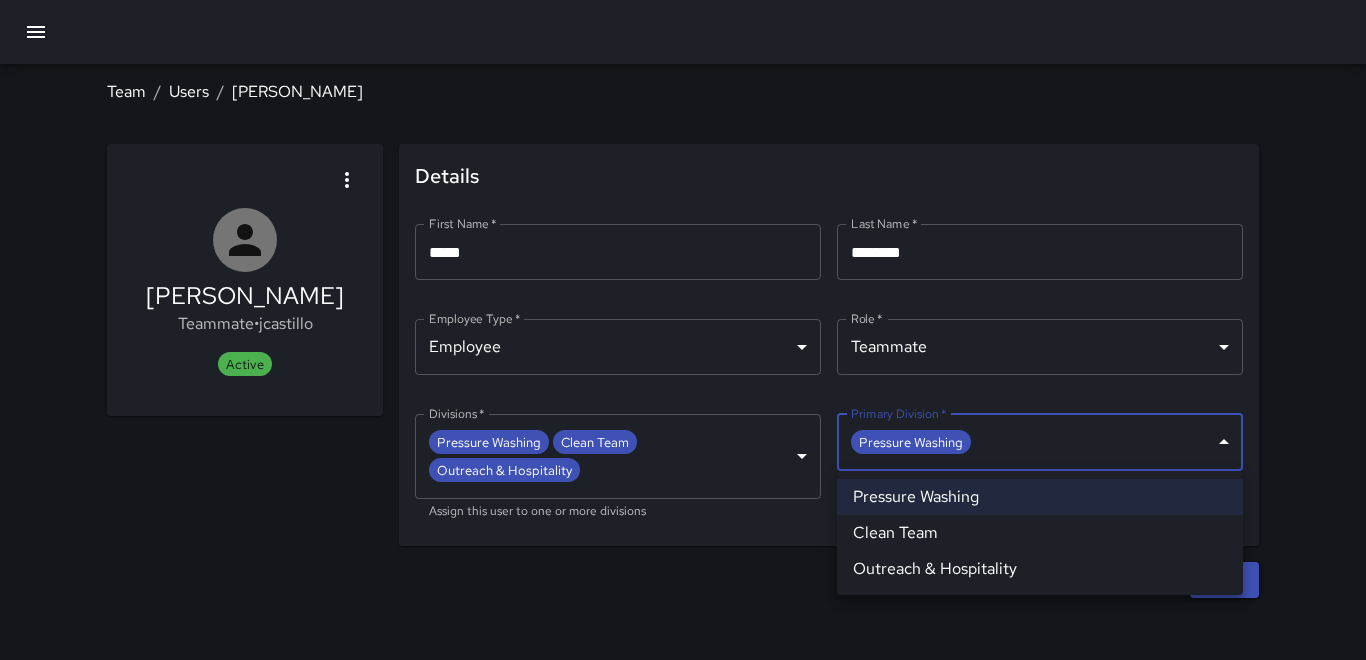 click on "Outreach & Hospitality" at bounding box center [1040, 569] 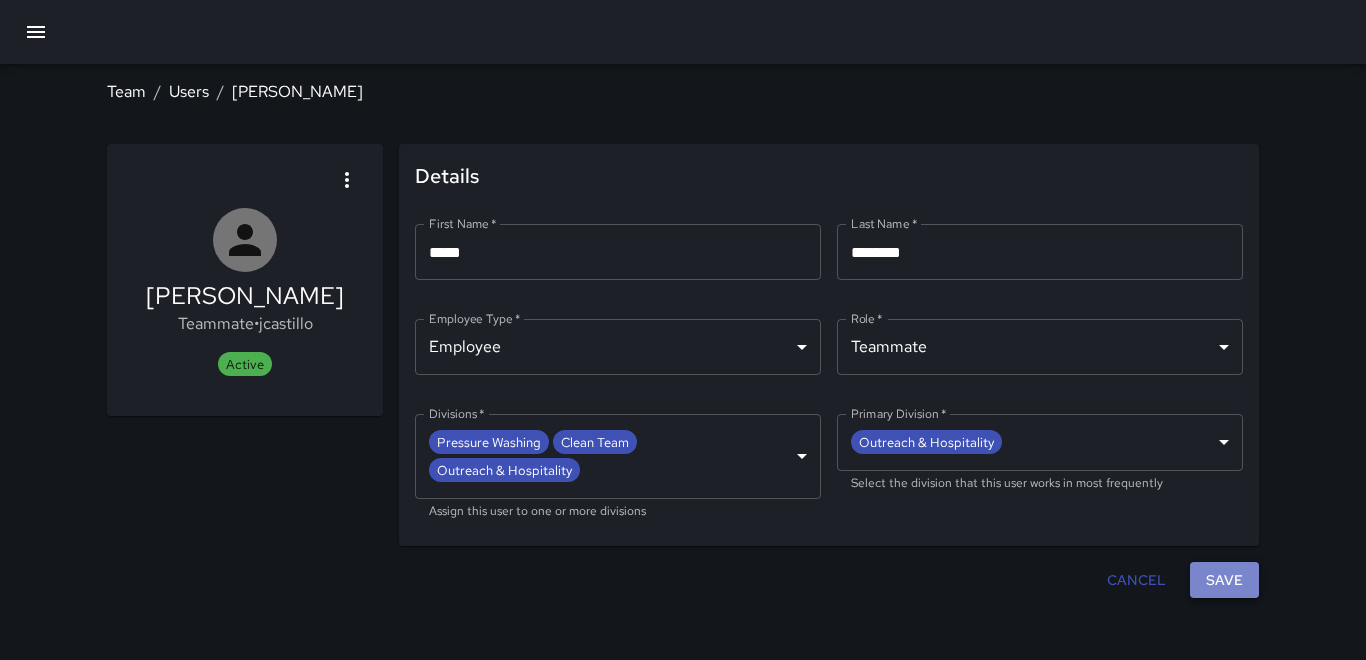 click on "Save" at bounding box center (1224, 580) 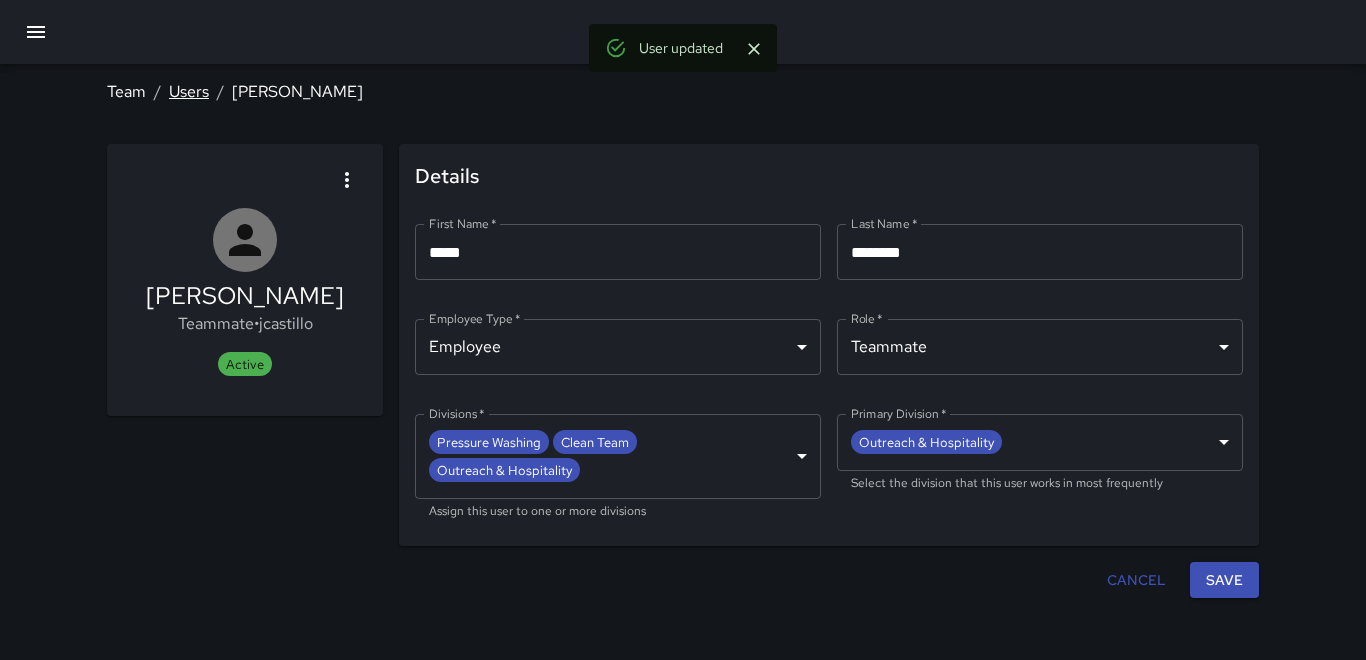 click on "Users" at bounding box center (189, 91) 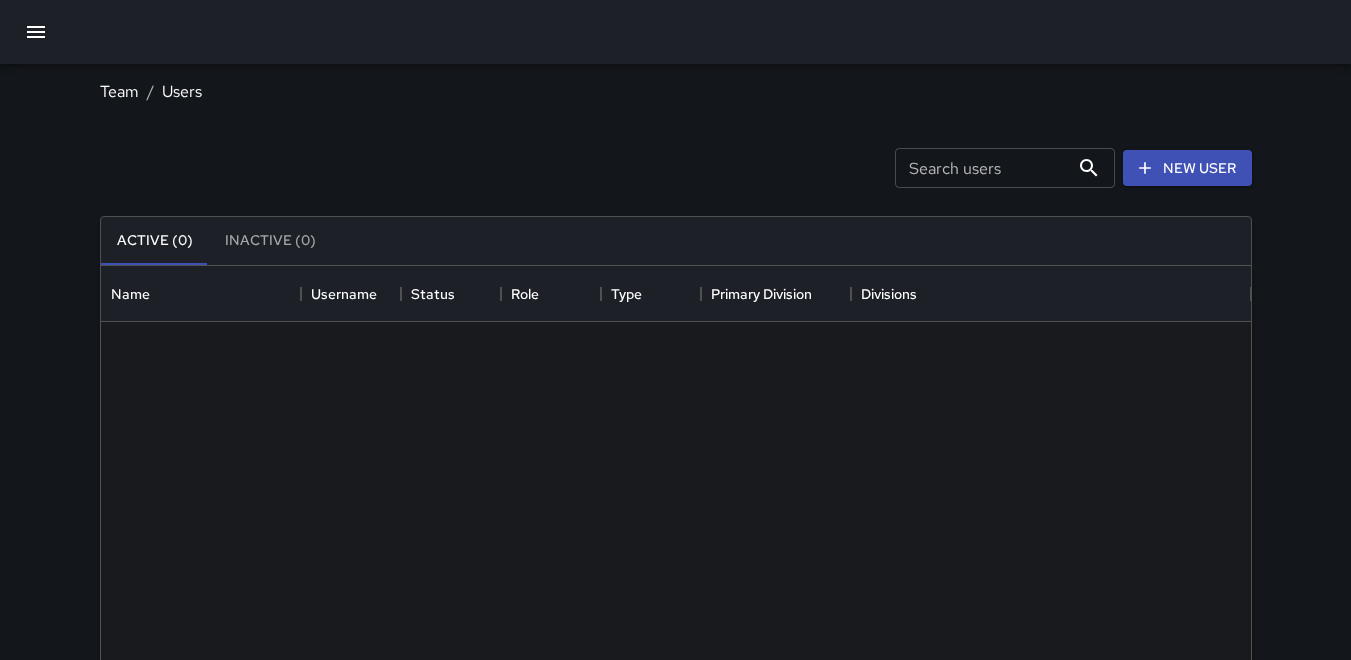 scroll, scrollTop: 16, scrollLeft: 16, axis: both 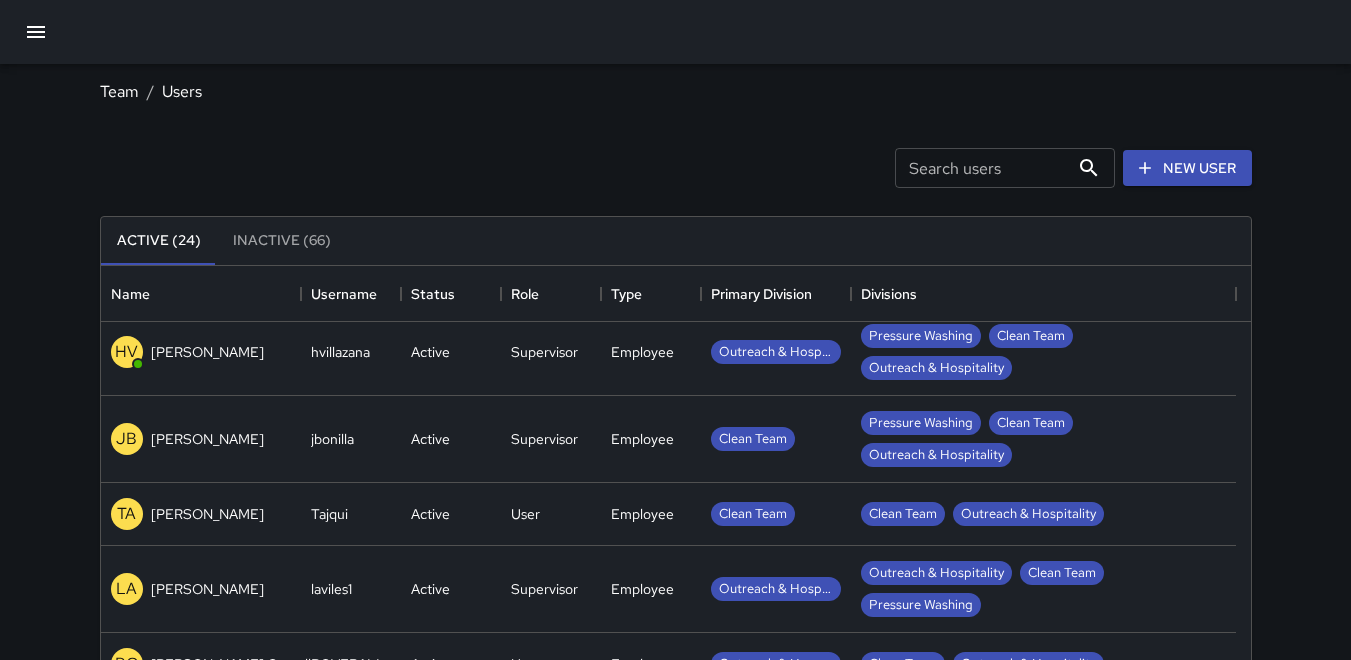 click on "[PERSON_NAME]" at bounding box center [207, 514] 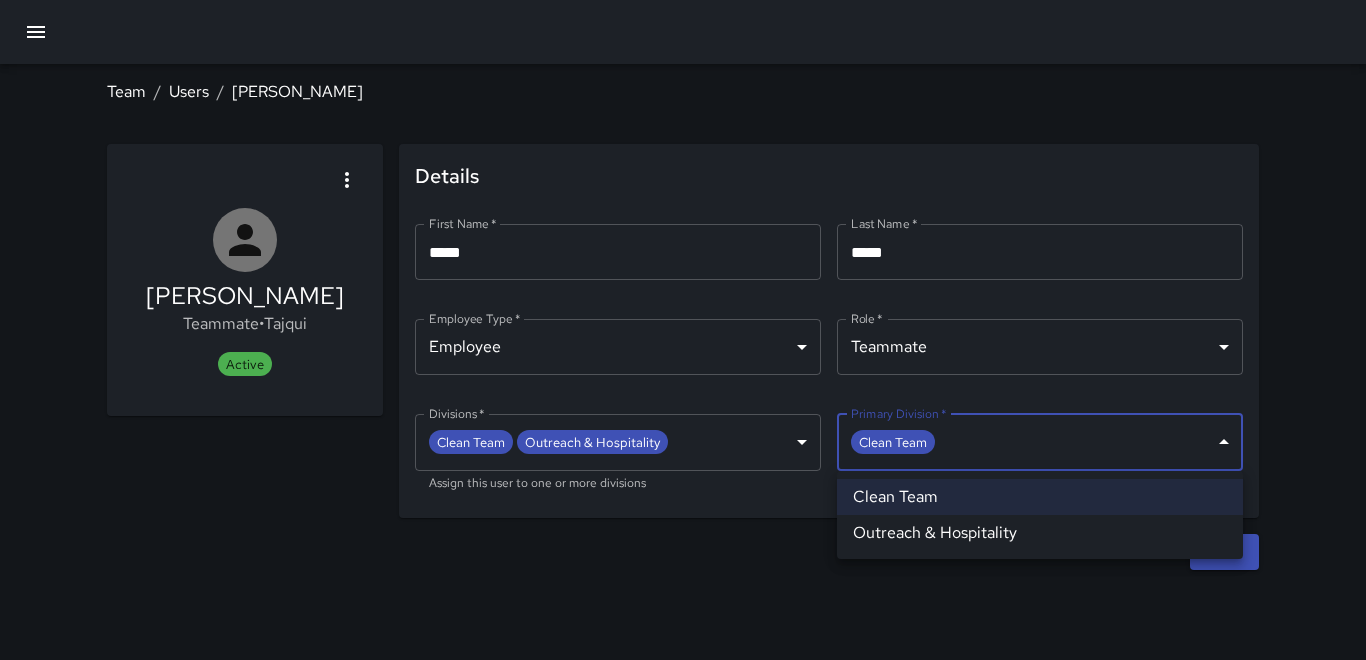 click on "**********" at bounding box center (683, 330) 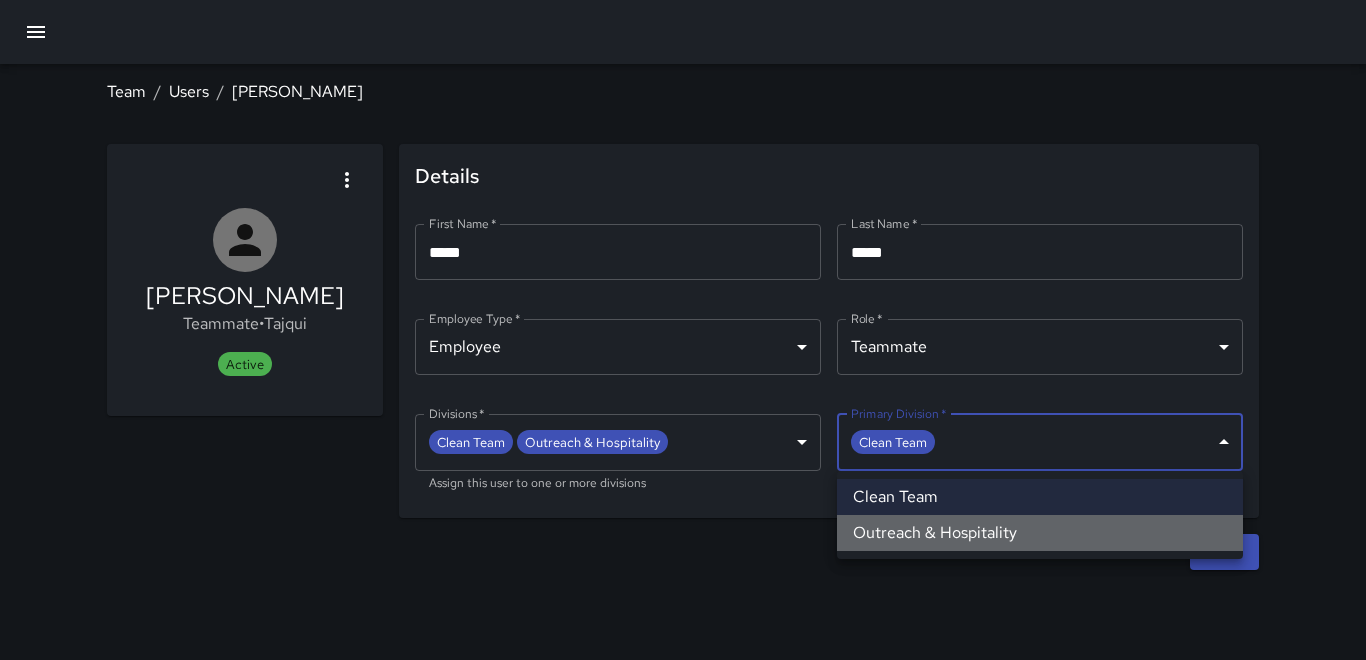 click on "Outreach & Hospitality" at bounding box center [1040, 533] 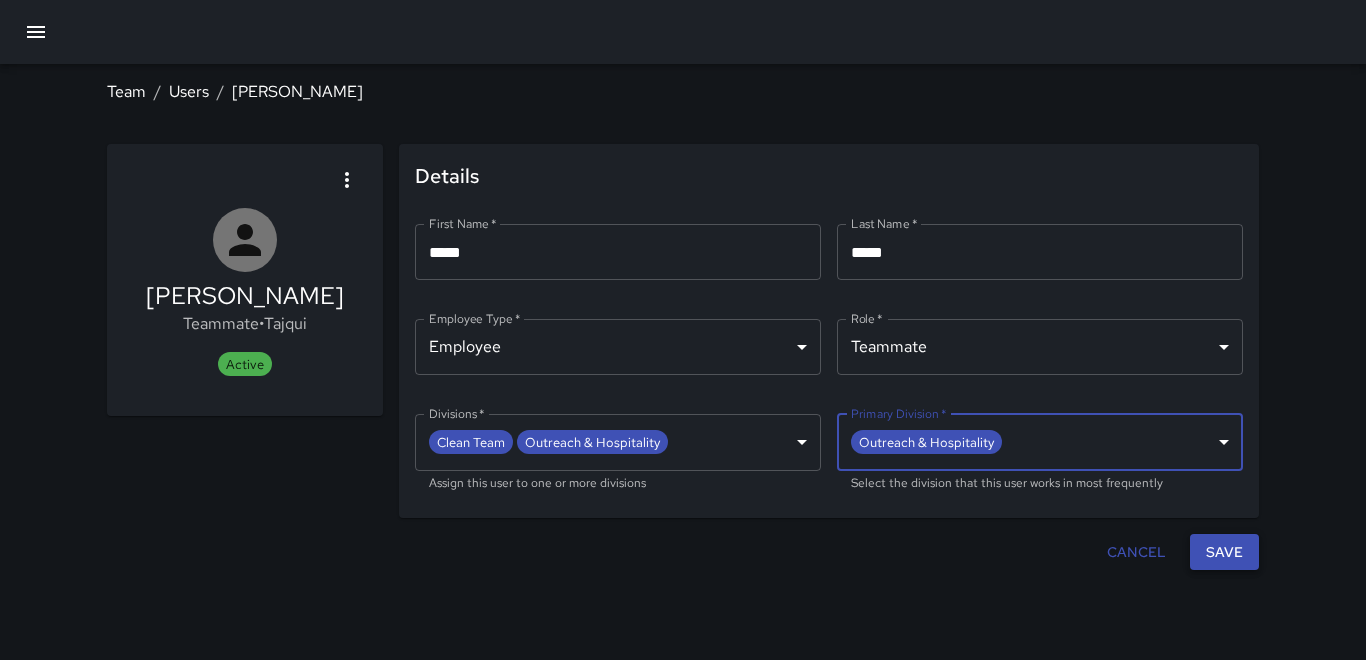 click on "Save" at bounding box center (1224, 552) 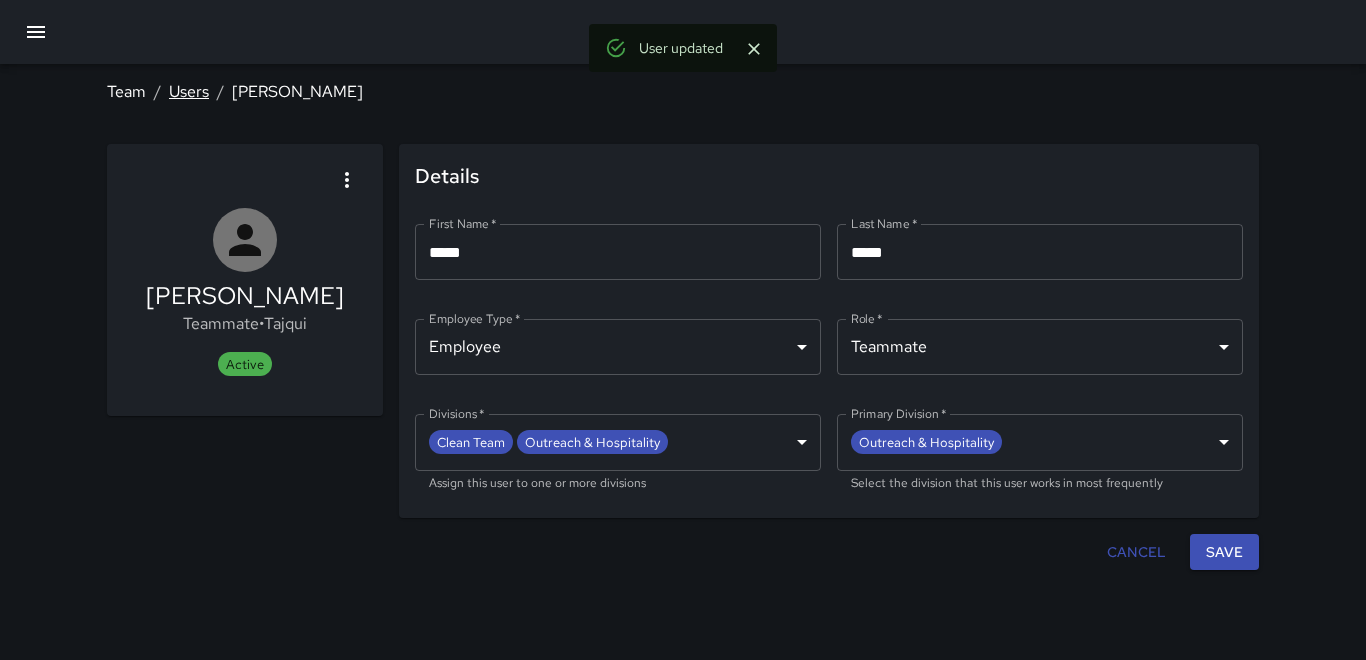 click on "Users" at bounding box center [189, 91] 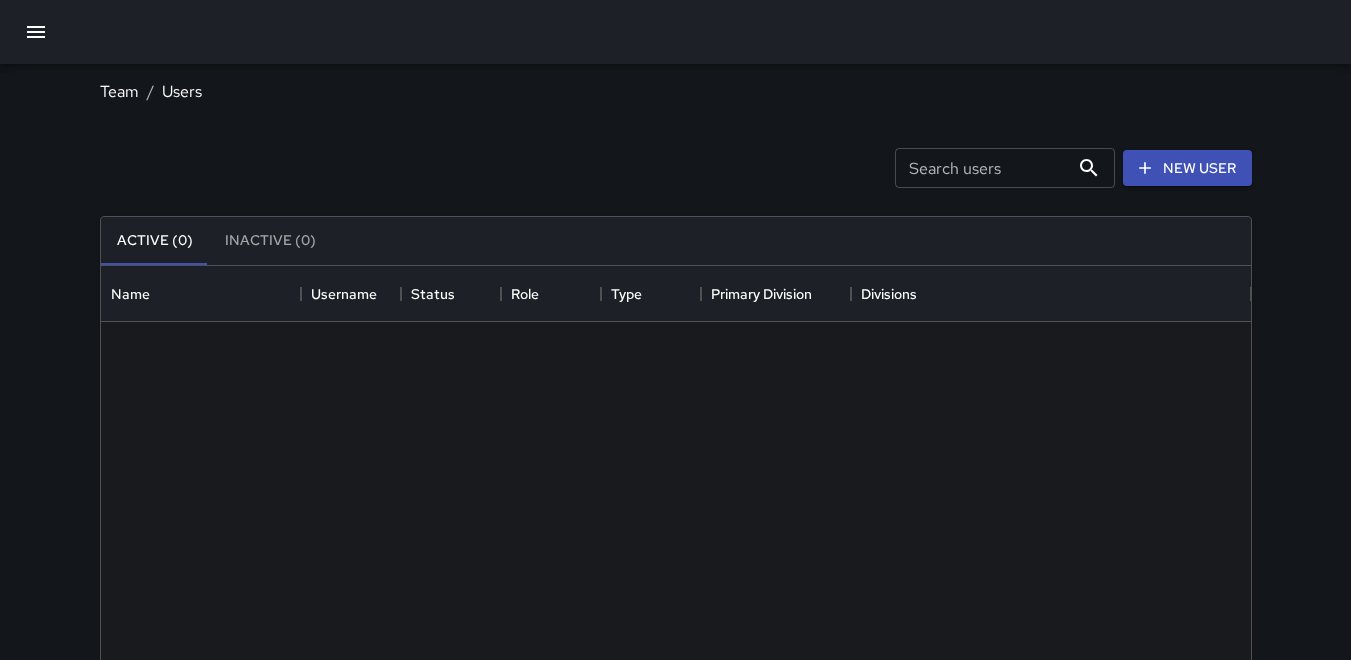 scroll, scrollTop: 16, scrollLeft: 16, axis: both 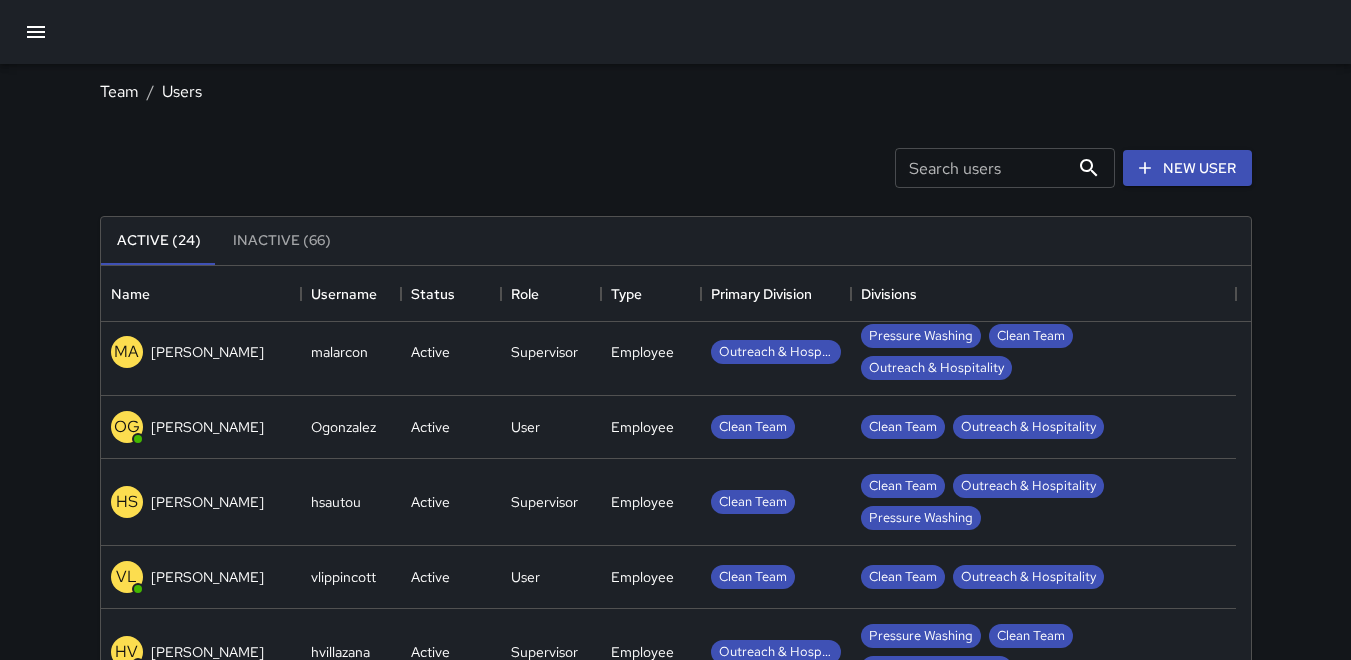 click on "[PERSON_NAME]" at bounding box center (207, 427) 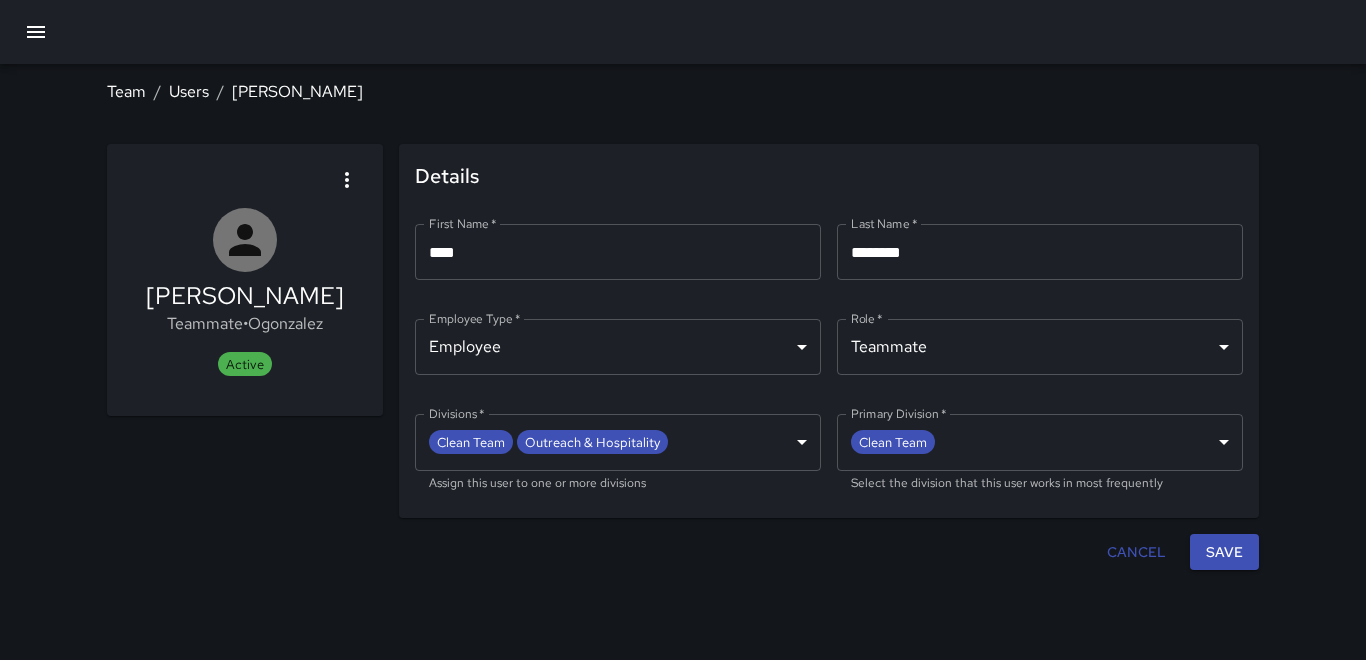 click on "**********" at bounding box center (683, 330) 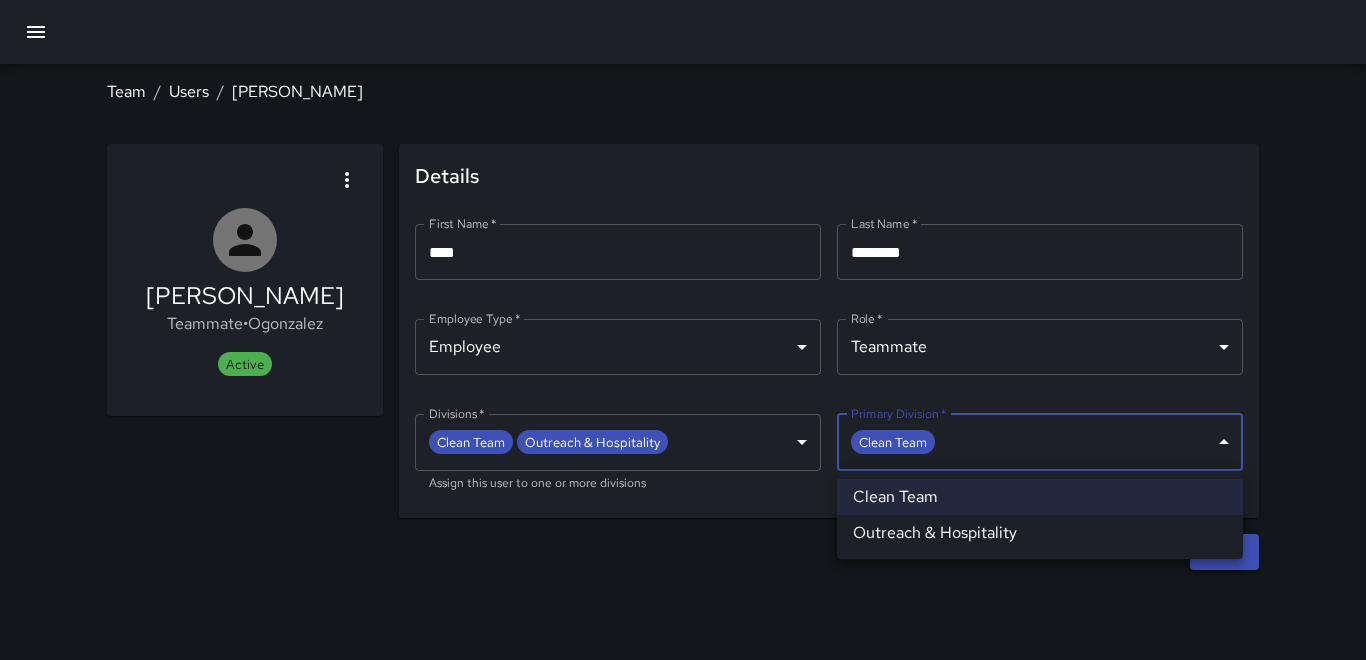 click on "Outreach & Hospitality" at bounding box center [1040, 533] 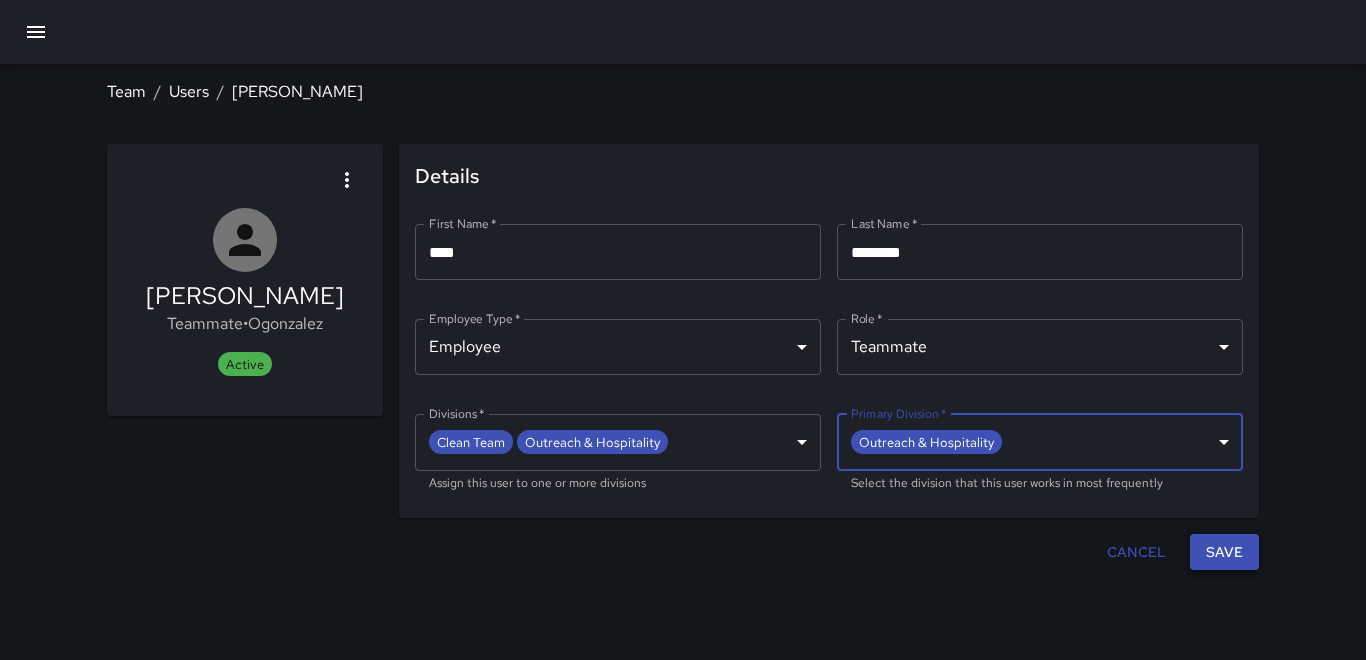 click on "Save" at bounding box center (1224, 552) 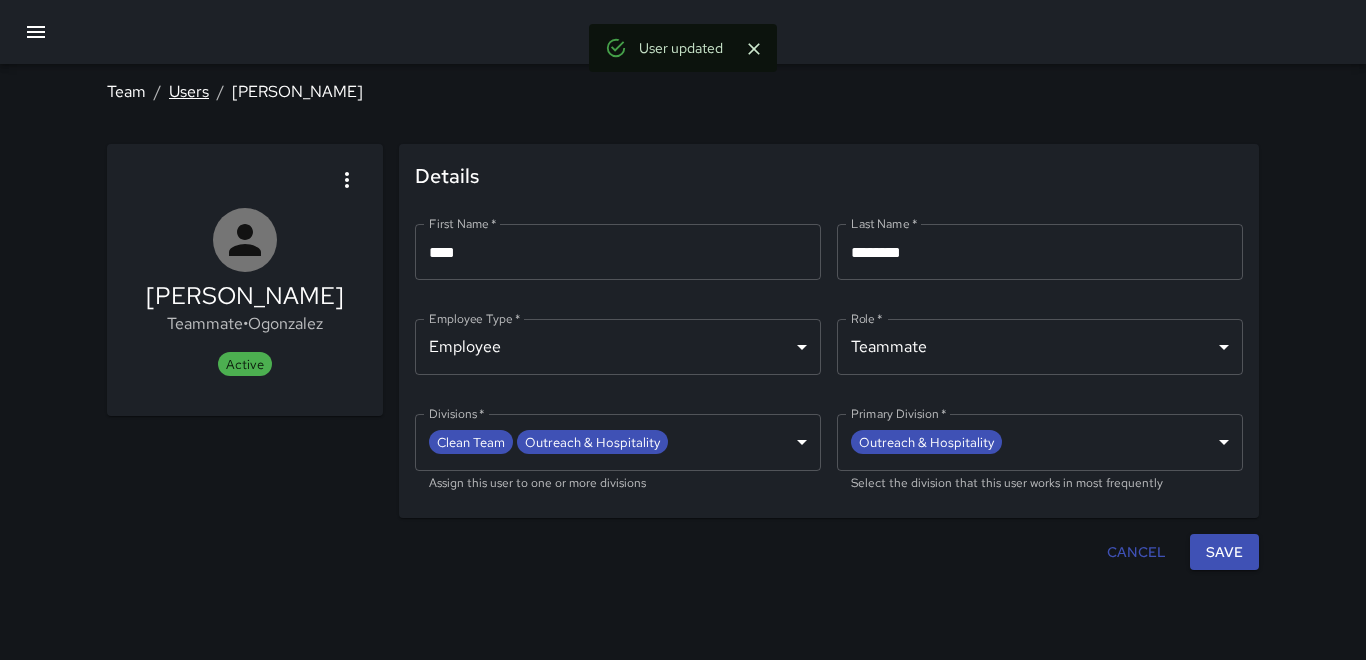 click on "Users" at bounding box center (189, 91) 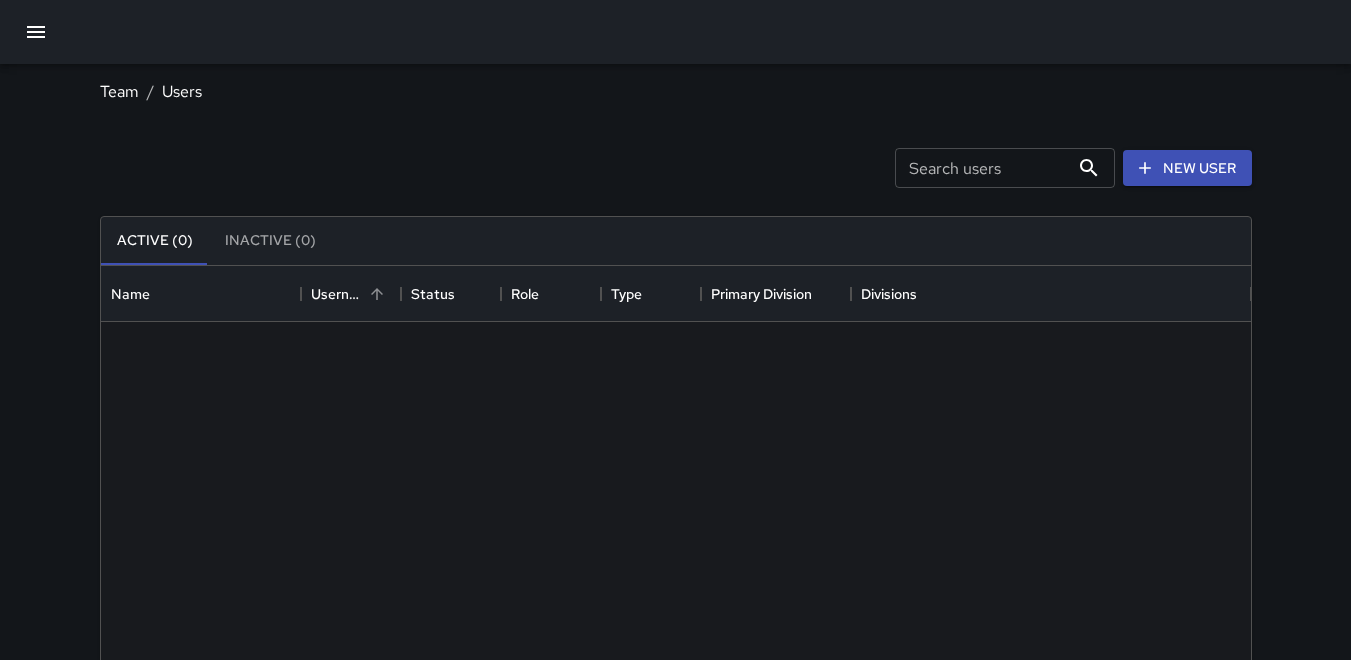 scroll, scrollTop: 16, scrollLeft: 16, axis: both 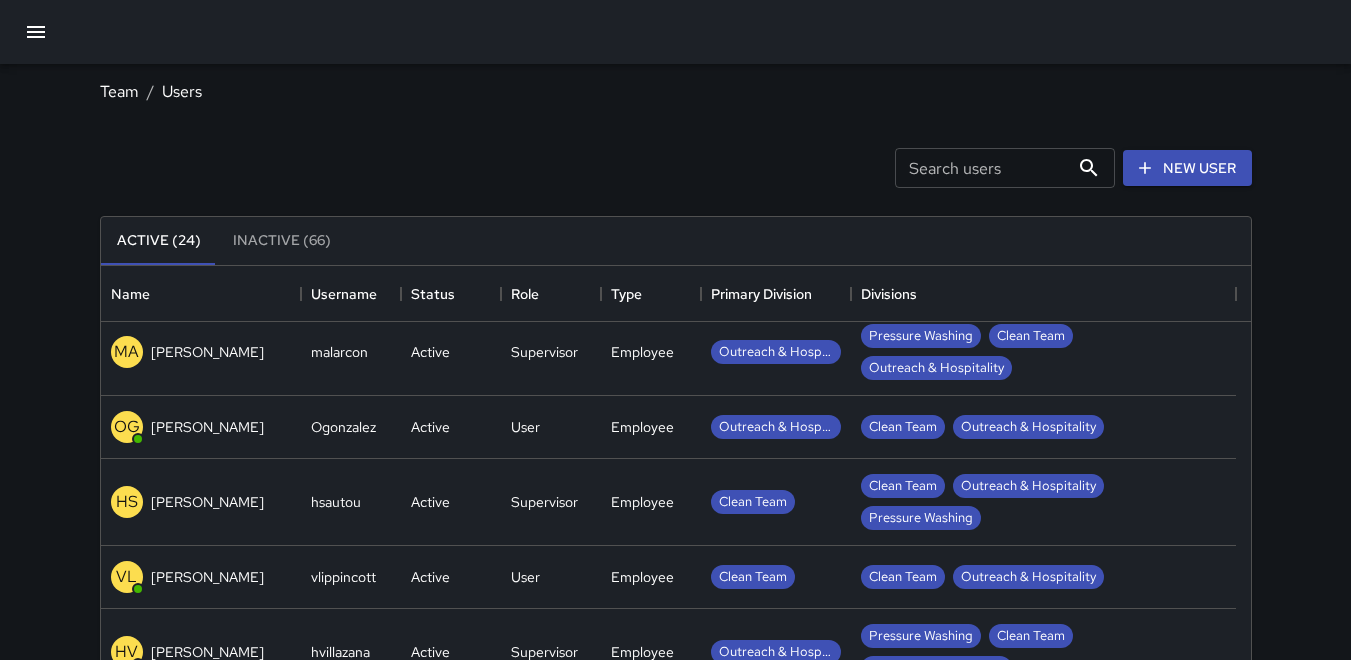 click on "[PERSON_NAME]" at bounding box center (207, 577) 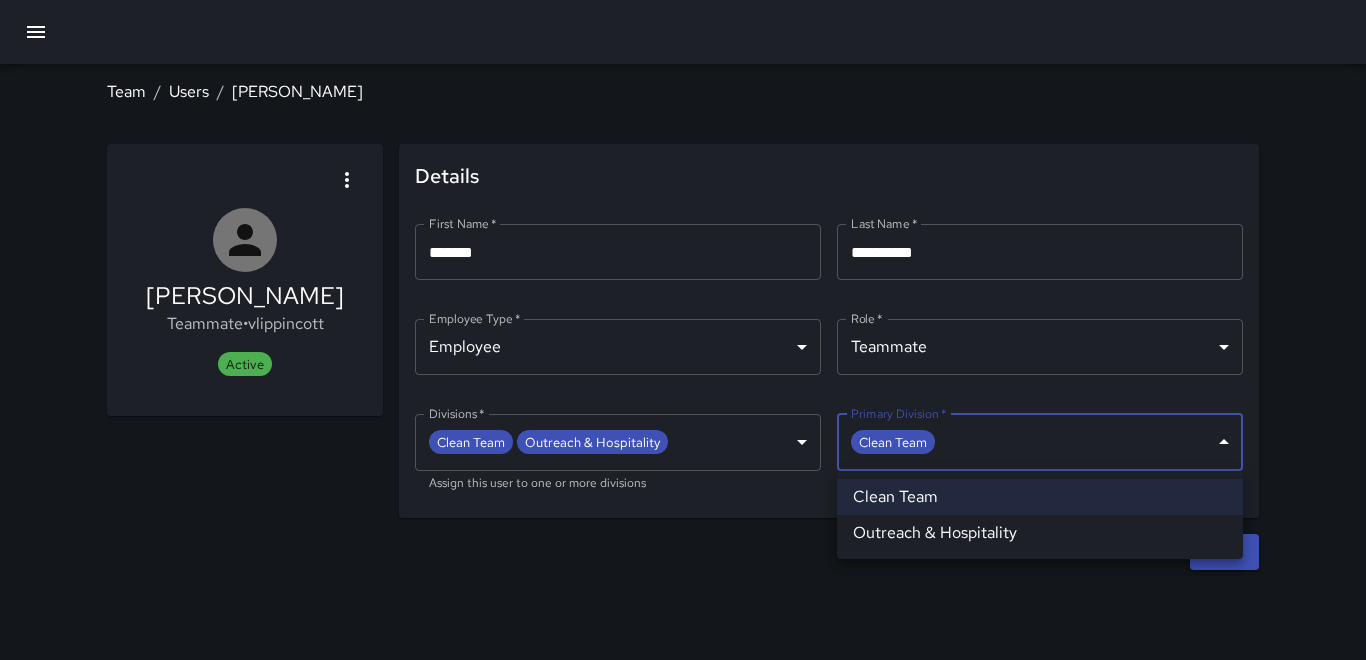 click on "**********" at bounding box center (683, 330) 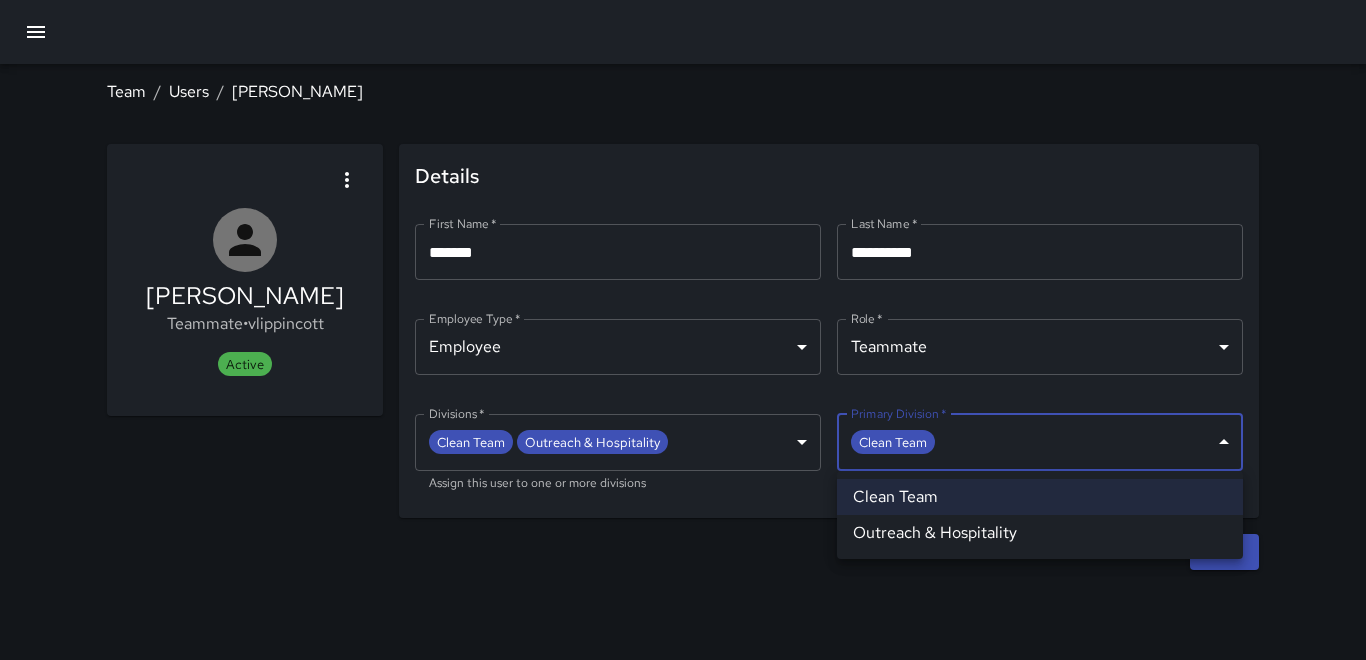 click on "Outreach & Hospitality" at bounding box center [1040, 533] 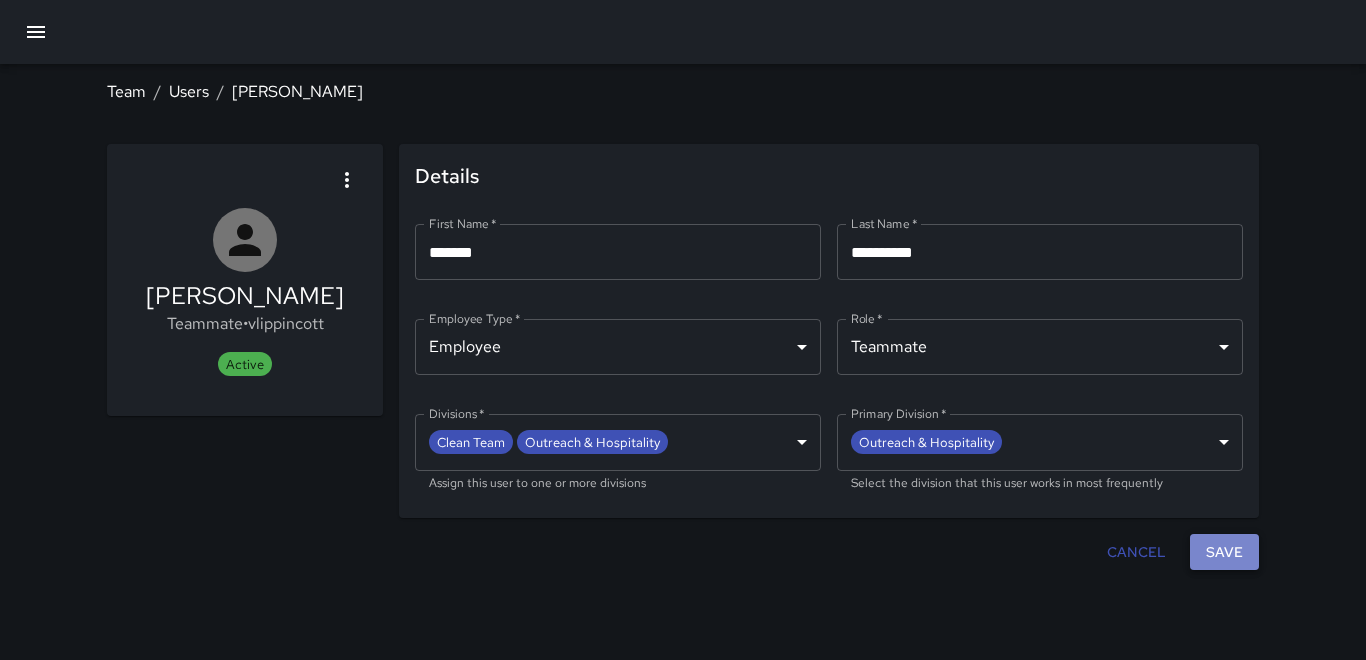click on "Save" at bounding box center (1224, 552) 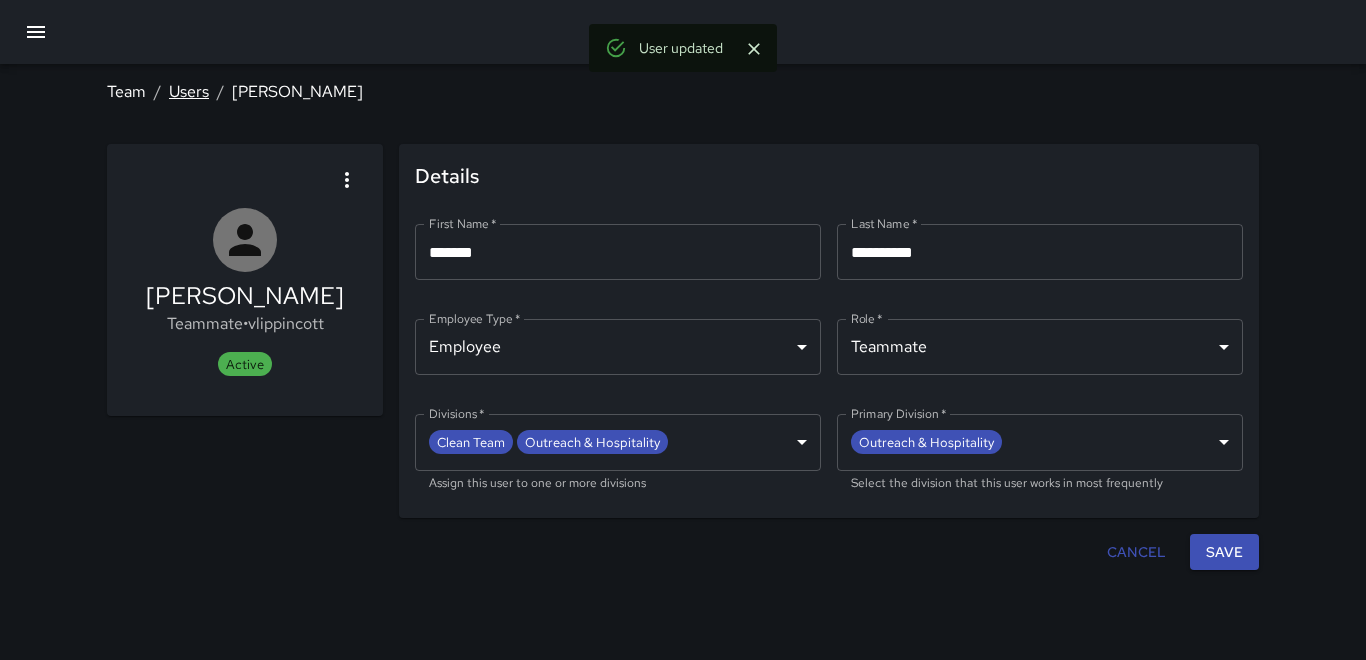 click on "Users" at bounding box center (189, 91) 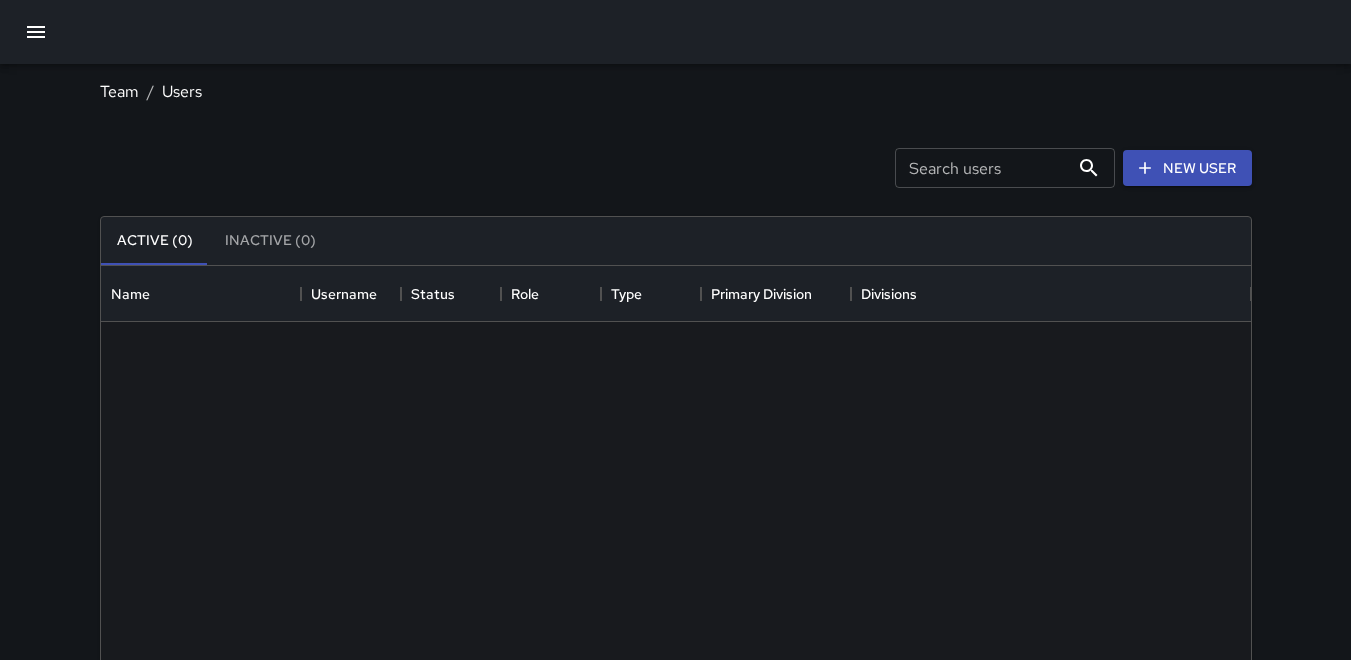 scroll, scrollTop: 16, scrollLeft: 16, axis: both 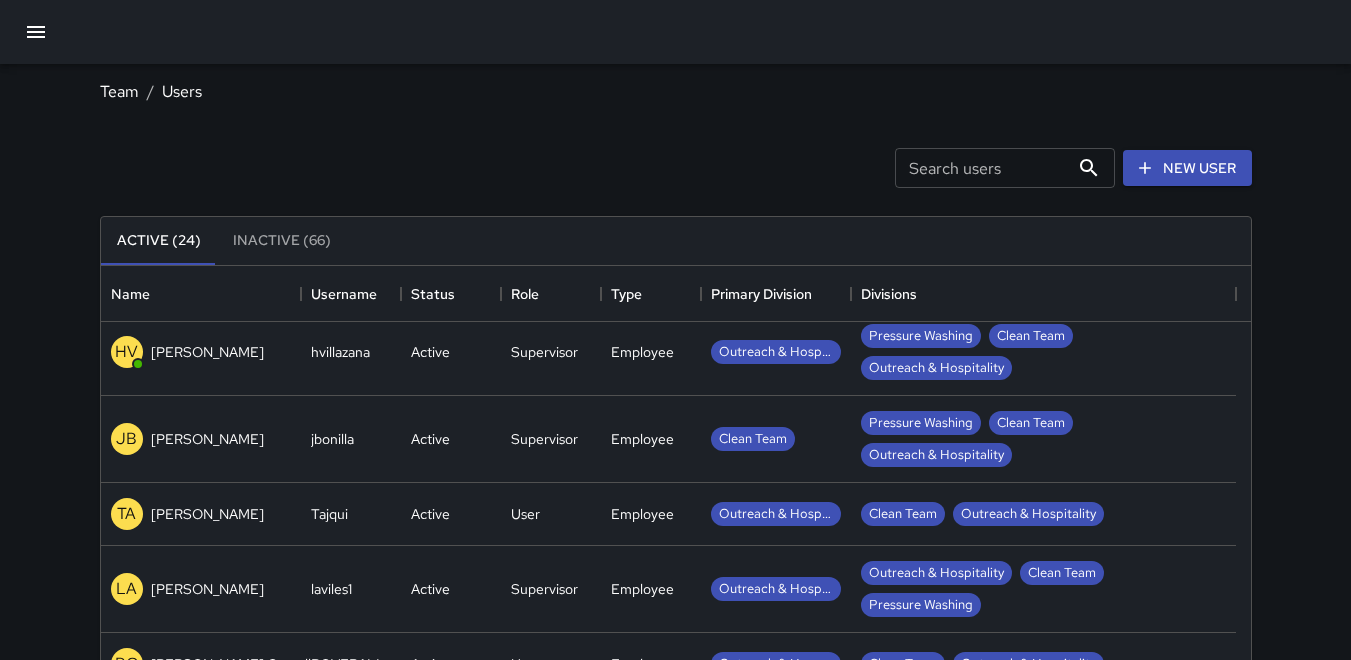 click on "[PERSON_NAME]" at bounding box center (207, 439) 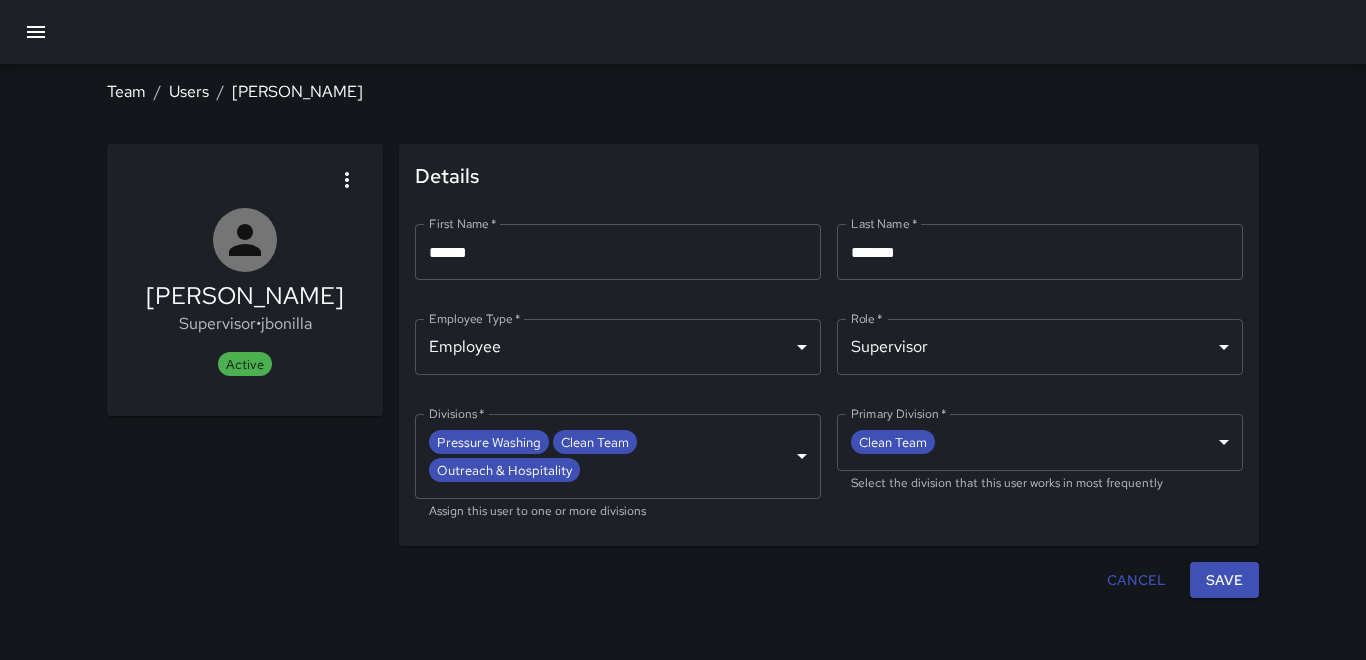 click on "**********" at bounding box center (683, 330) 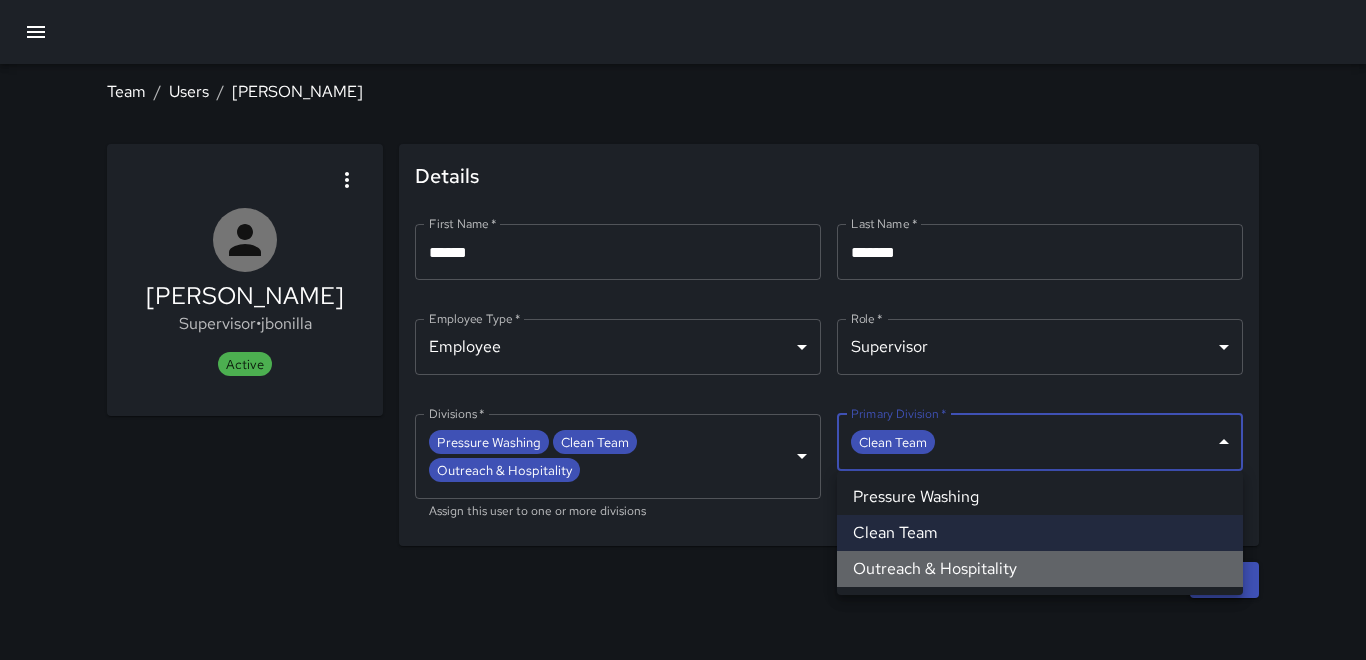 click on "Outreach & Hospitality" at bounding box center (1040, 569) 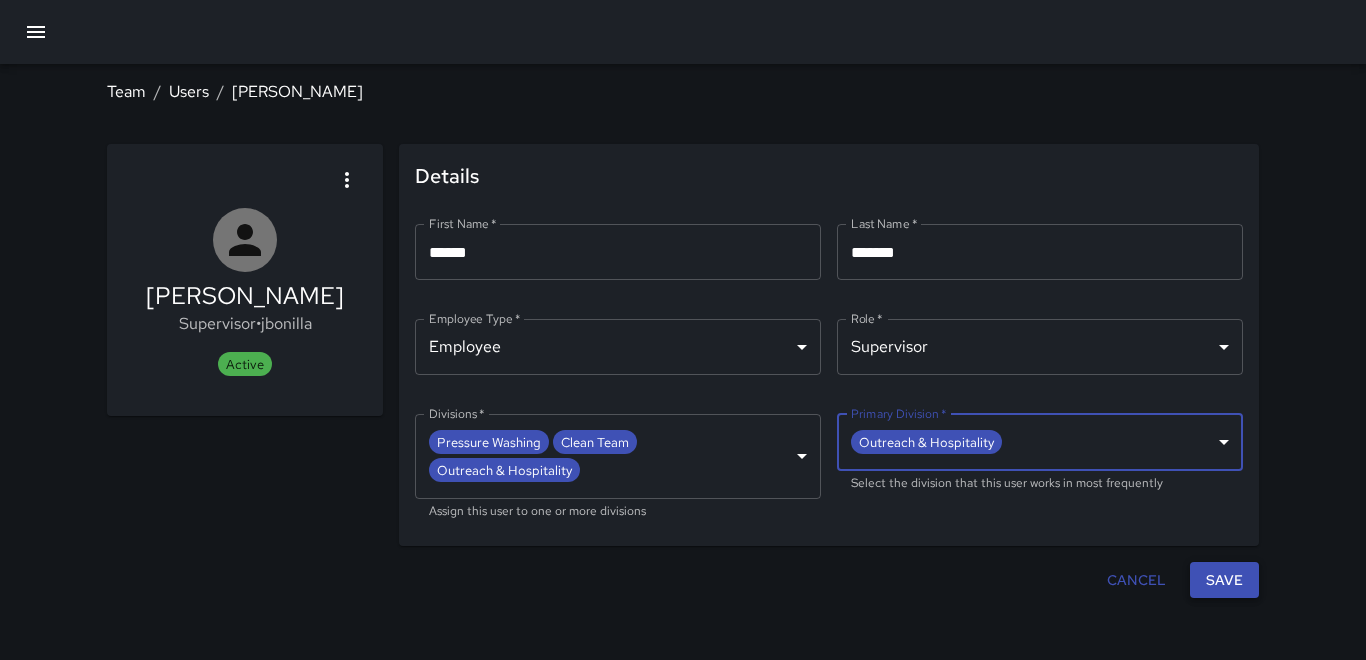 click on "Save" at bounding box center [1224, 580] 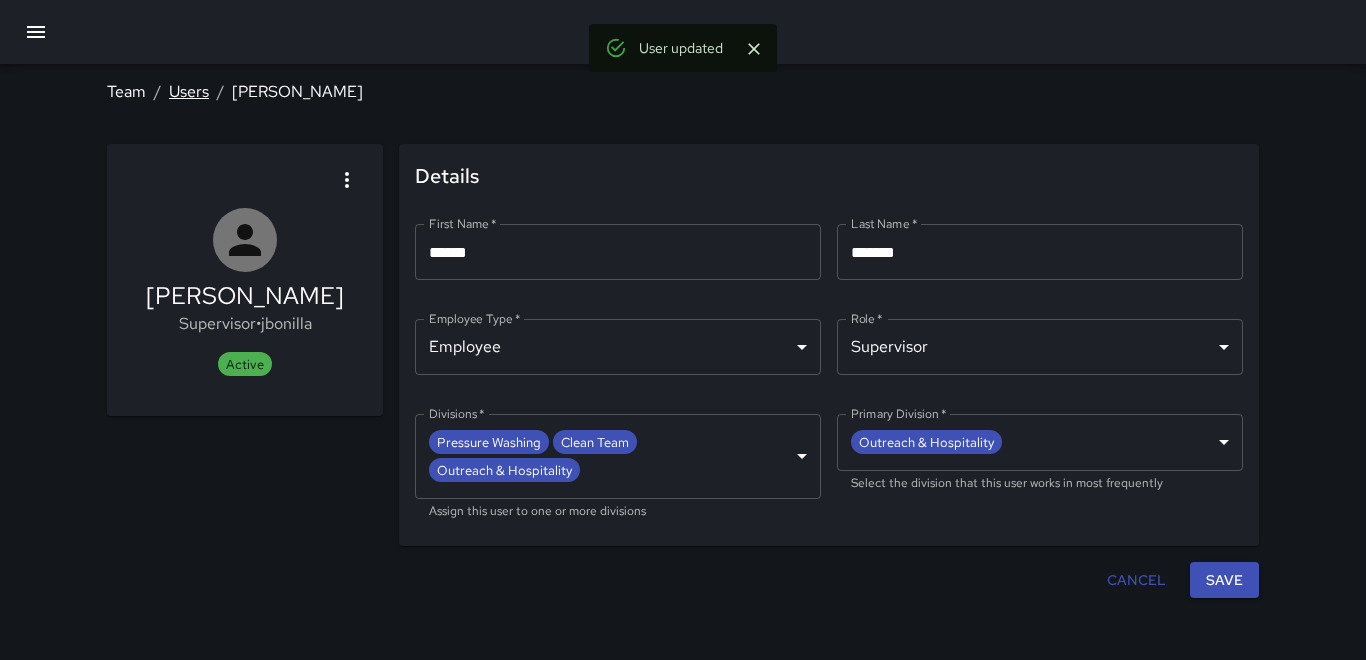 click on "Users" at bounding box center (189, 91) 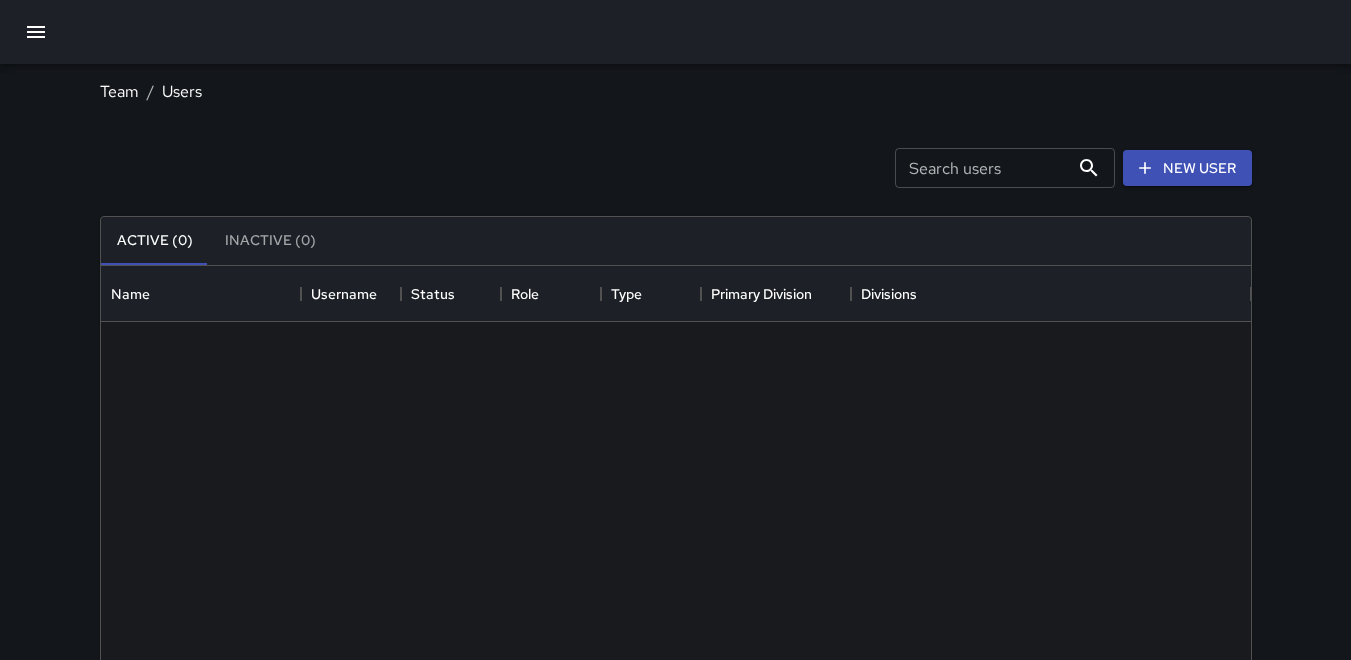 scroll, scrollTop: 16, scrollLeft: 16, axis: both 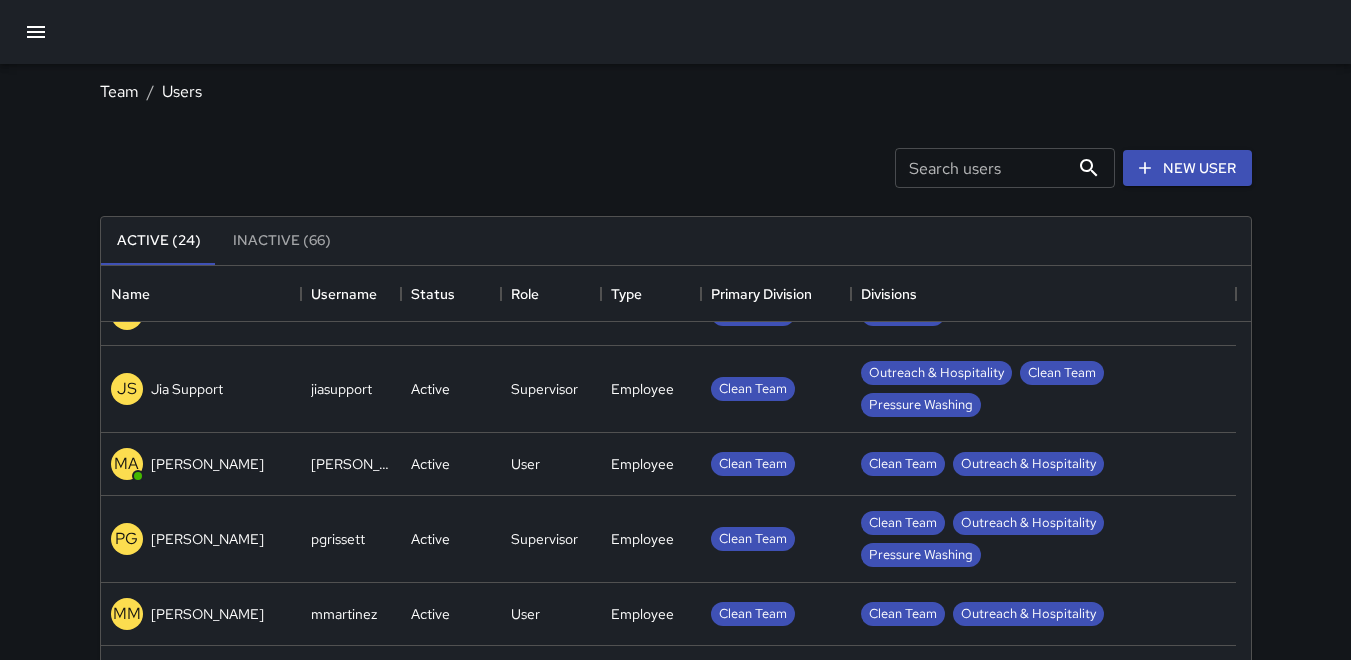 click on "[PERSON_NAME]" at bounding box center [207, 464] 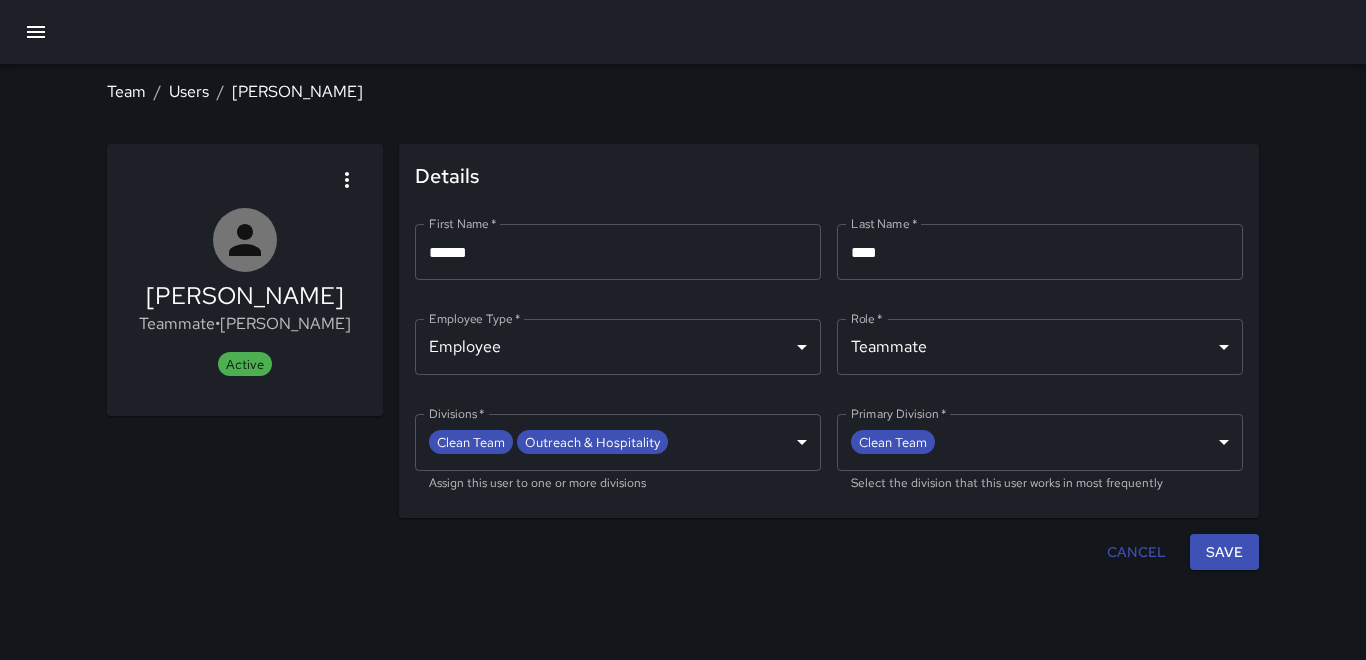 click on "**********" at bounding box center (683, 330) 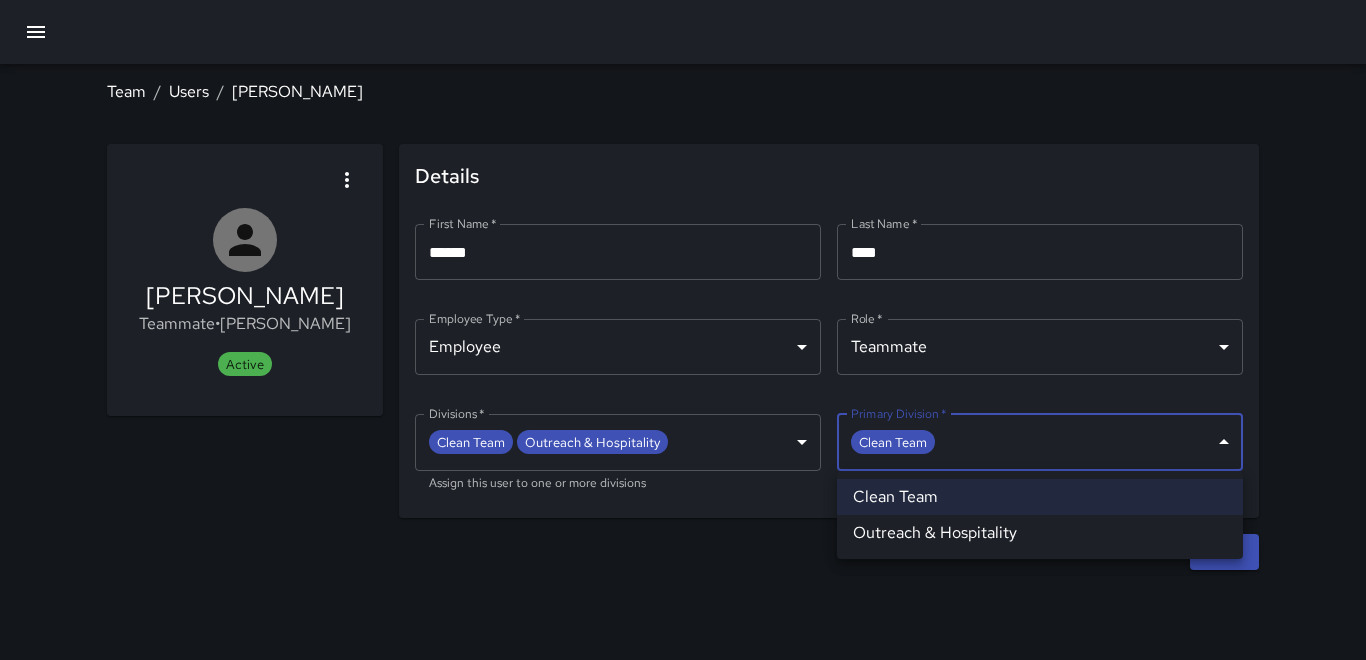 click on "Outreach & Hospitality" at bounding box center (1040, 533) 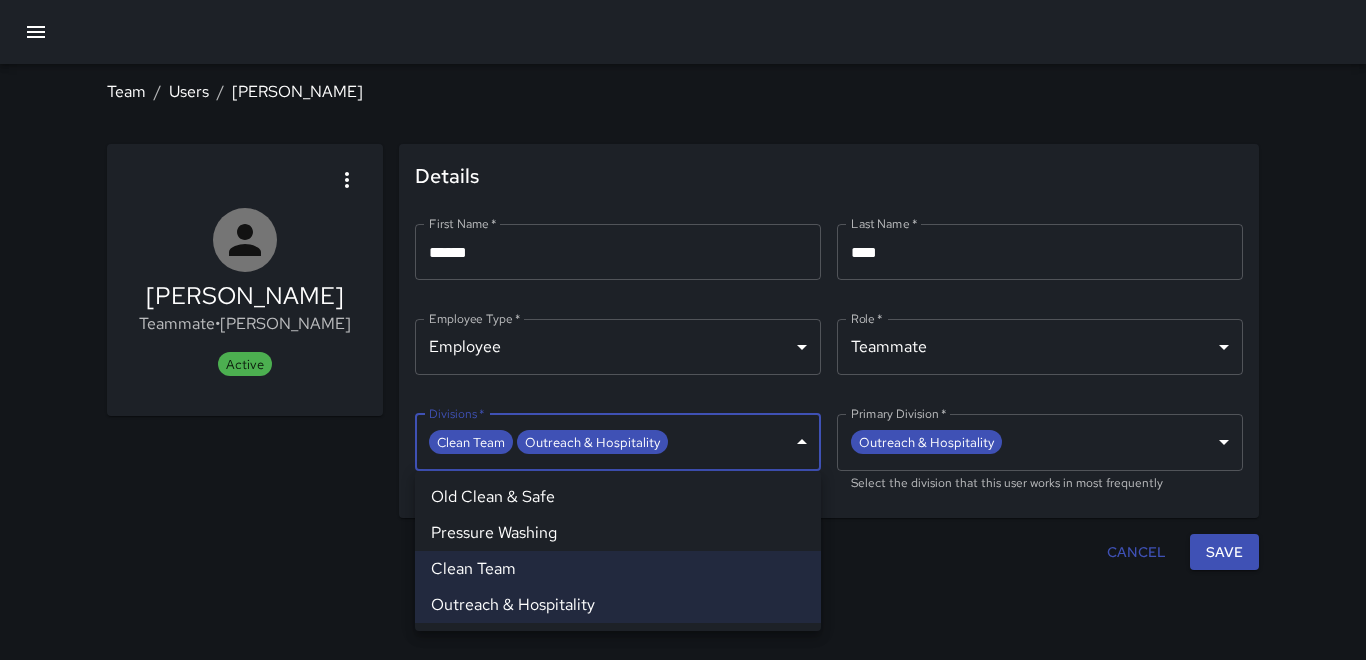 click on "**********" at bounding box center [683, 330] 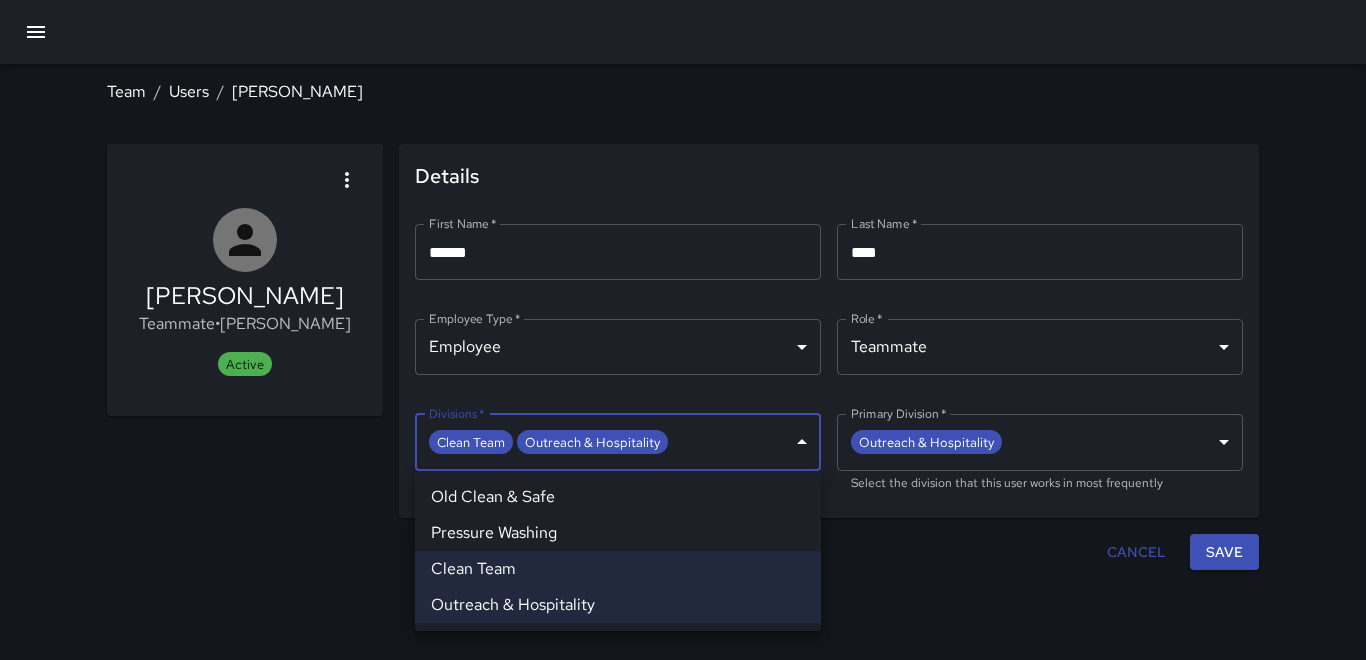 click at bounding box center (683, 330) 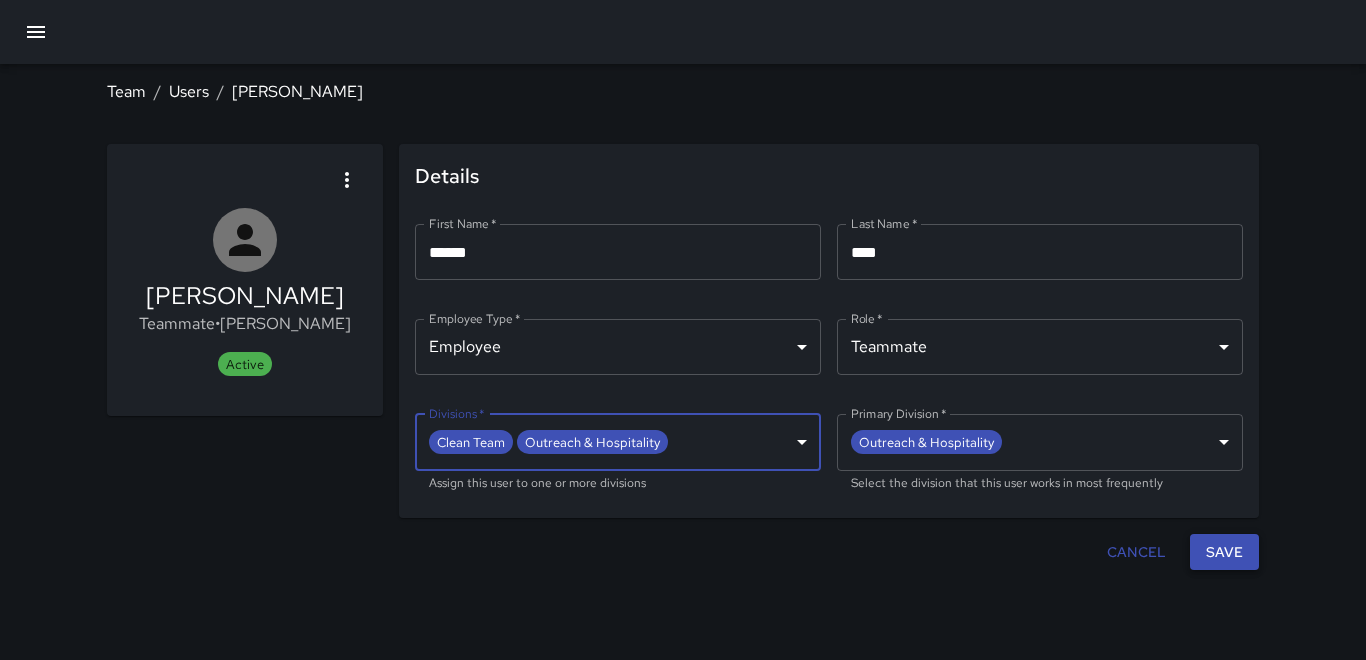 click on "Save" at bounding box center (1224, 552) 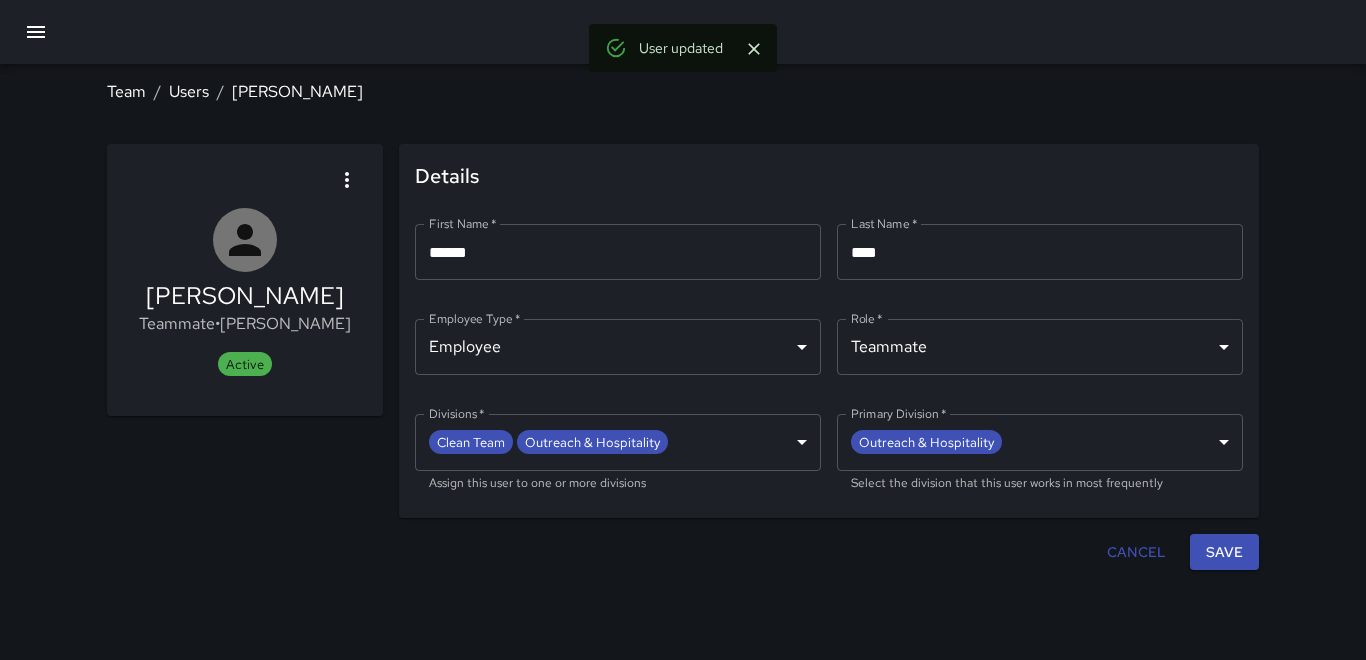 click on "Team / Users / [PERSON_NAME]" at bounding box center [683, 92] 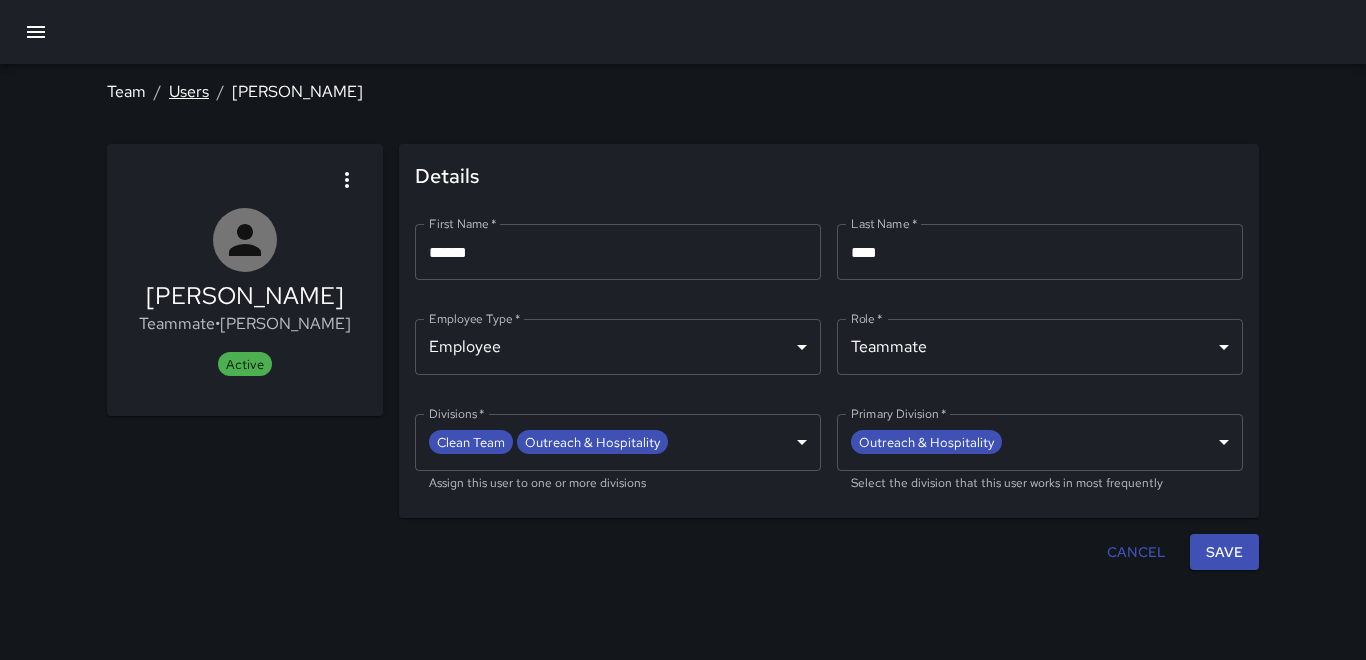 click on "Users" at bounding box center [189, 91] 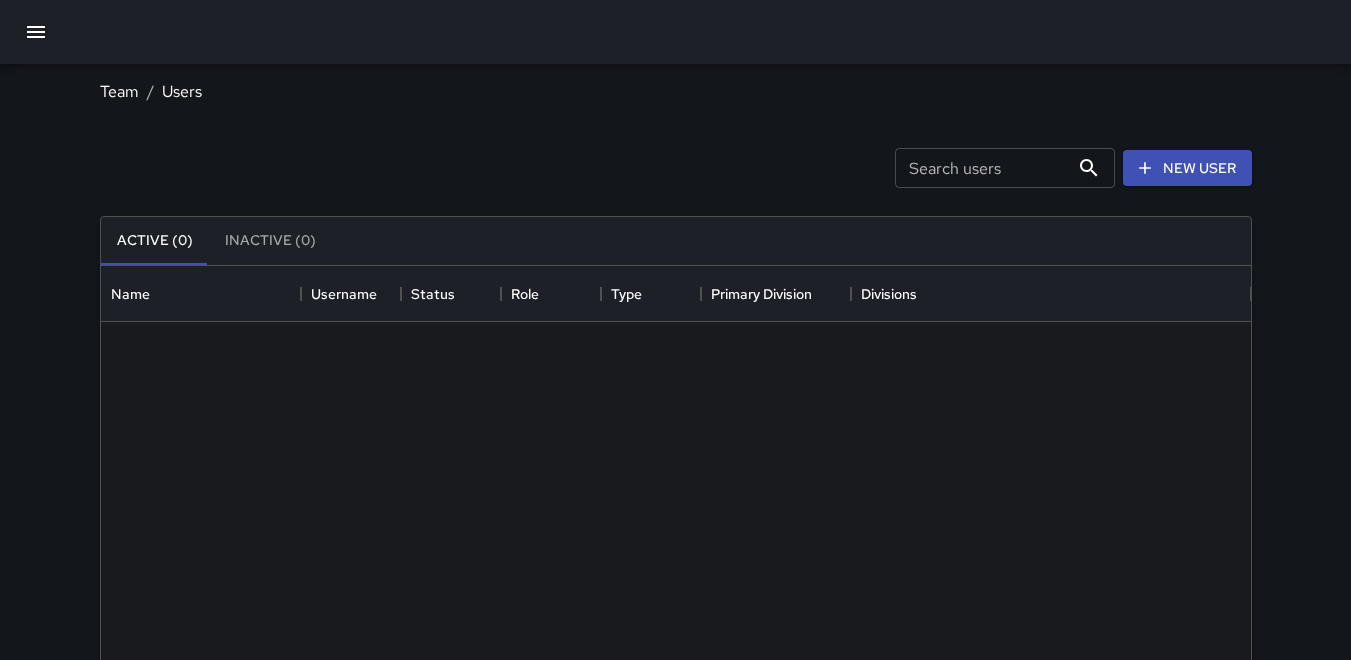 scroll, scrollTop: 16, scrollLeft: 16, axis: both 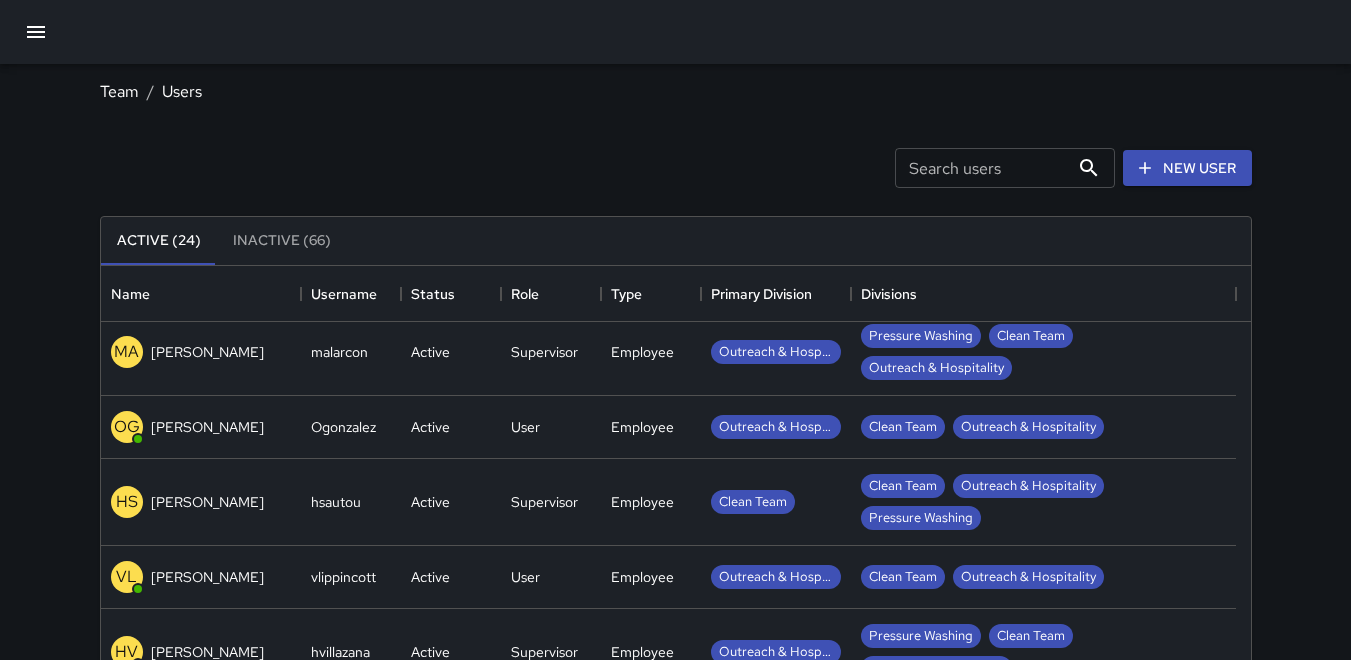 click on "Ogonzalez" at bounding box center (351, 427) 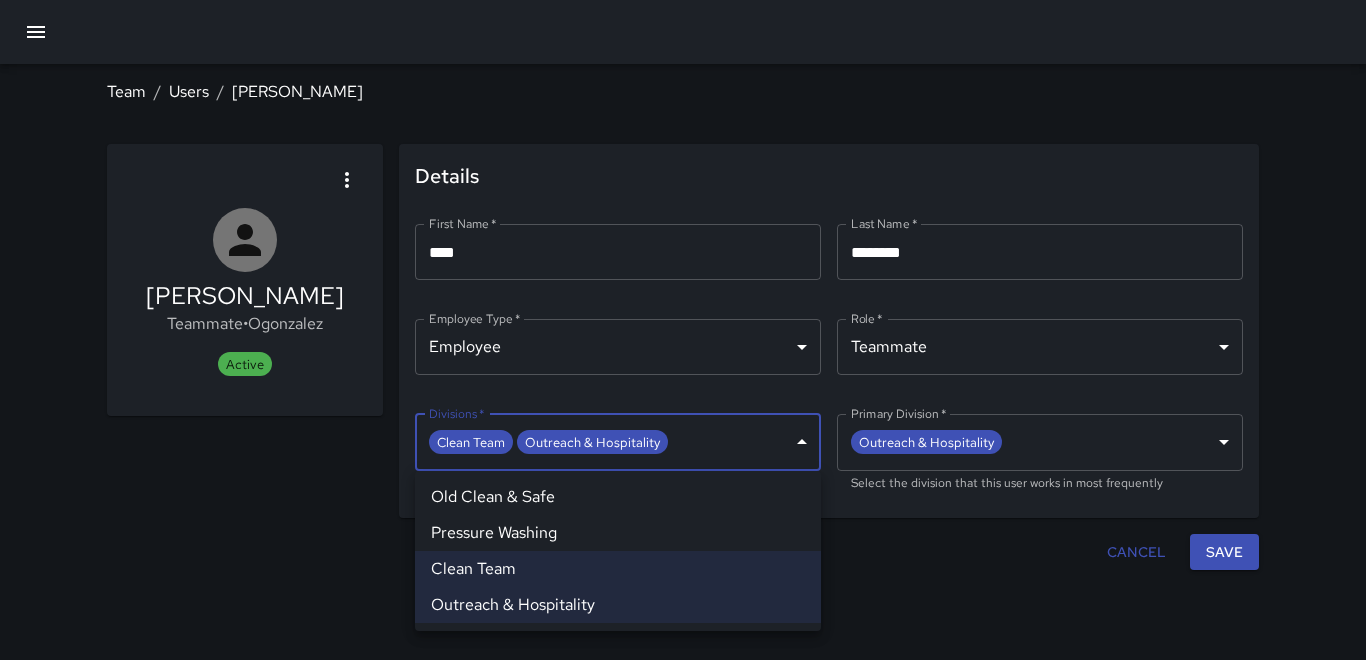 click on "**********" at bounding box center [683, 330] 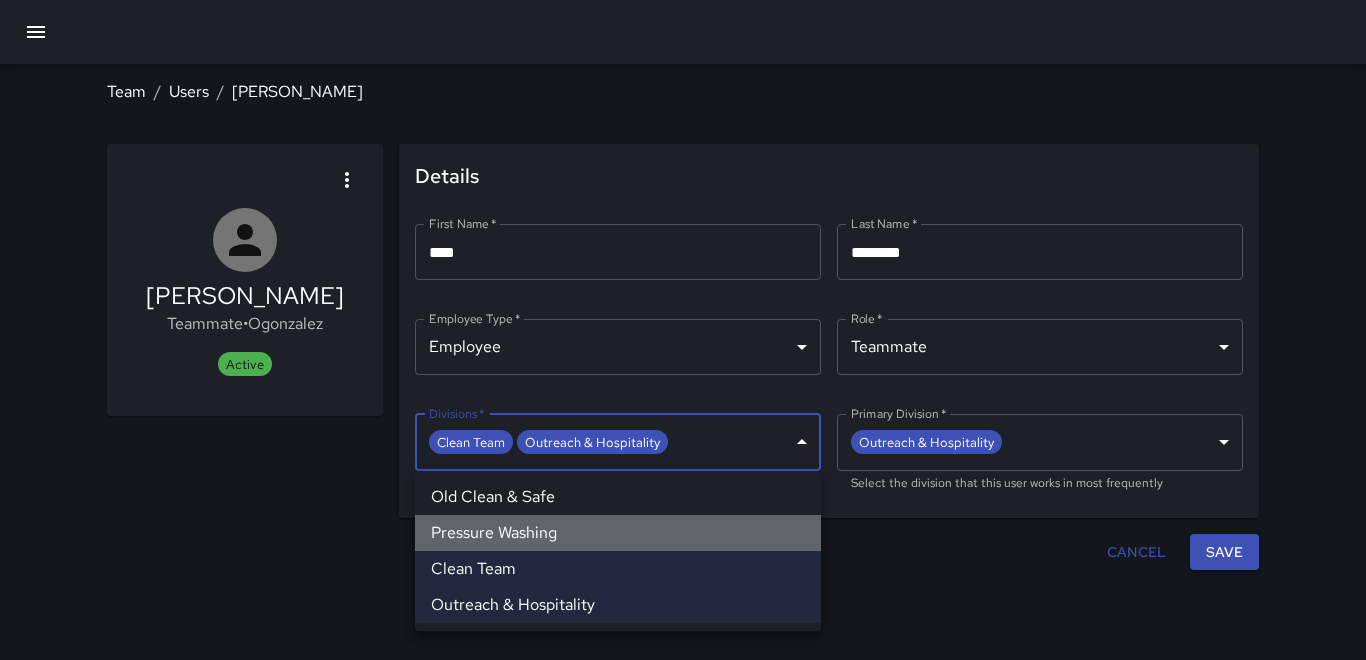 click on "Pressure Washing" at bounding box center [618, 533] 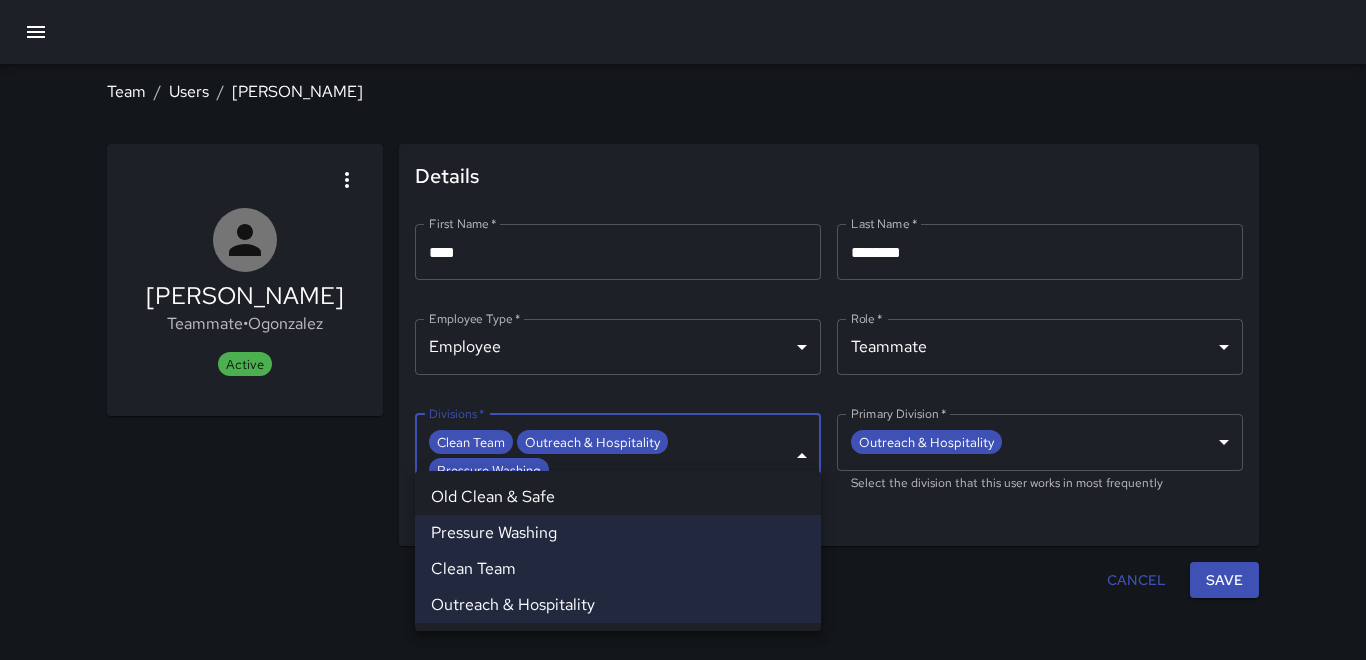 click at bounding box center (683, 330) 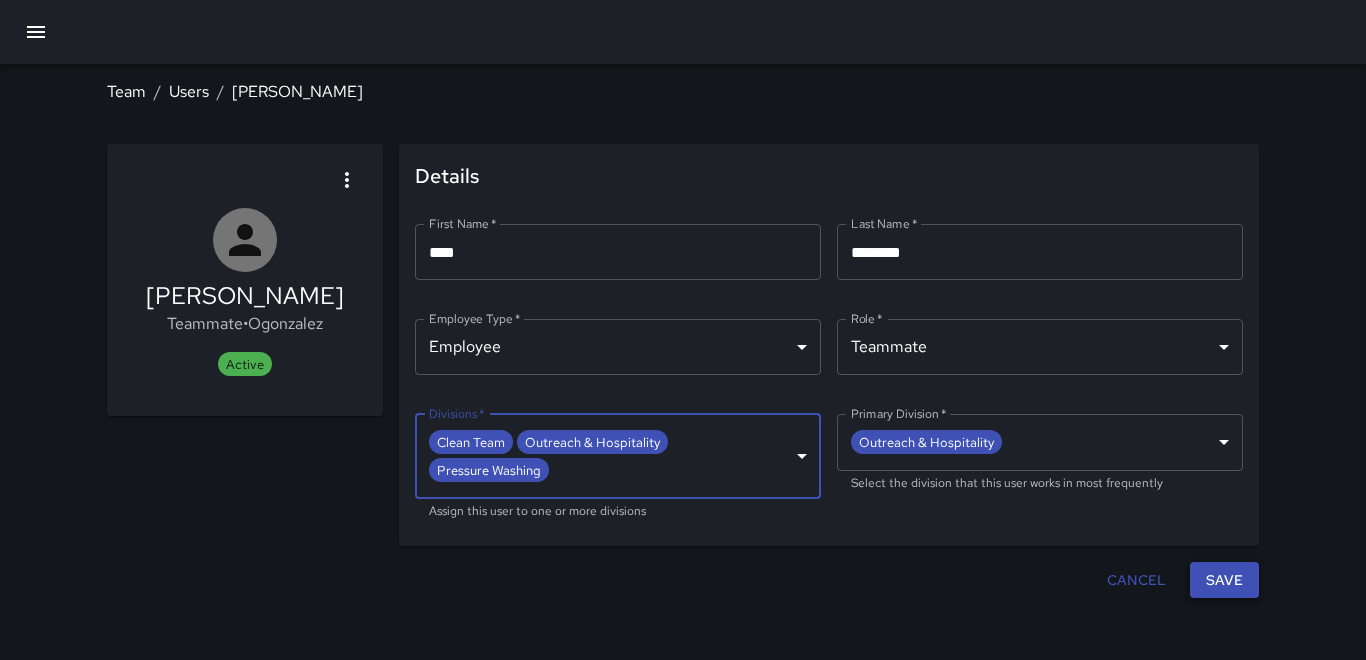 click on "Save" at bounding box center [1224, 580] 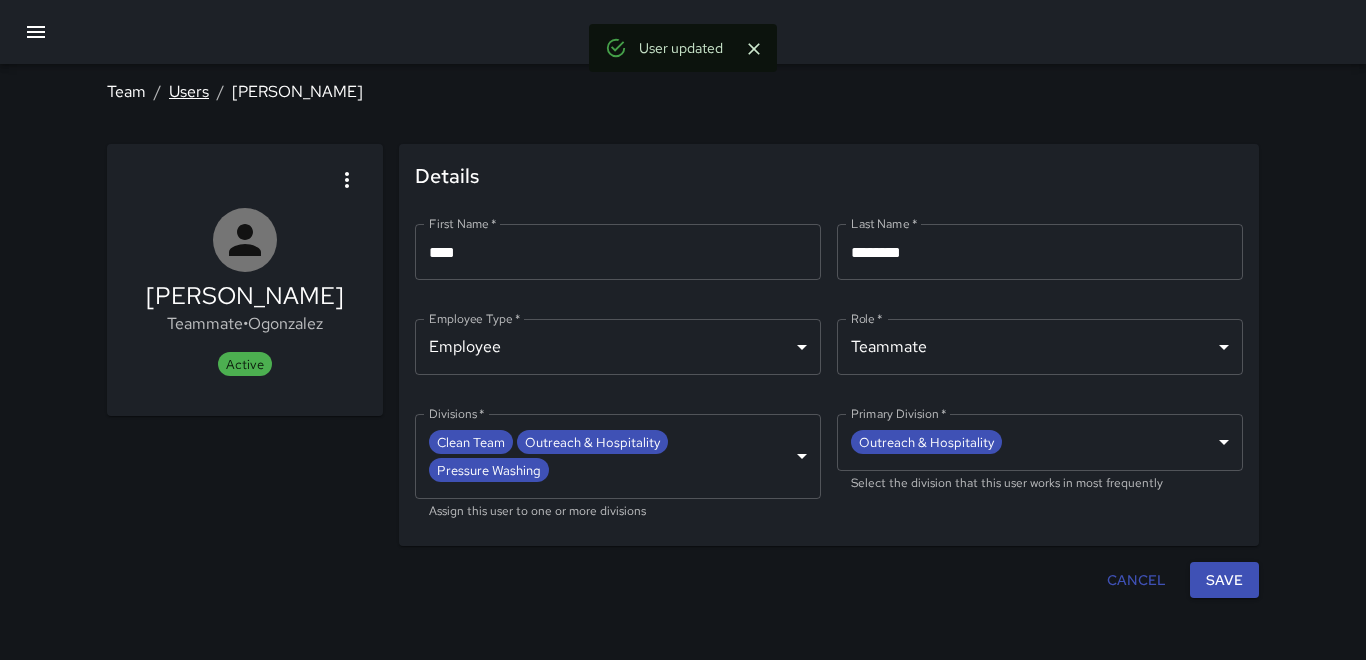 click on "Users" at bounding box center (189, 91) 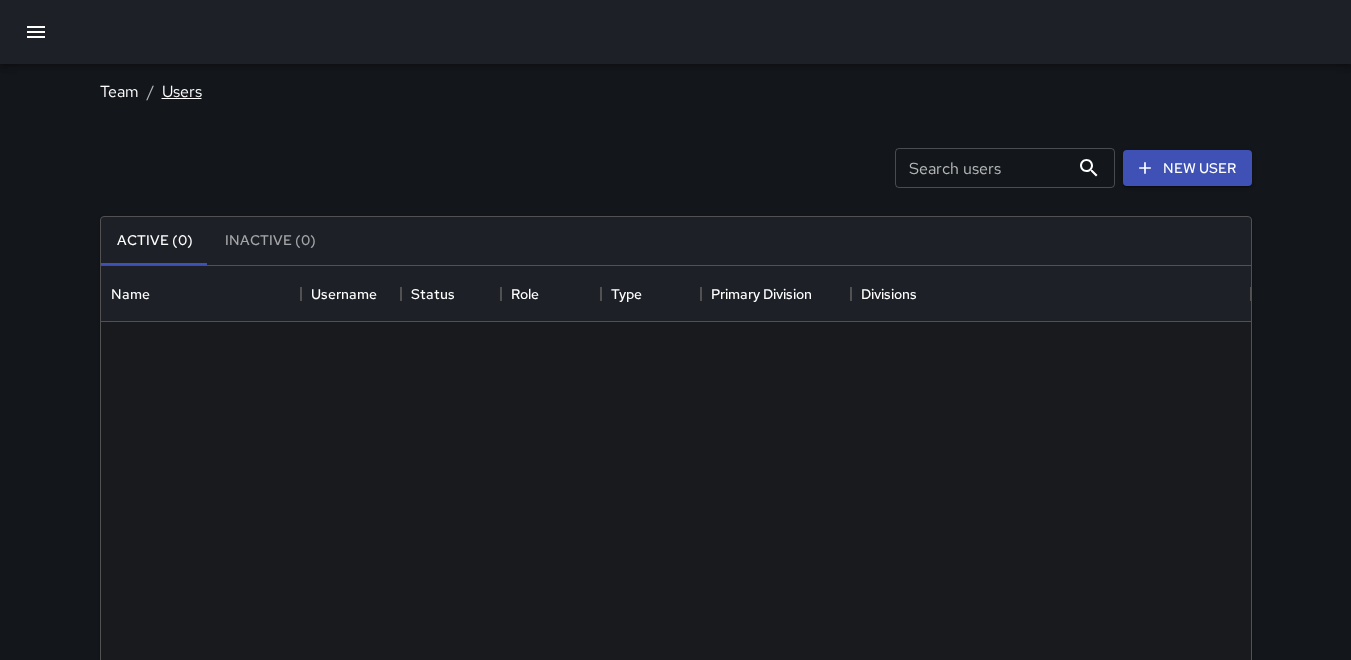 scroll, scrollTop: 16, scrollLeft: 16, axis: both 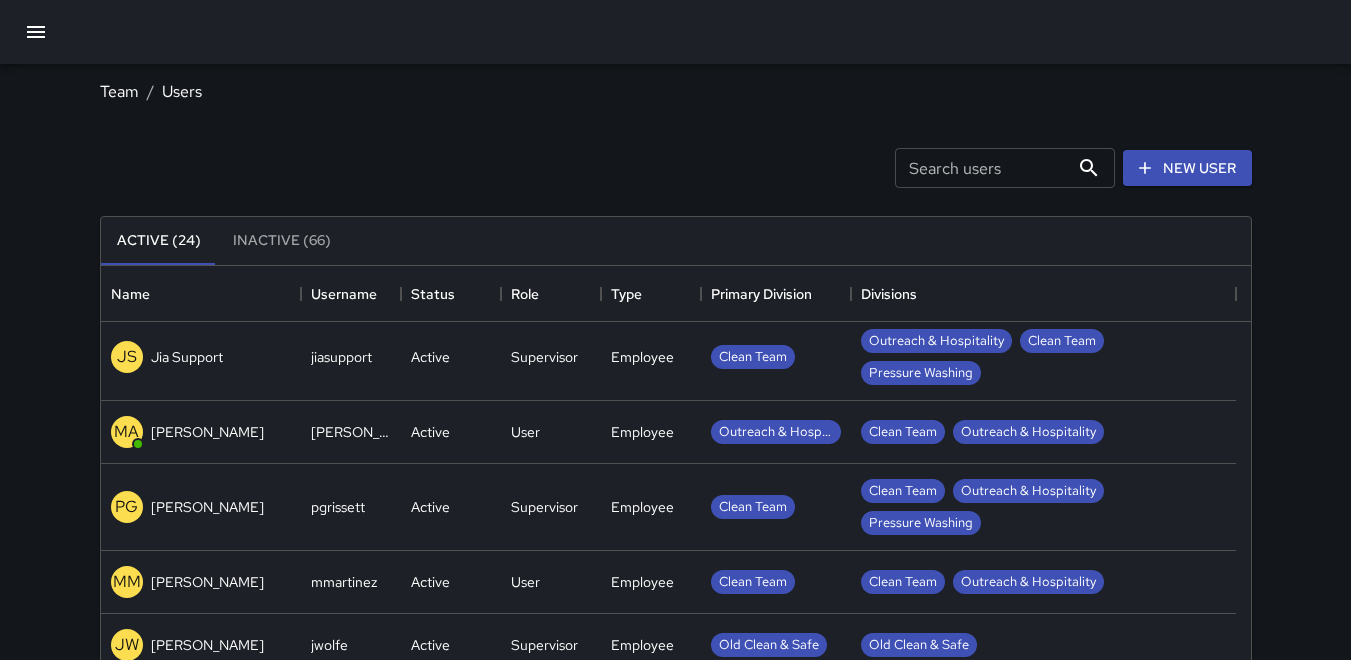 click on "[PERSON_NAME]" at bounding box center (207, 582) 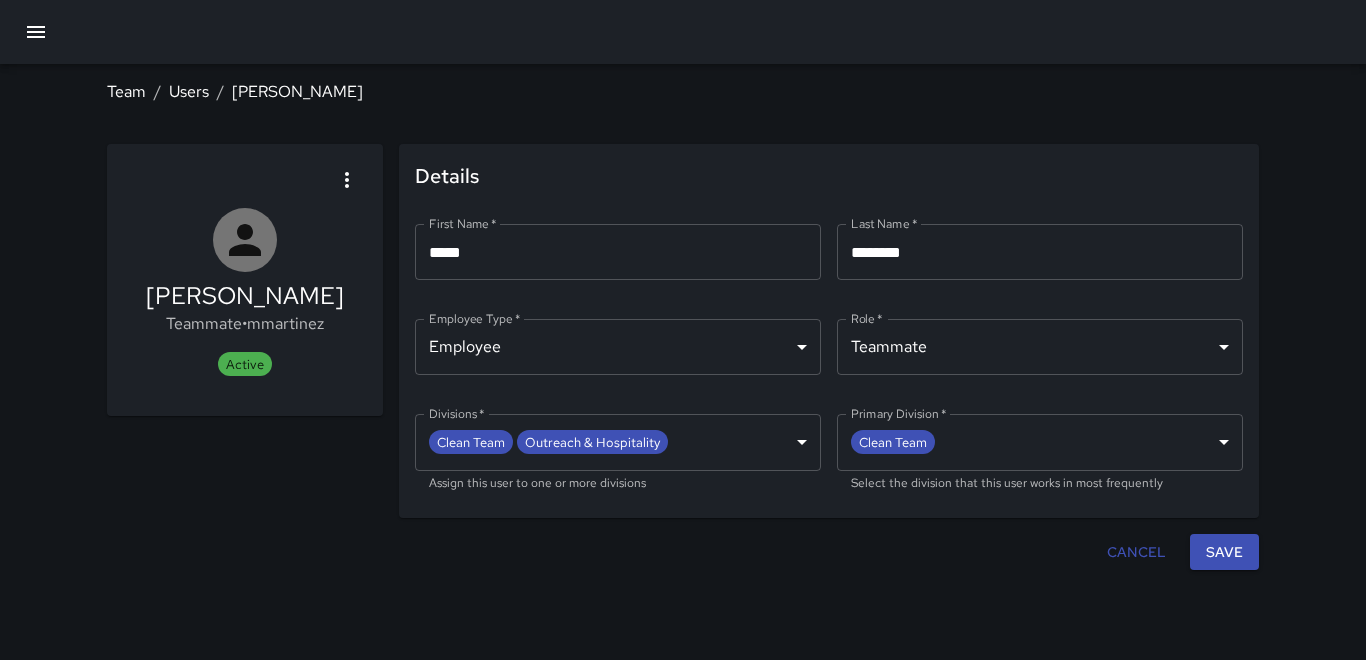 click on "**********" at bounding box center [683, 330] 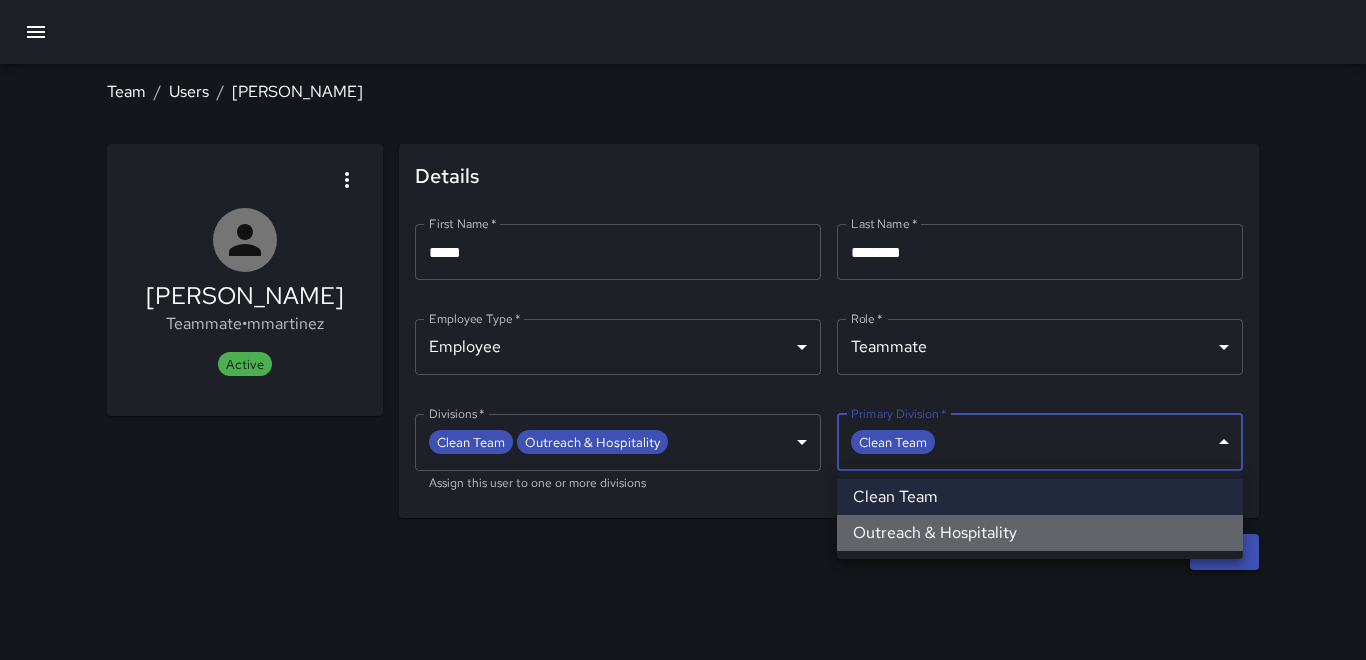 click on "Outreach & Hospitality" at bounding box center (1040, 533) 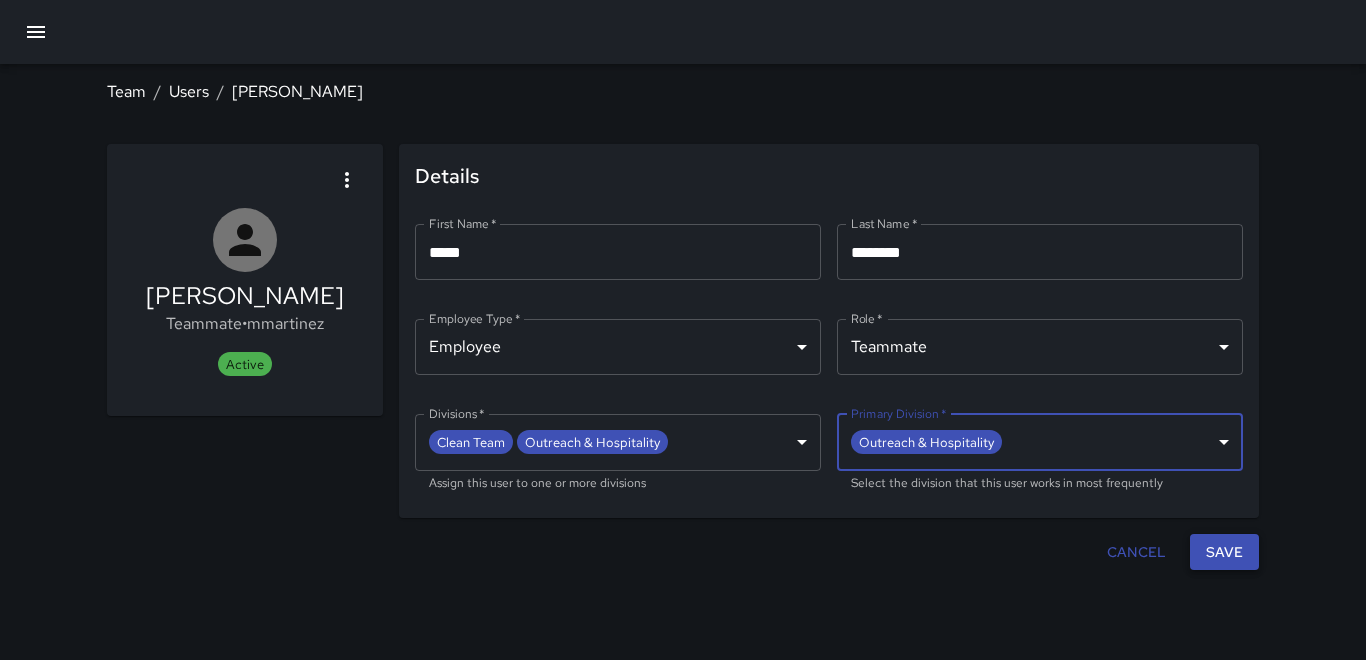click on "Save" at bounding box center (1224, 552) 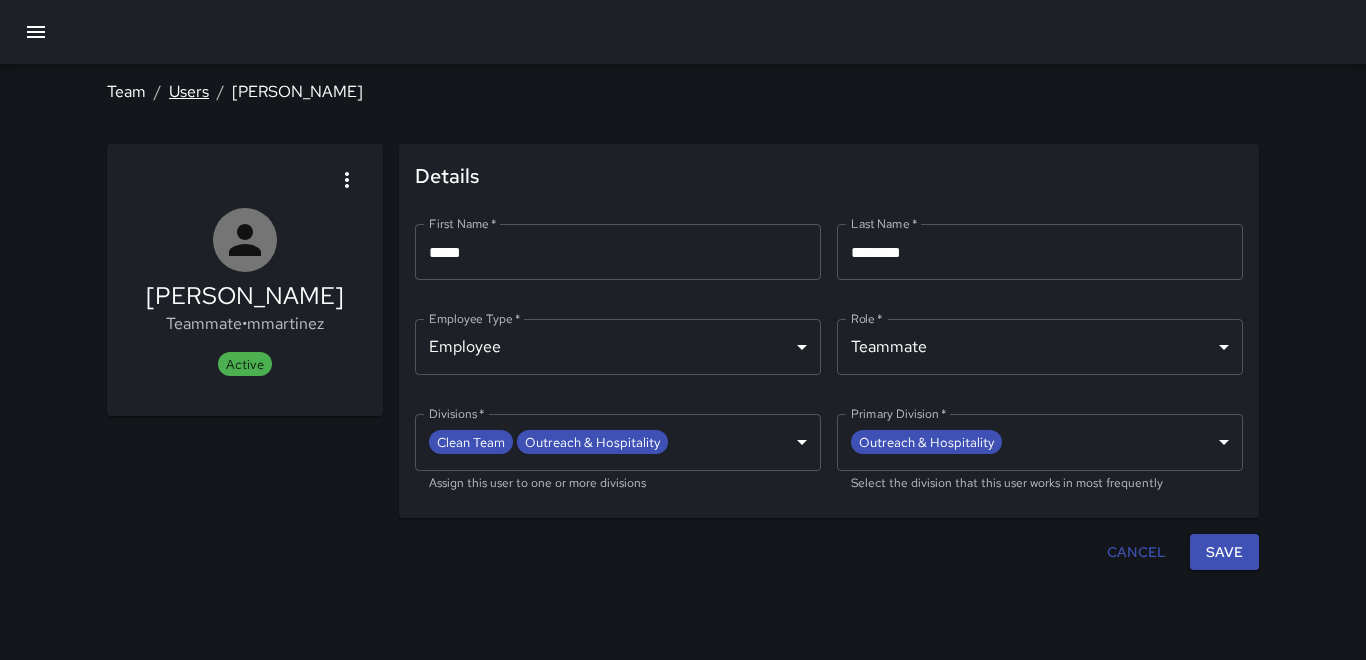 click on "Users" at bounding box center [189, 91] 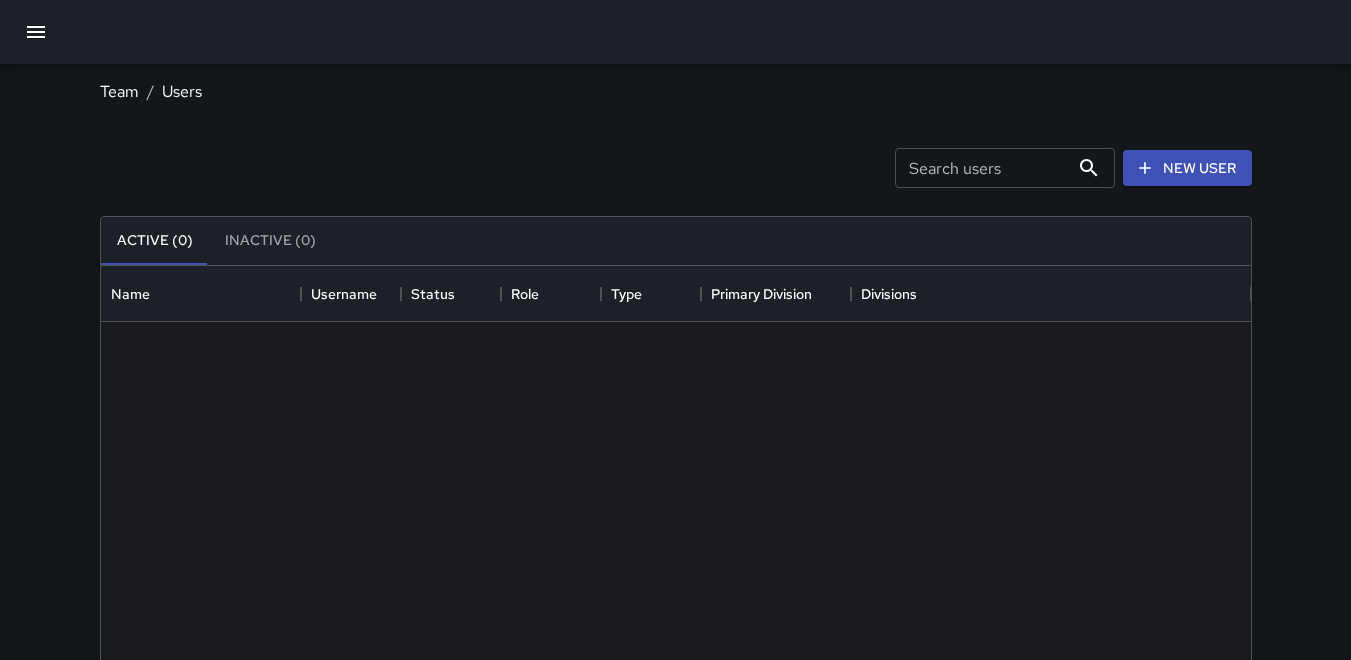 scroll, scrollTop: 16, scrollLeft: 16, axis: both 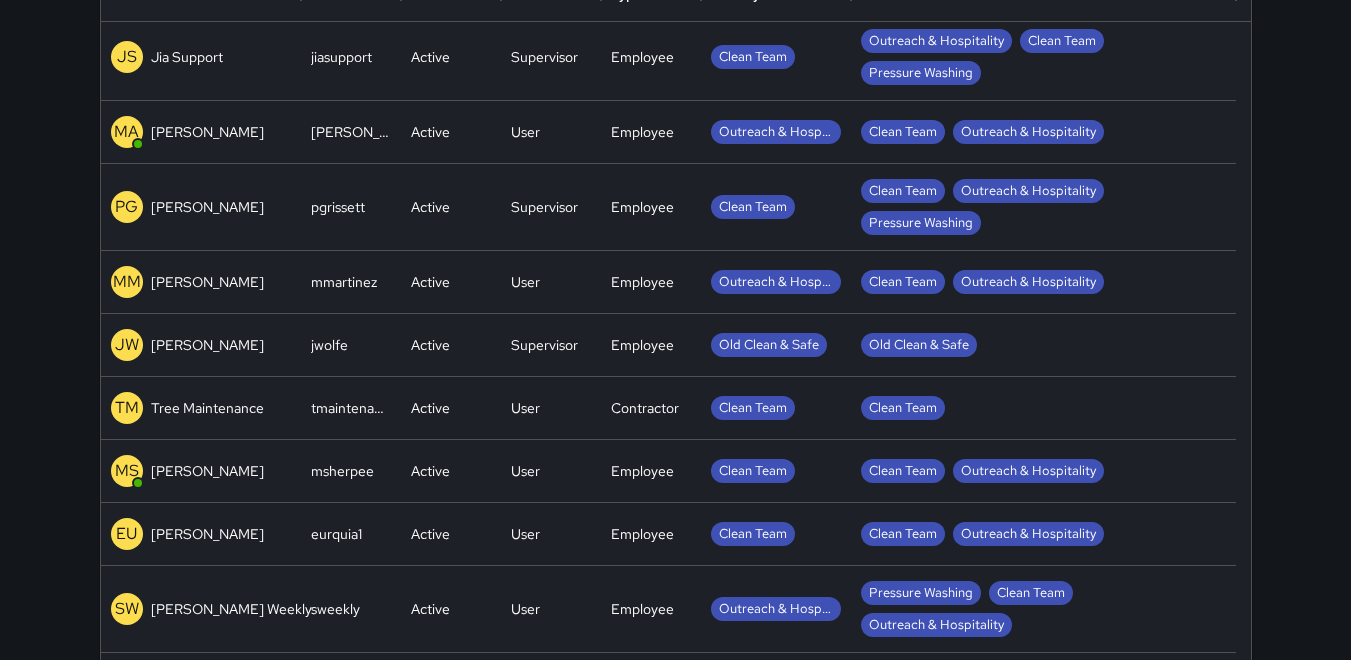click on "MS [PERSON_NAME]" at bounding box center (187, 471) 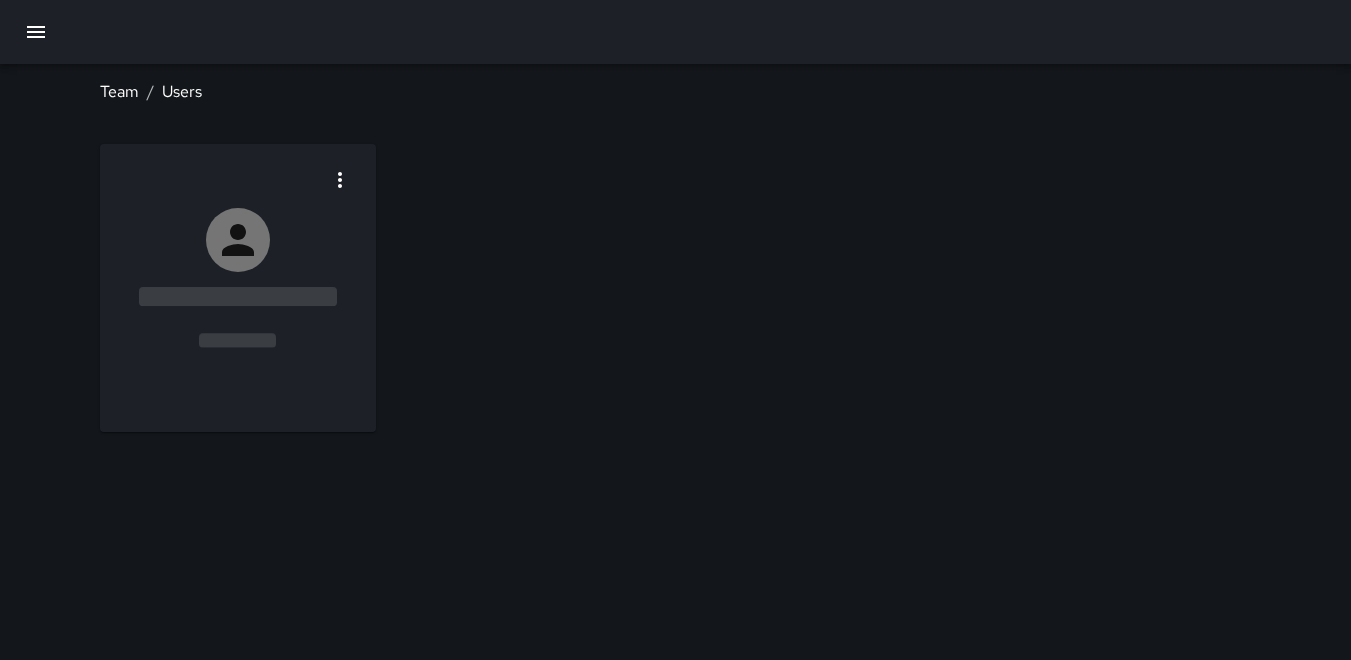 scroll, scrollTop: 0, scrollLeft: 0, axis: both 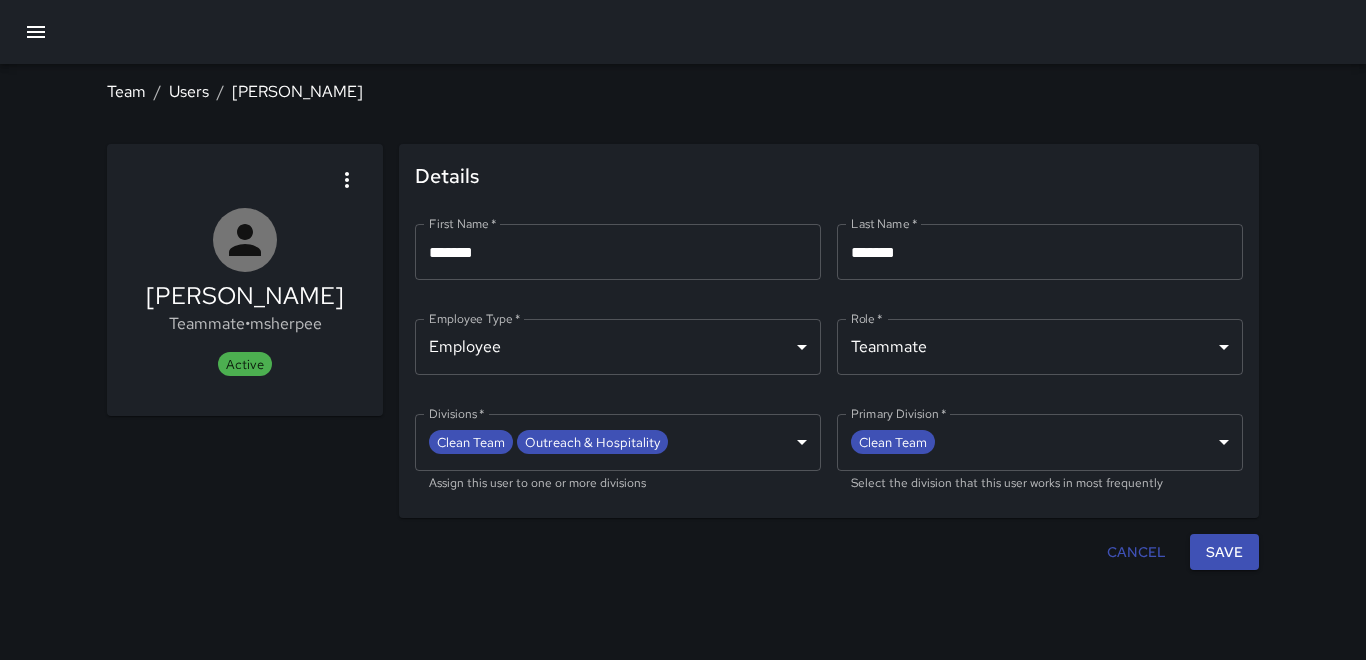 click on "**********" at bounding box center (683, 330) 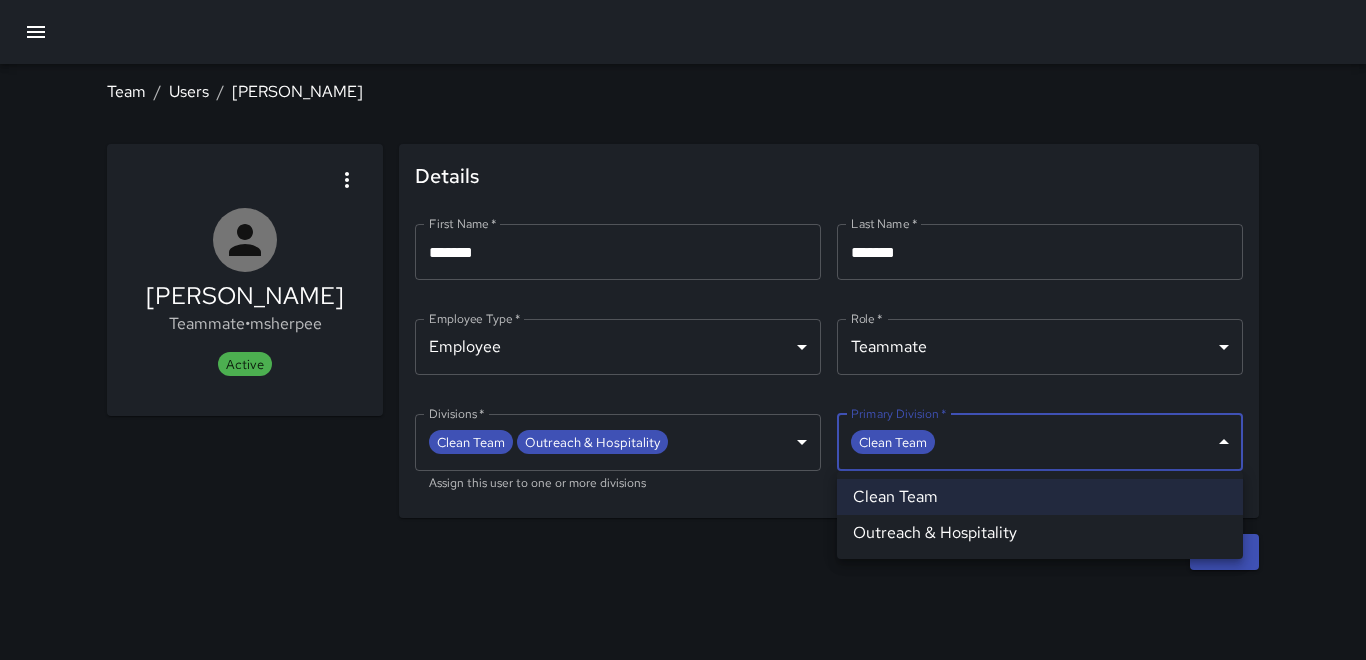 click on "Clean Team Outreach & Hospitality" at bounding box center [1040, 515] 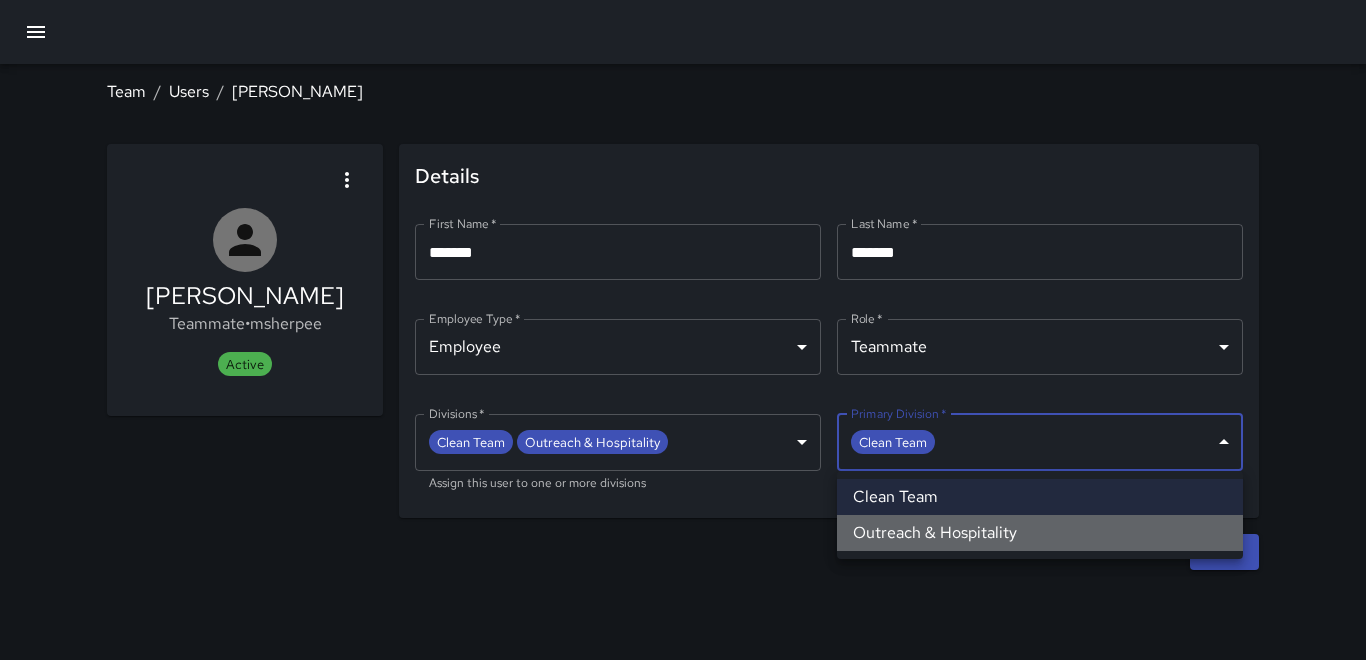click on "Outreach & Hospitality" at bounding box center (1040, 533) 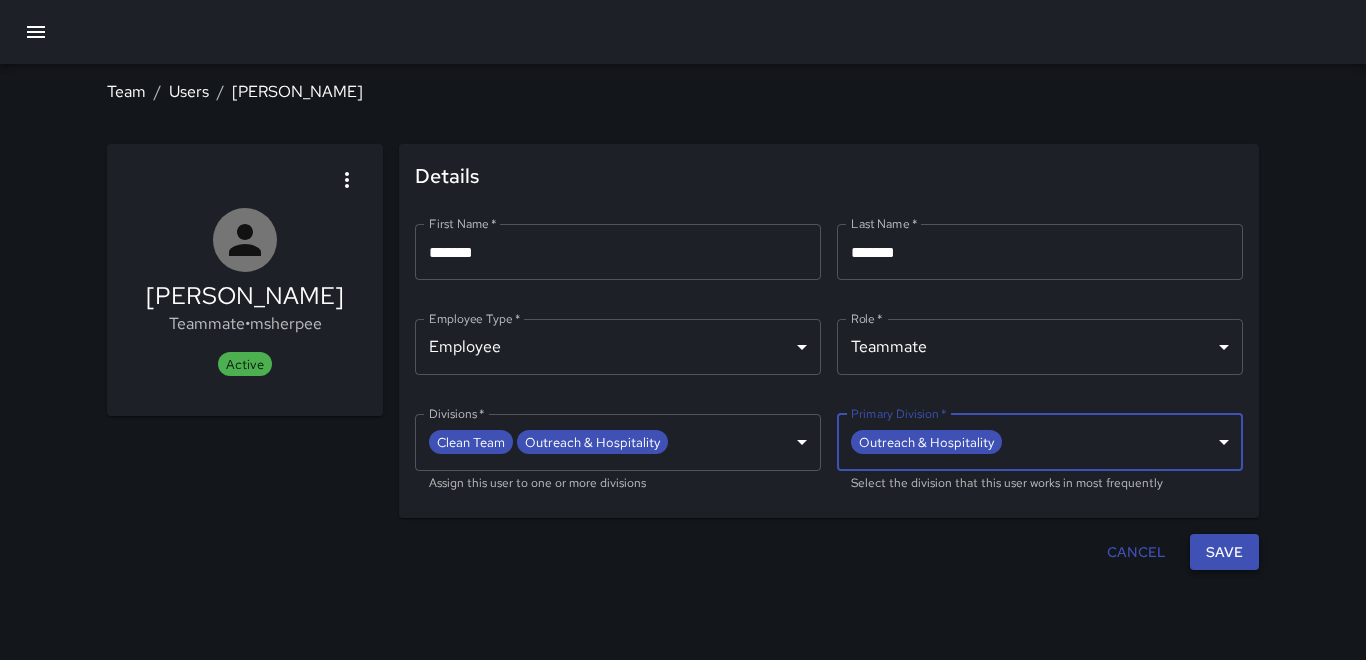 drag, startPoint x: 1238, startPoint y: 555, endPoint x: 1215, endPoint y: 557, distance: 23.086792 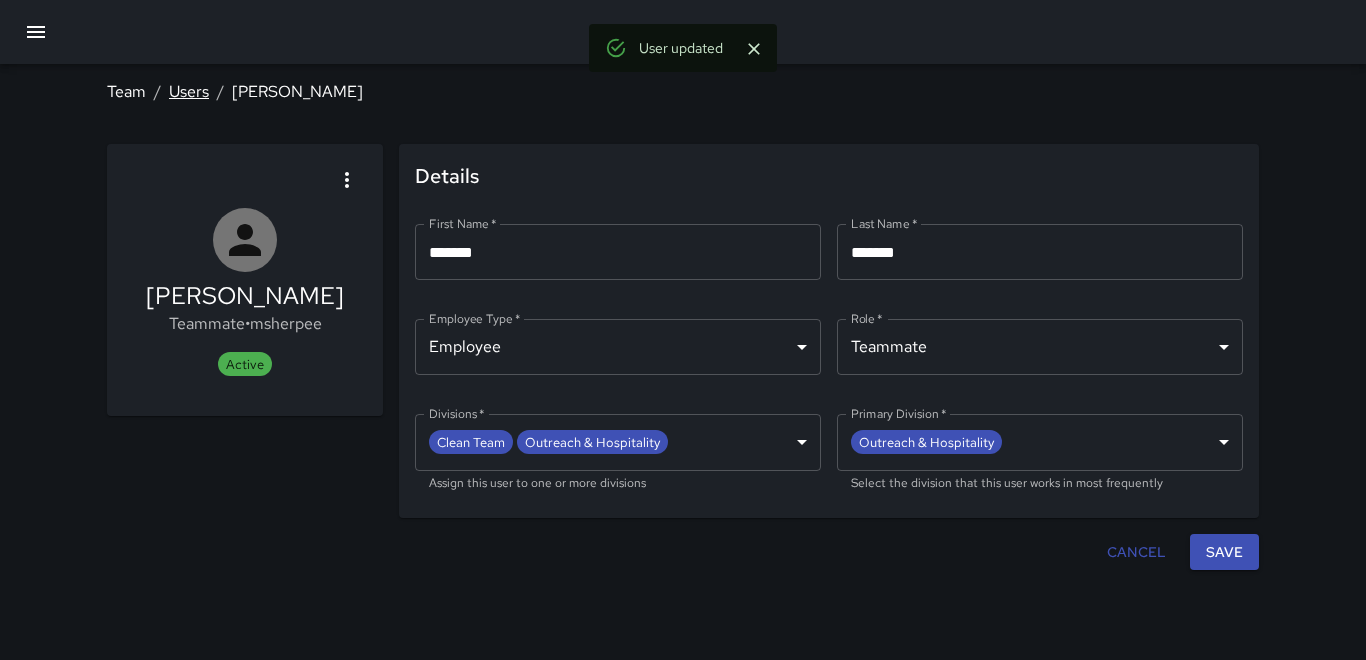 click on "Users" at bounding box center (189, 91) 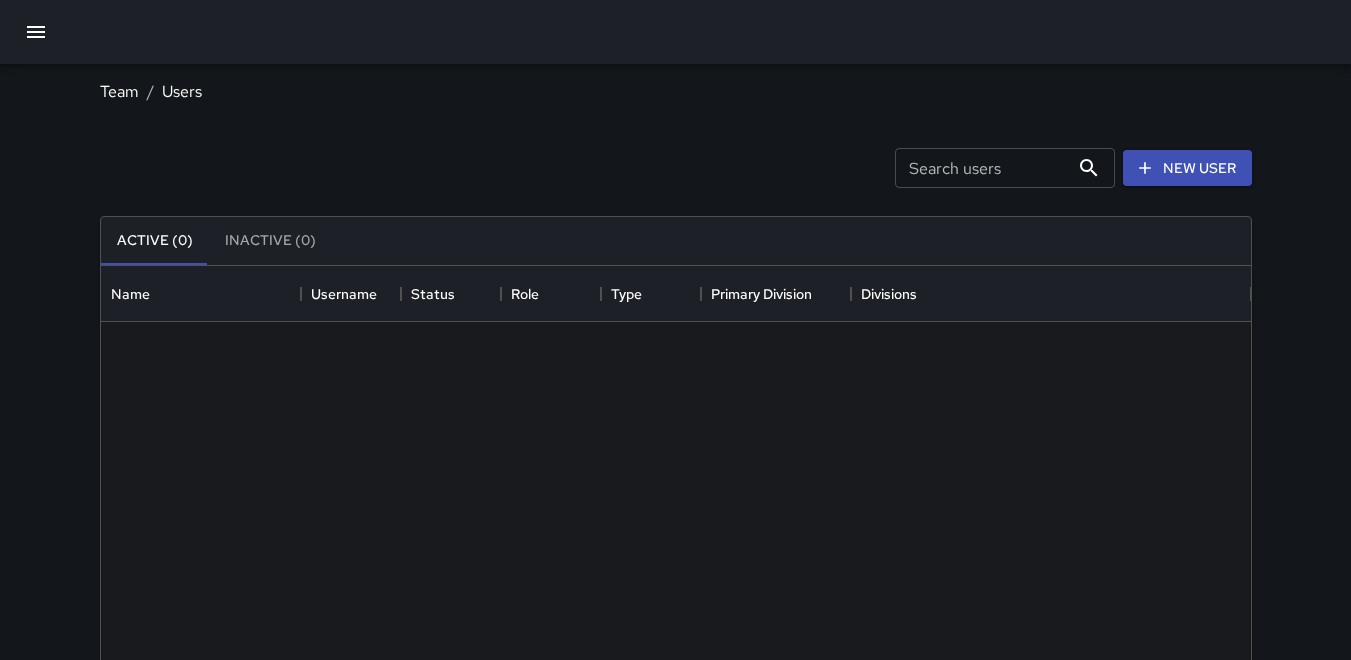 scroll, scrollTop: 16, scrollLeft: 16, axis: both 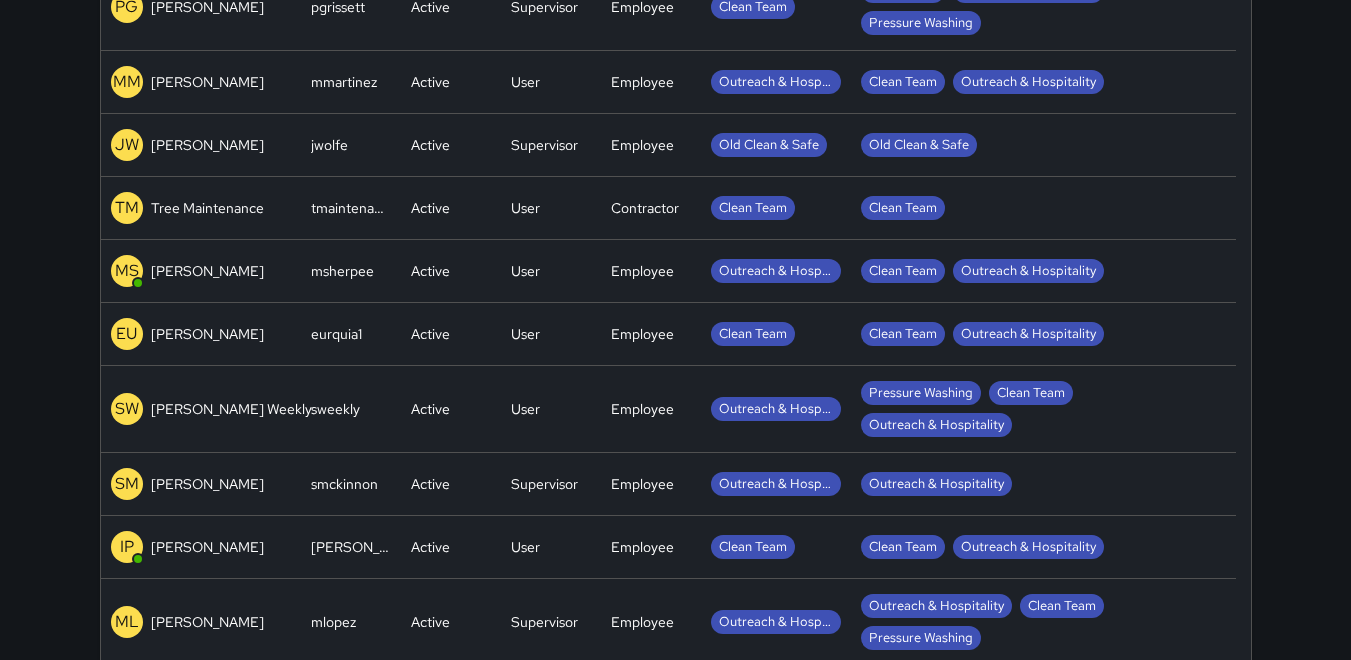 click on "[PERSON_NAME]" at bounding box center [207, 547] 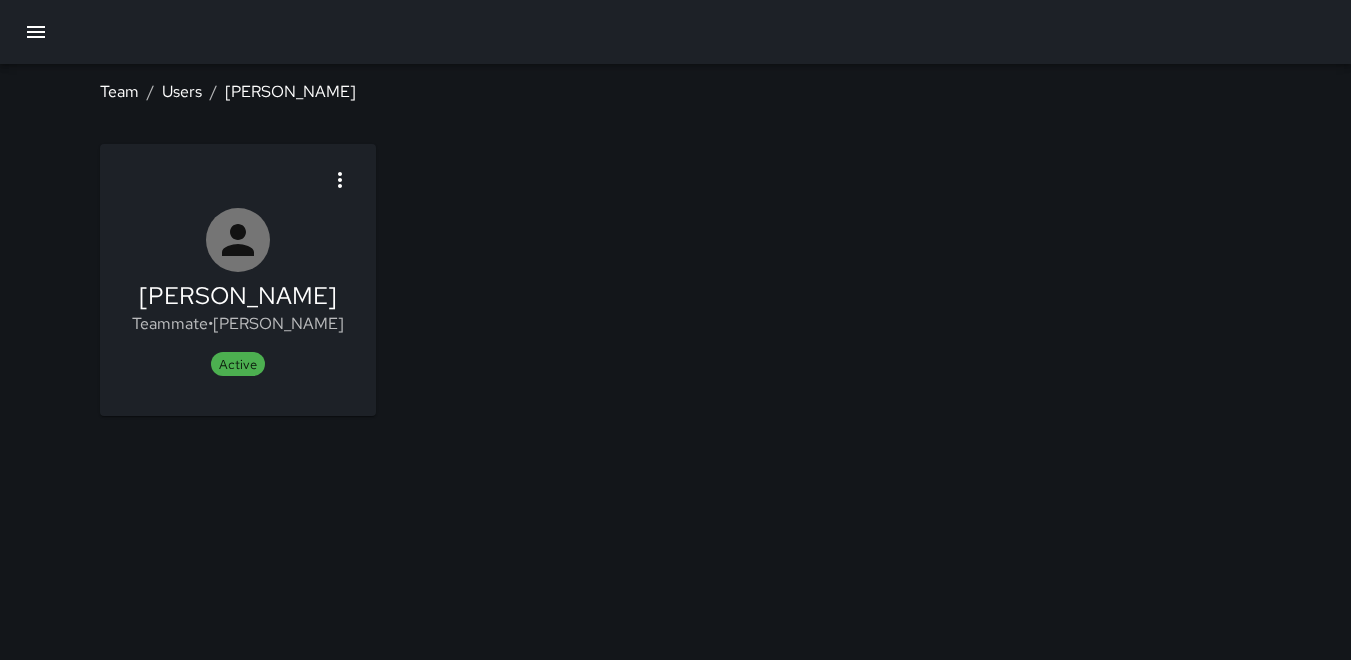 scroll, scrollTop: 0, scrollLeft: 0, axis: both 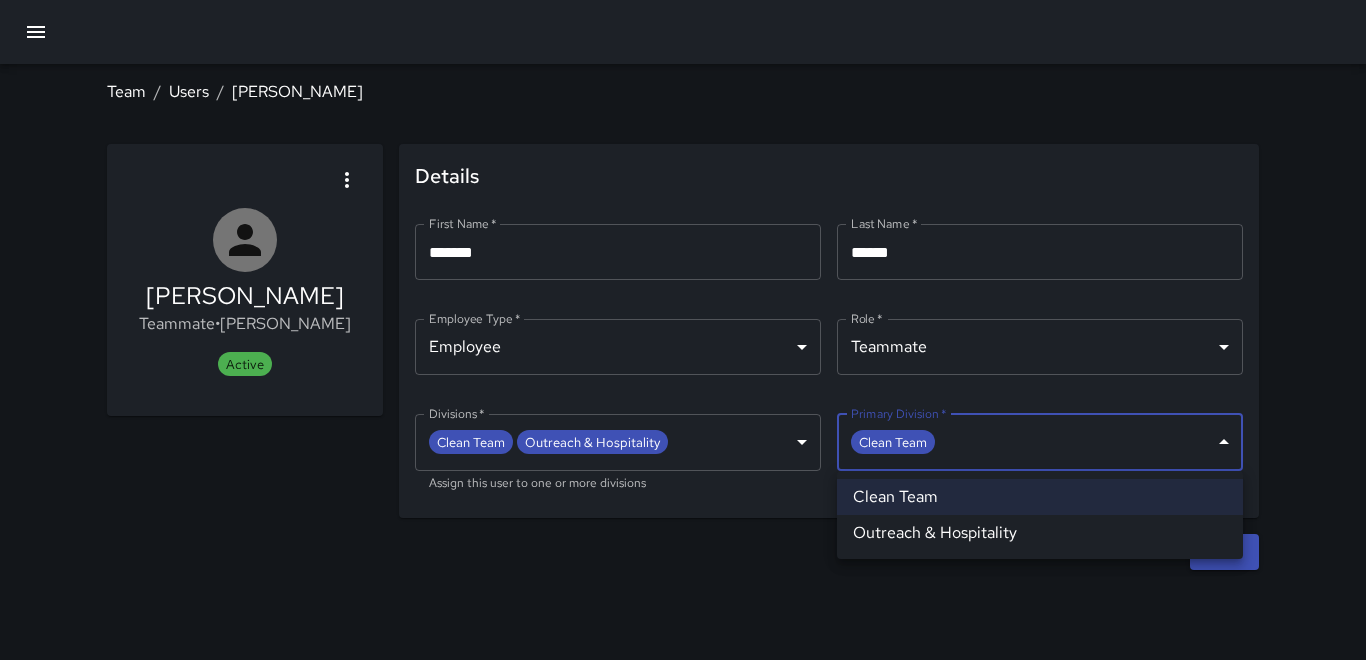 click on "**********" at bounding box center [683, 330] 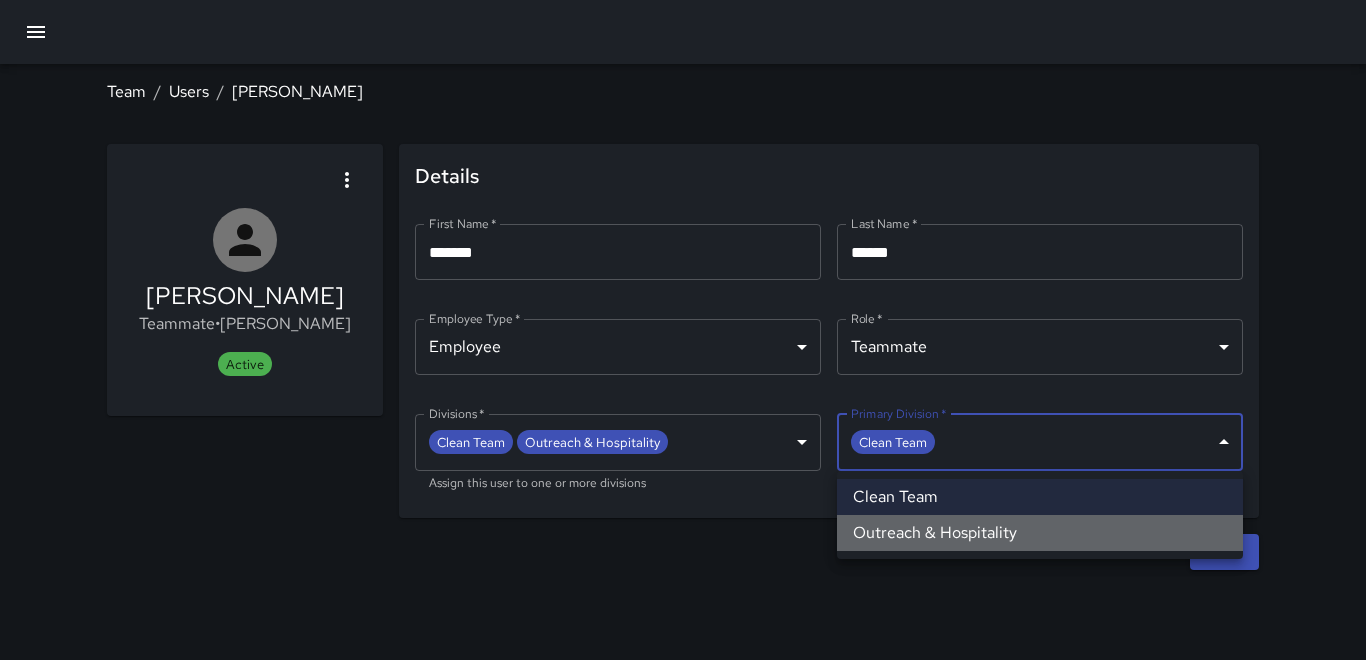 click on "Outreach & Hospitality" at bounding box center [1040, 533] 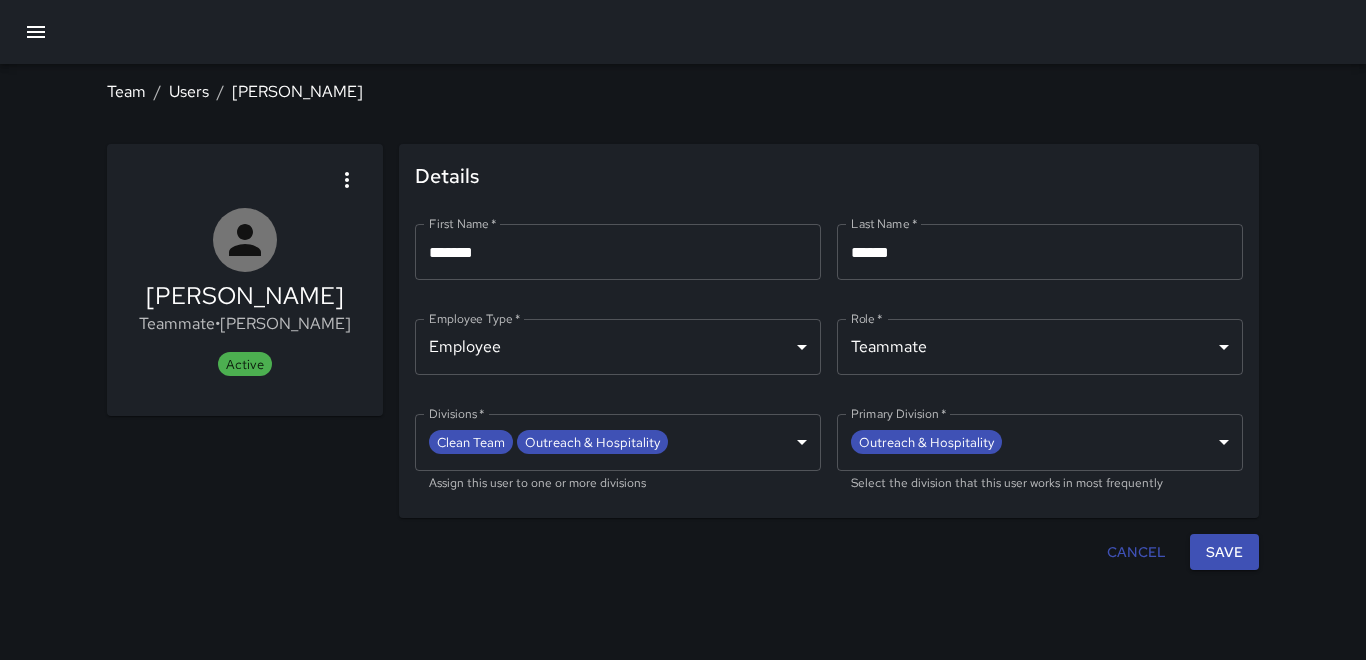 drag, startPoint x: 1342, startPoint y: 576, endPoint x: 1277, endPoint y: 569, distance: 65.37584 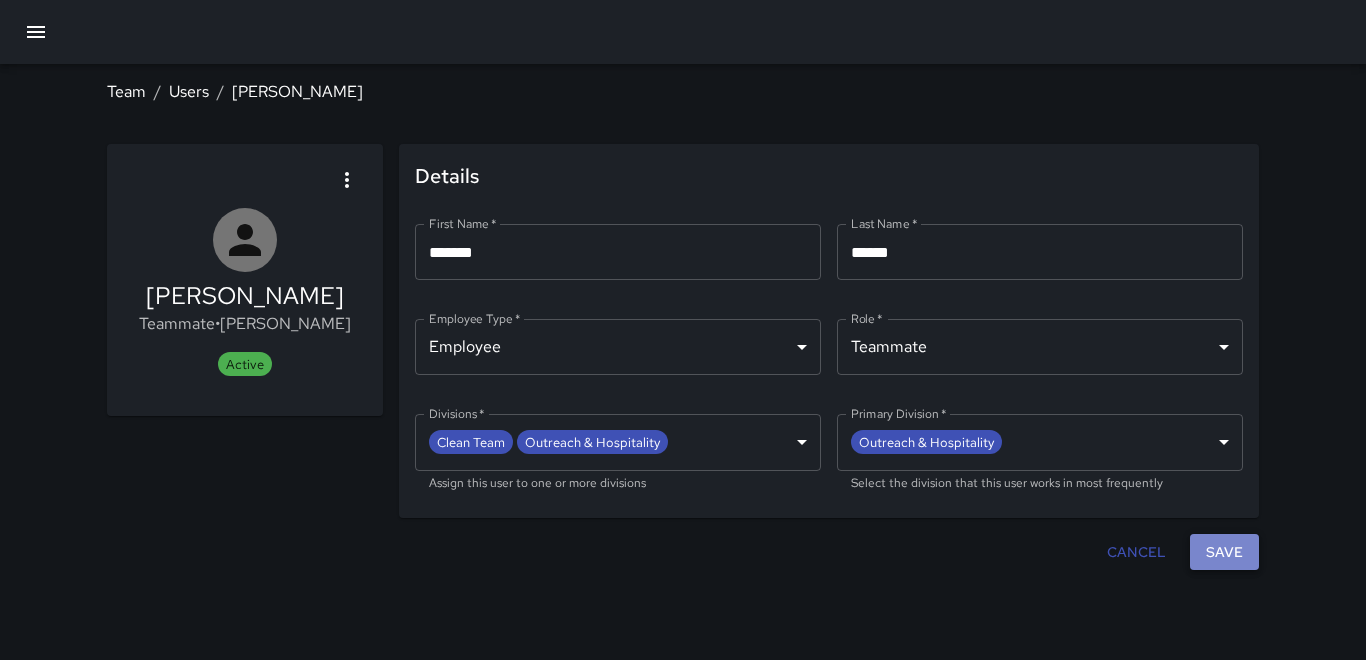 click on "Save" at bounding box center [1224, 552] 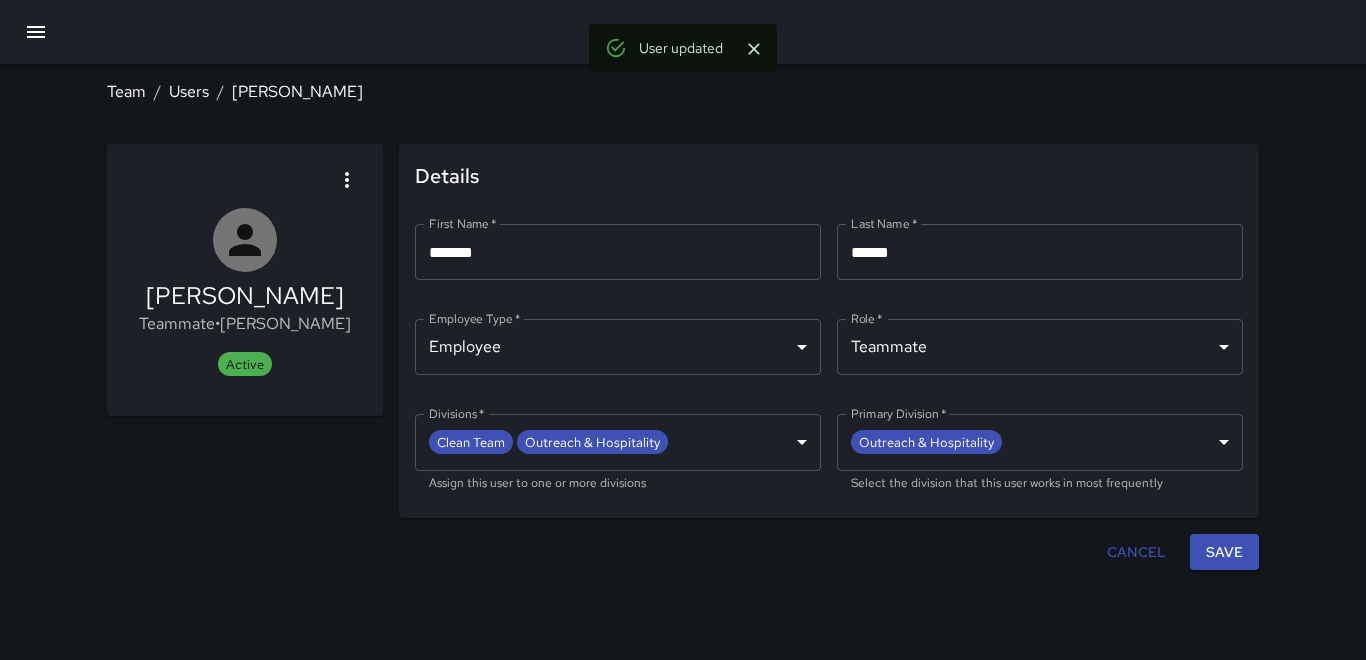 click on "Team / Users / [PERSON_NAME]" at bounding box center [683, 92] 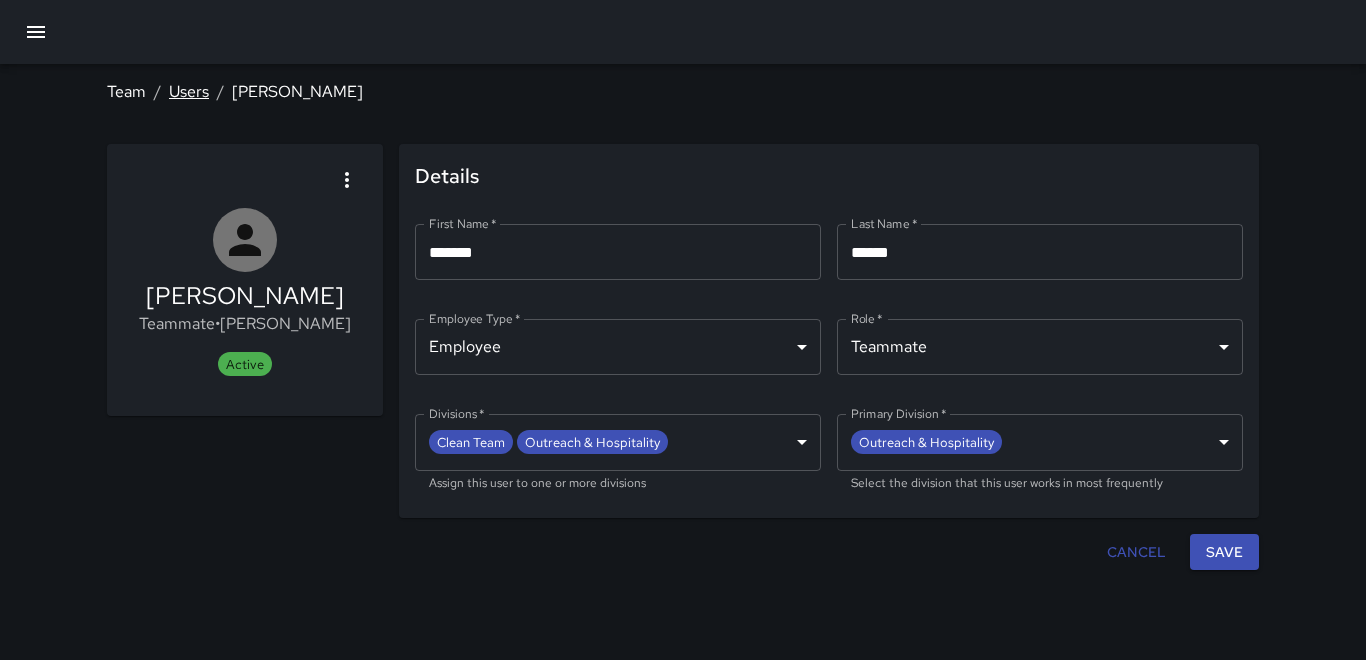 click on "Users" at bounding box center [189, 91] 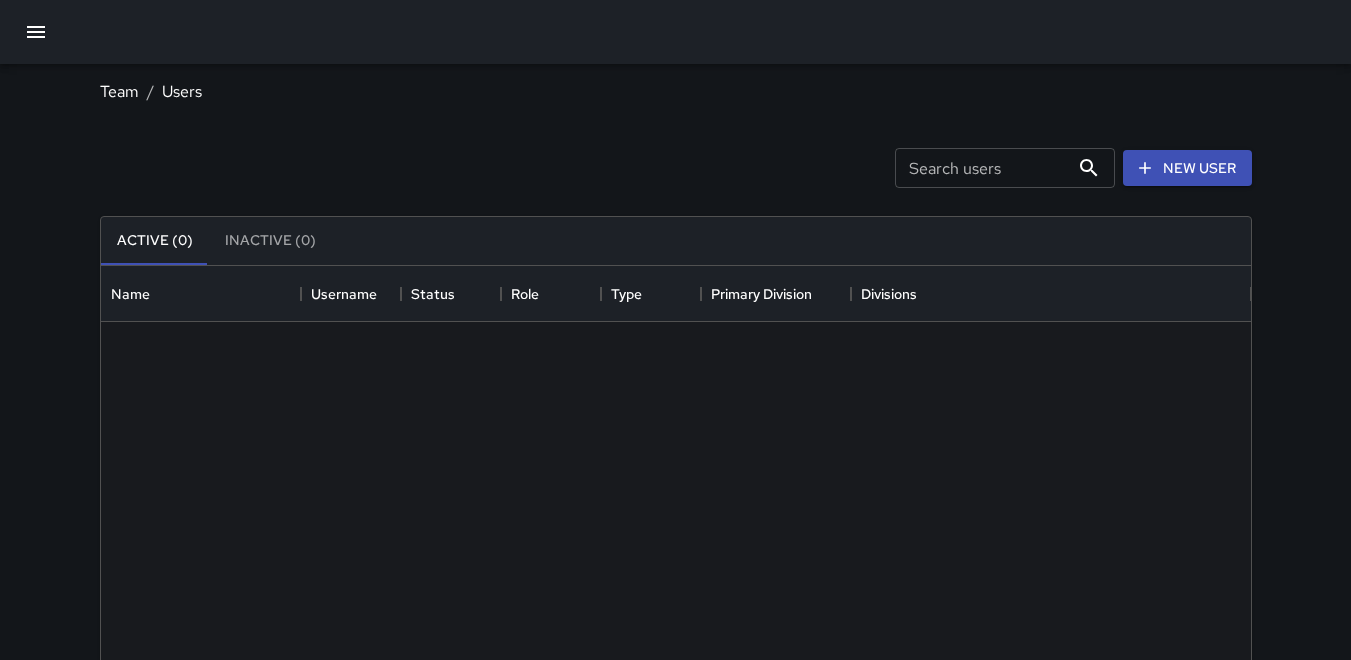 scroll, scrollTop: 16, scrollLeft: 16, axis: both 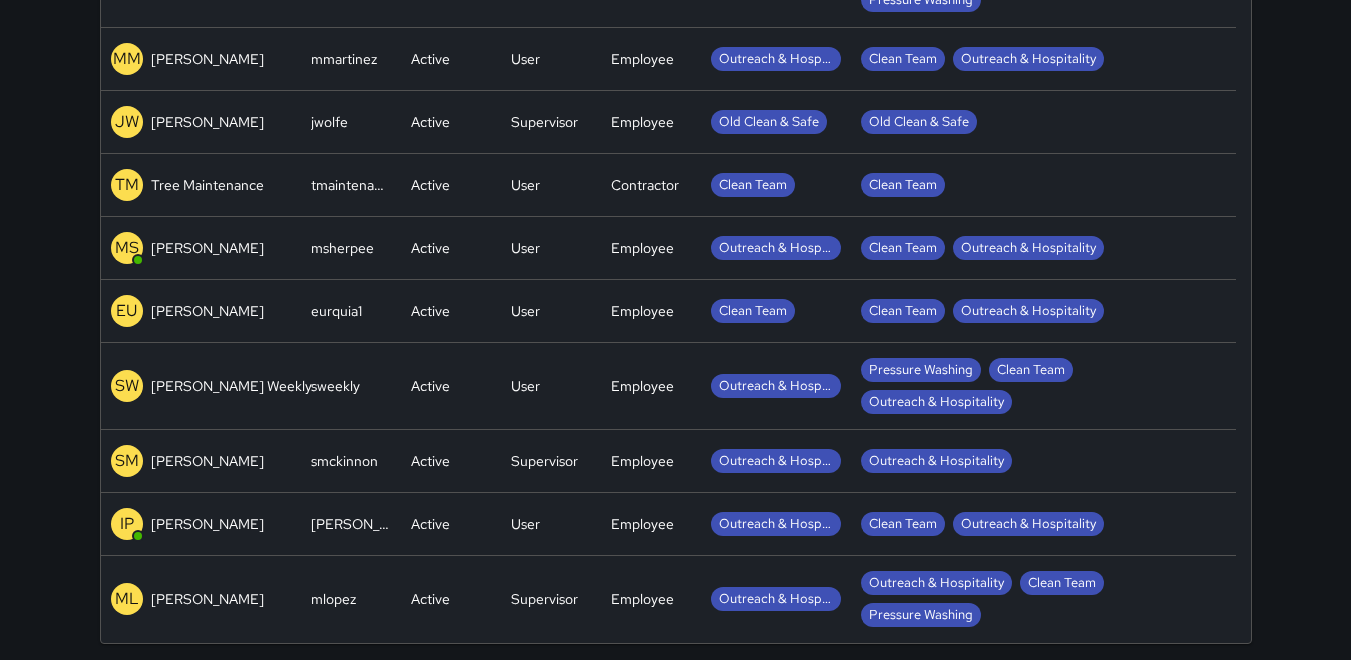 click on "[PERSON_NAME]" at bounding box center [207, 311] 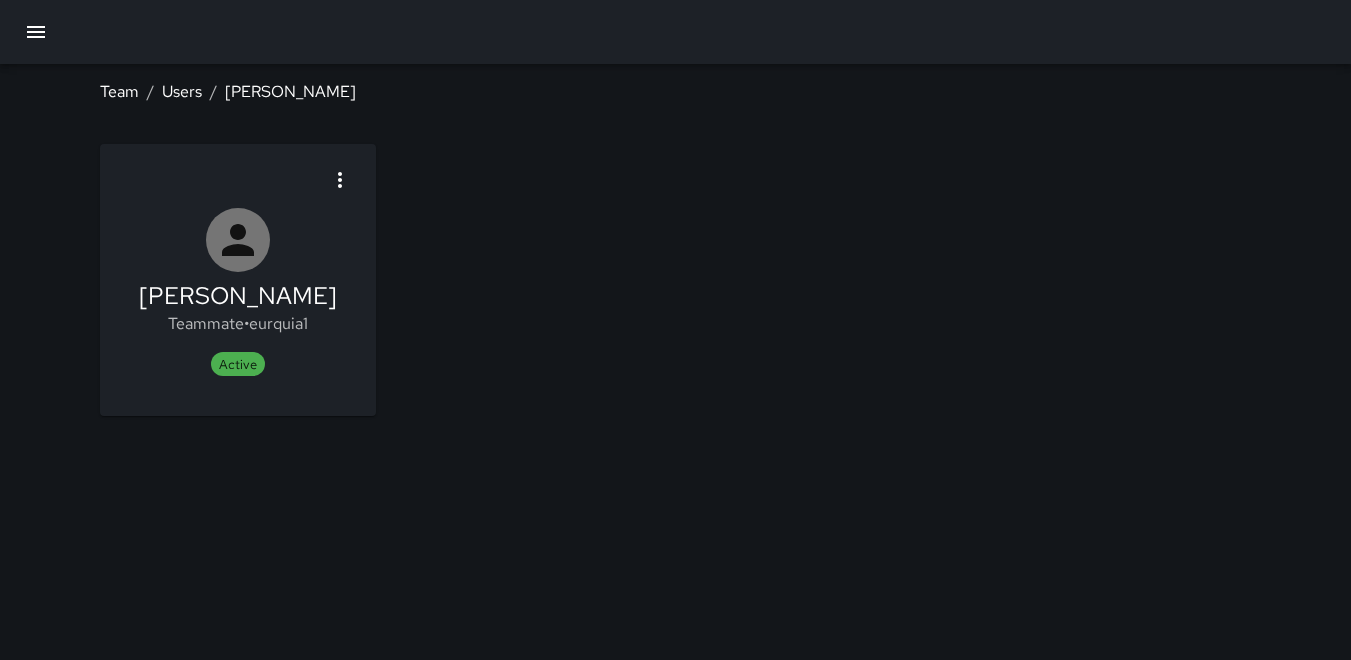 scroll, scrollTop: 0, scrollLeft: 0, axis: both 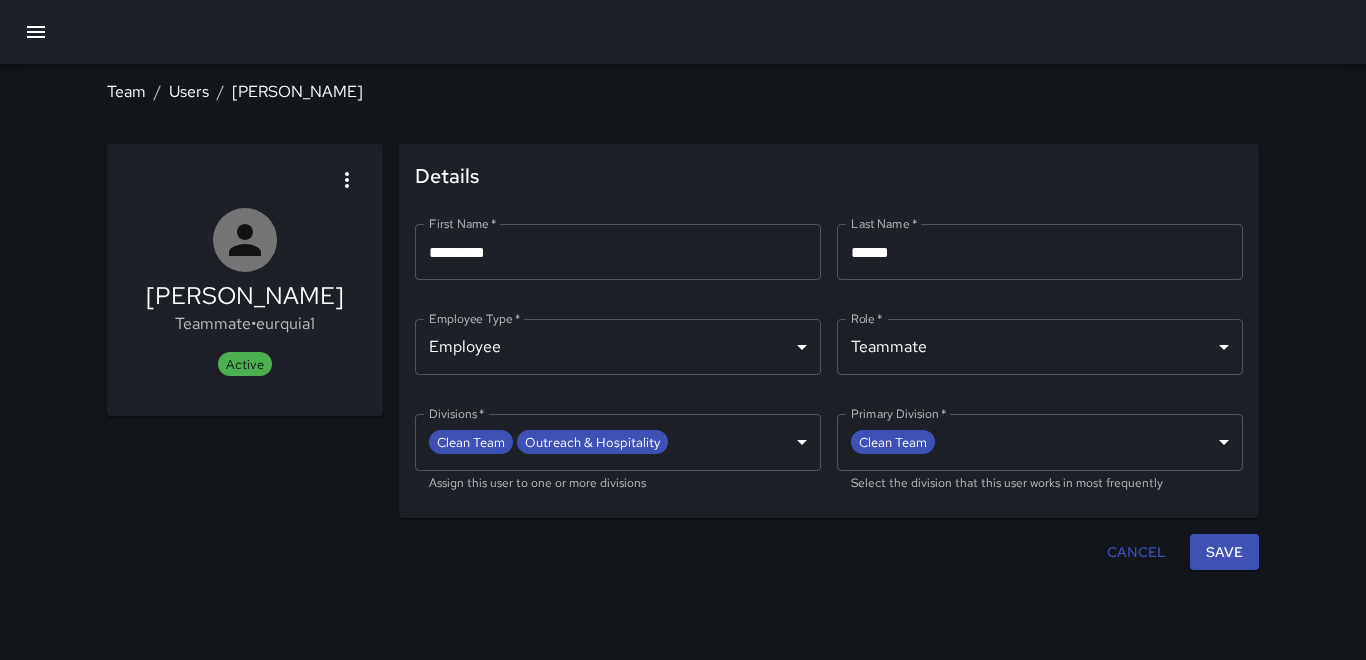 click on "**********" at bounding box center [683, 330] 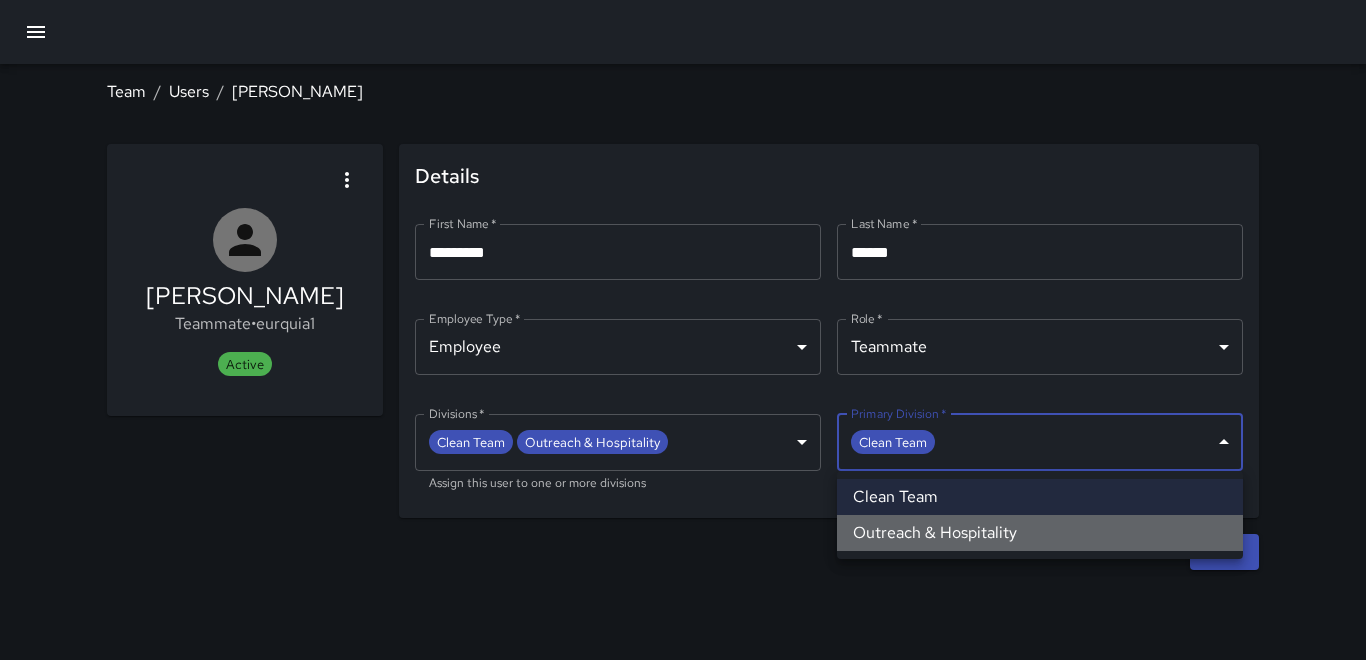 click on "Outreach & Hospitality" at bounding box center (1040, 533) 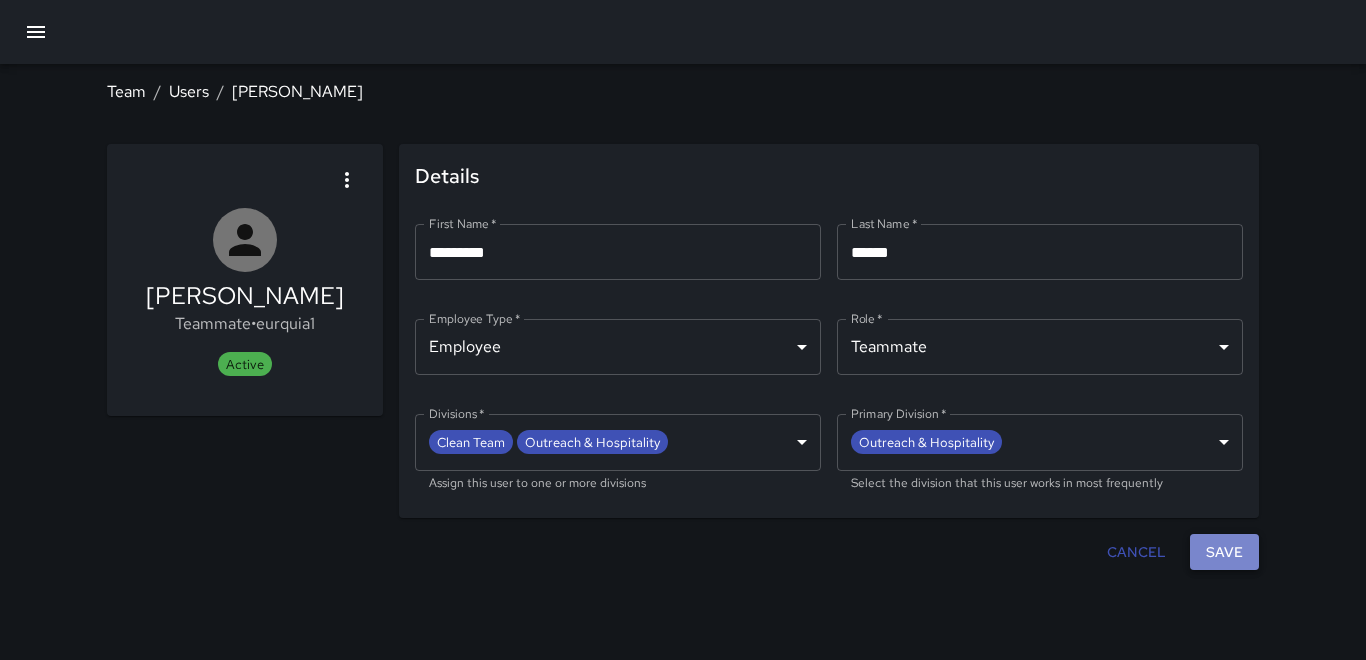 click on "Save" at bounding box center [1224, 552] 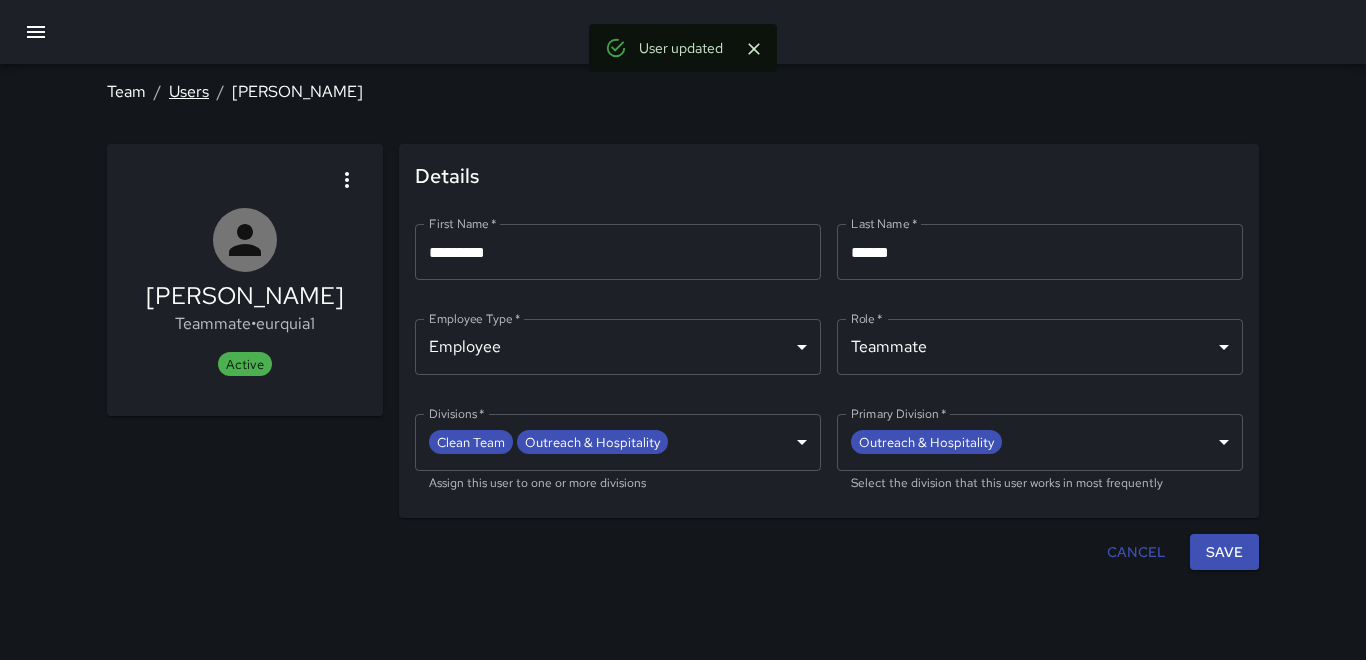 click on "Users" at bounding box center [189, 91] 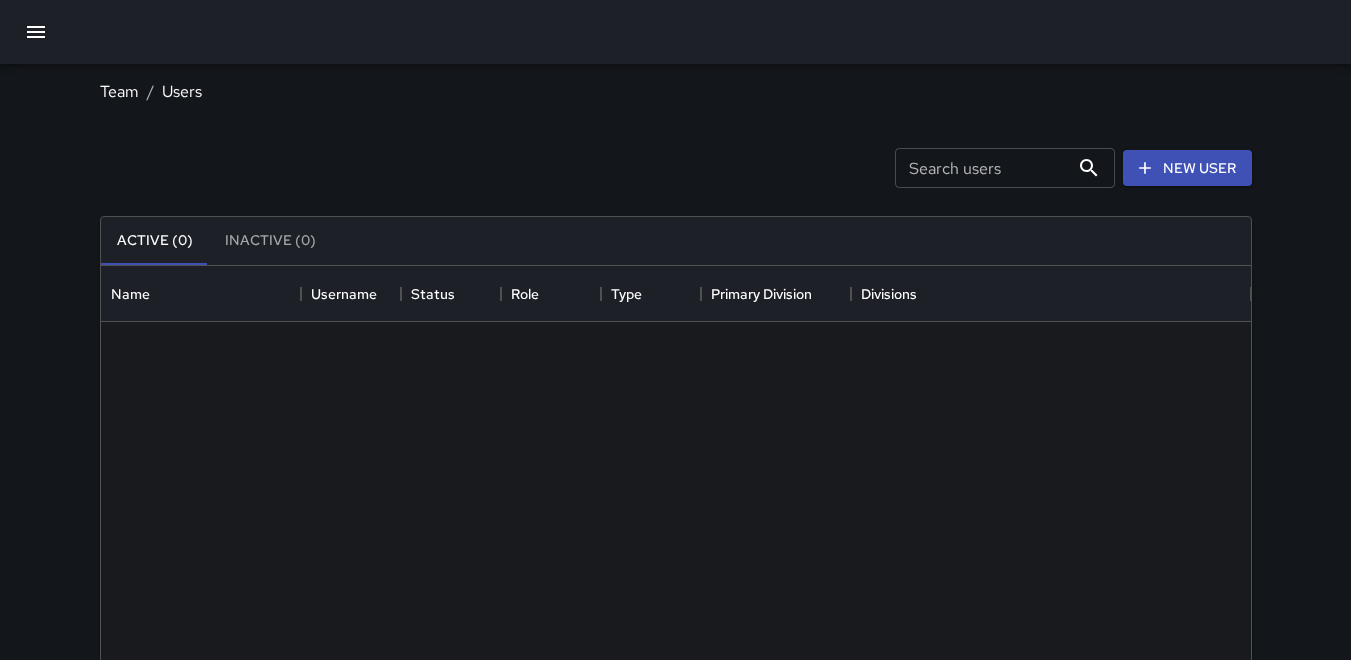 scroll, scrollTop: 16, scrollLeft: 16, axis: both 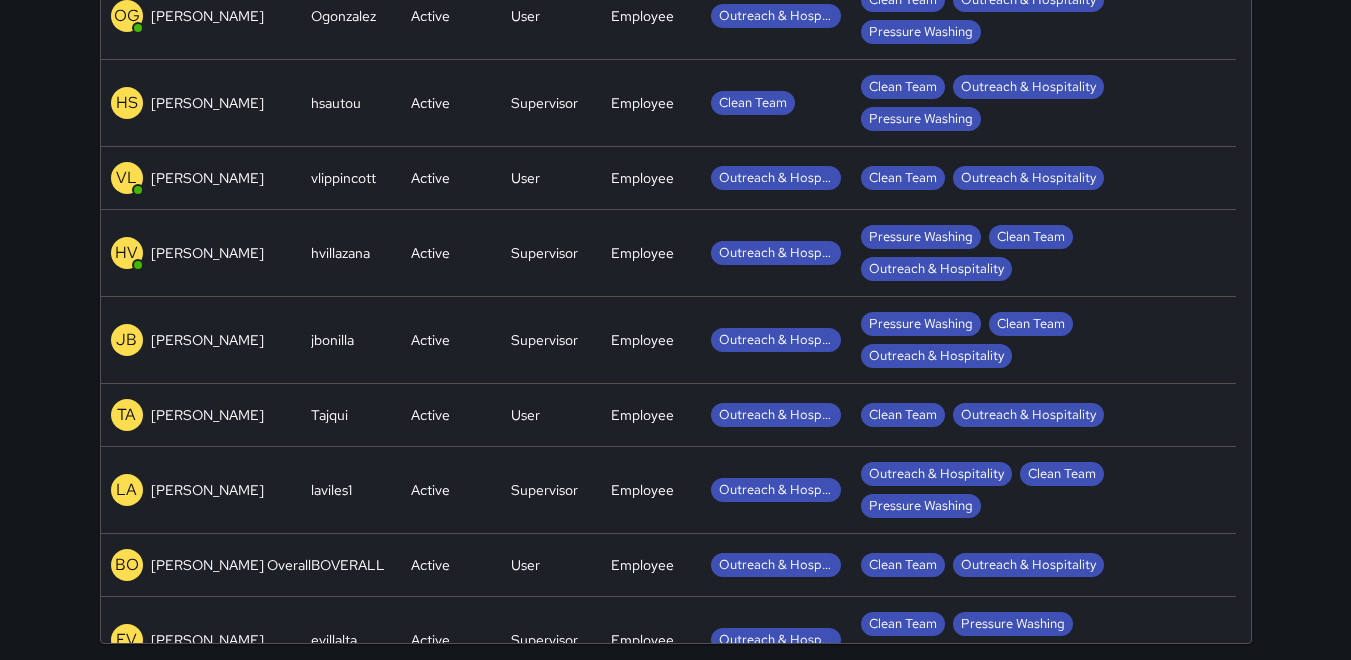 click on "Clean Team" at bounding box center (776, 103) 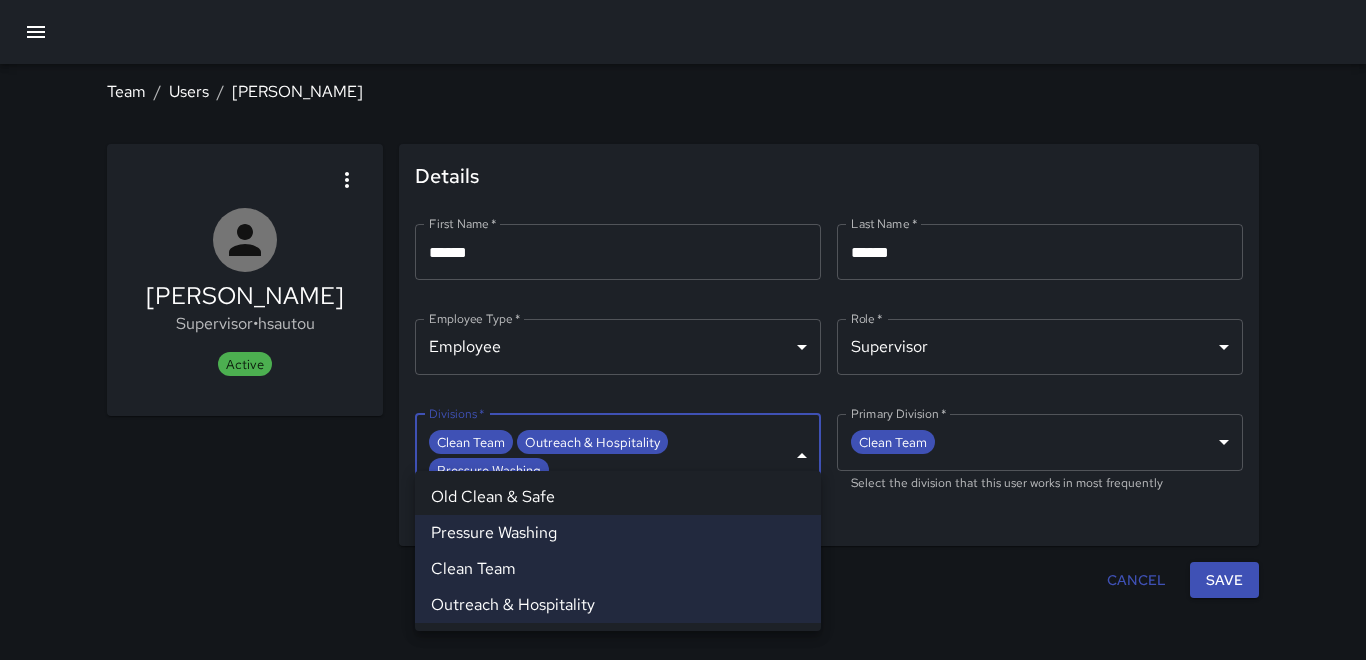 click on "**********" at bounding box center (683, 330) 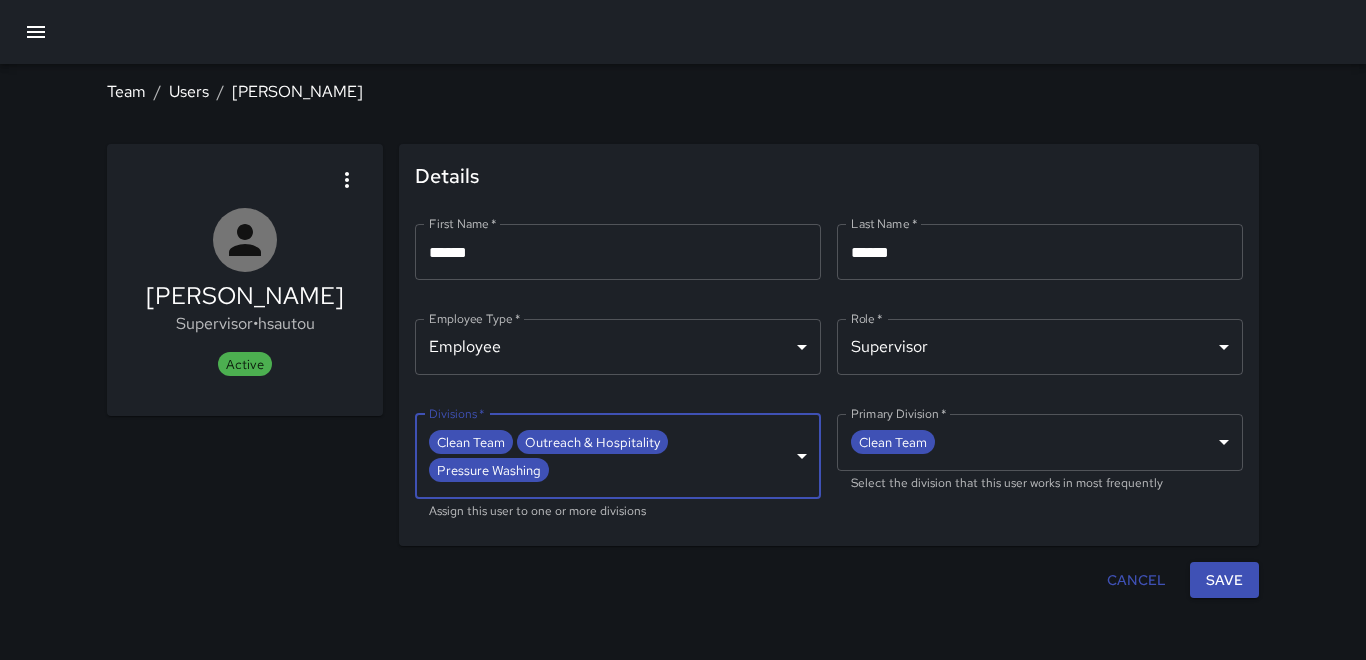 click on "**********" at bounding box center [683, 330] 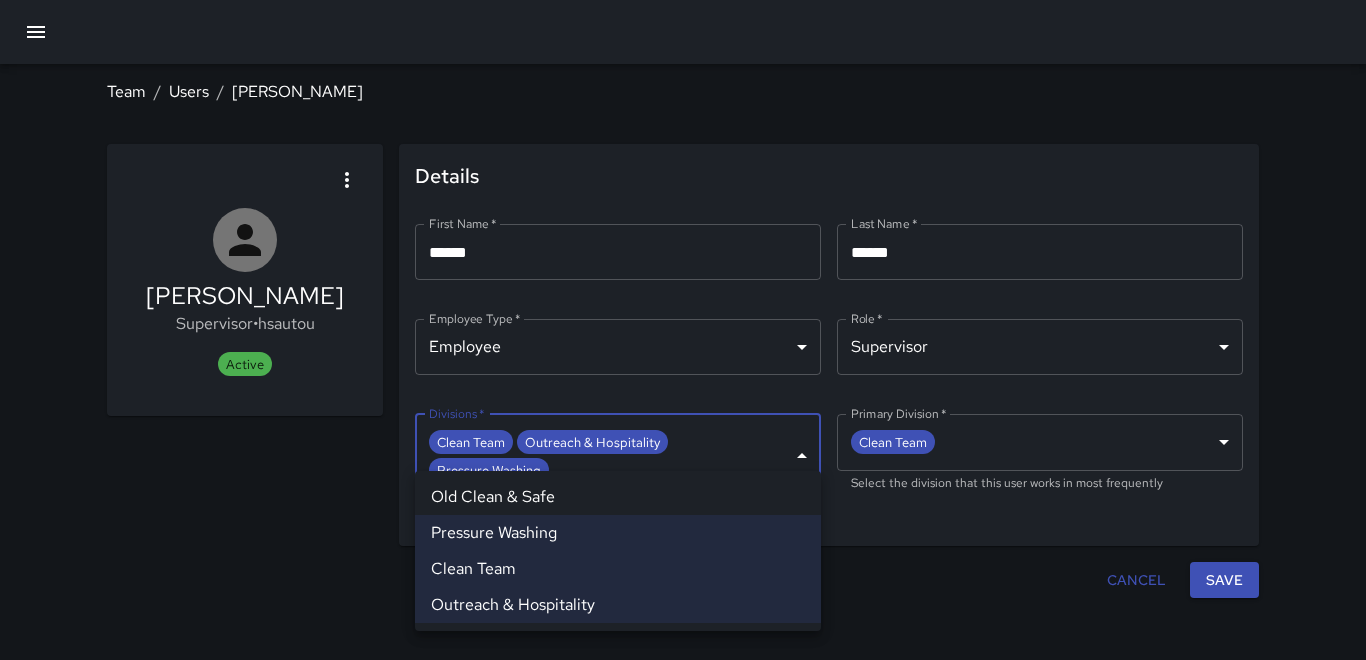 drag, startPoint x: 576, startPoint y: 535, endPoint x: 587, endPoint y: 570, distance: 36.687874 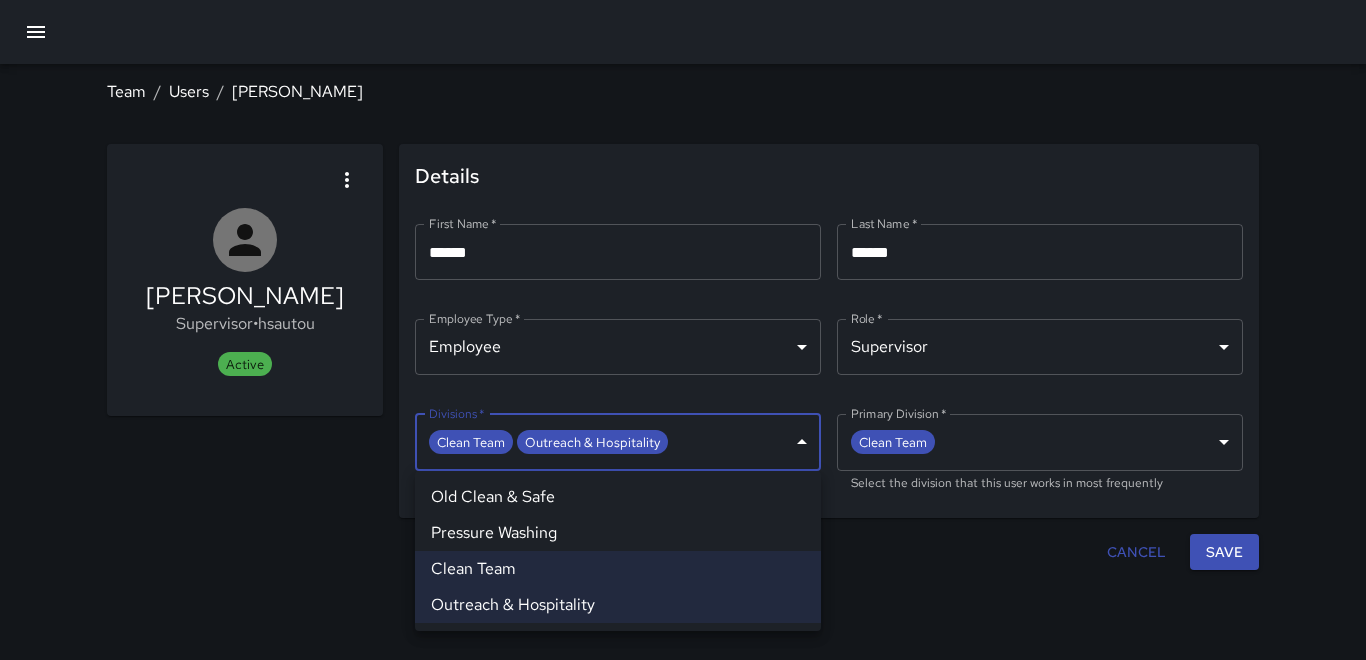 drag, startPoint x: 587, startPoint y: 570, endPoint x: 599, endPoint y: 604, distance: 36.05551 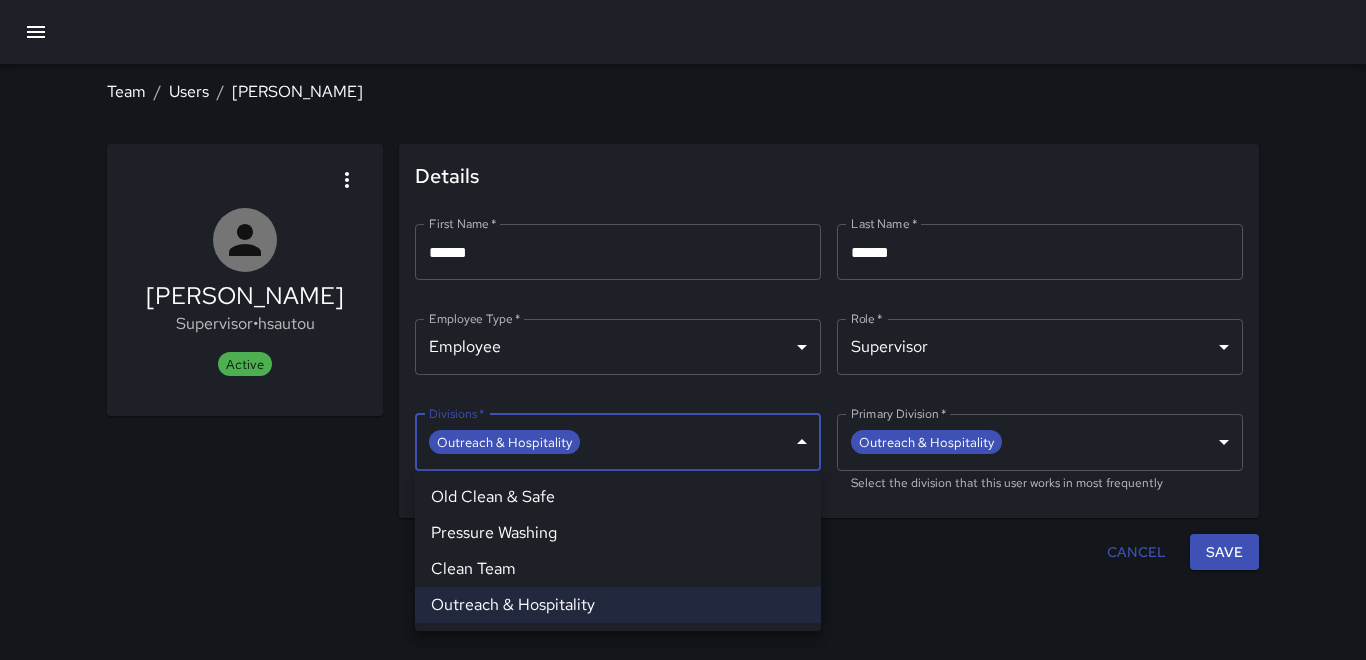 click on "Outreach & Hospitality" at bounding box center (618, 605) 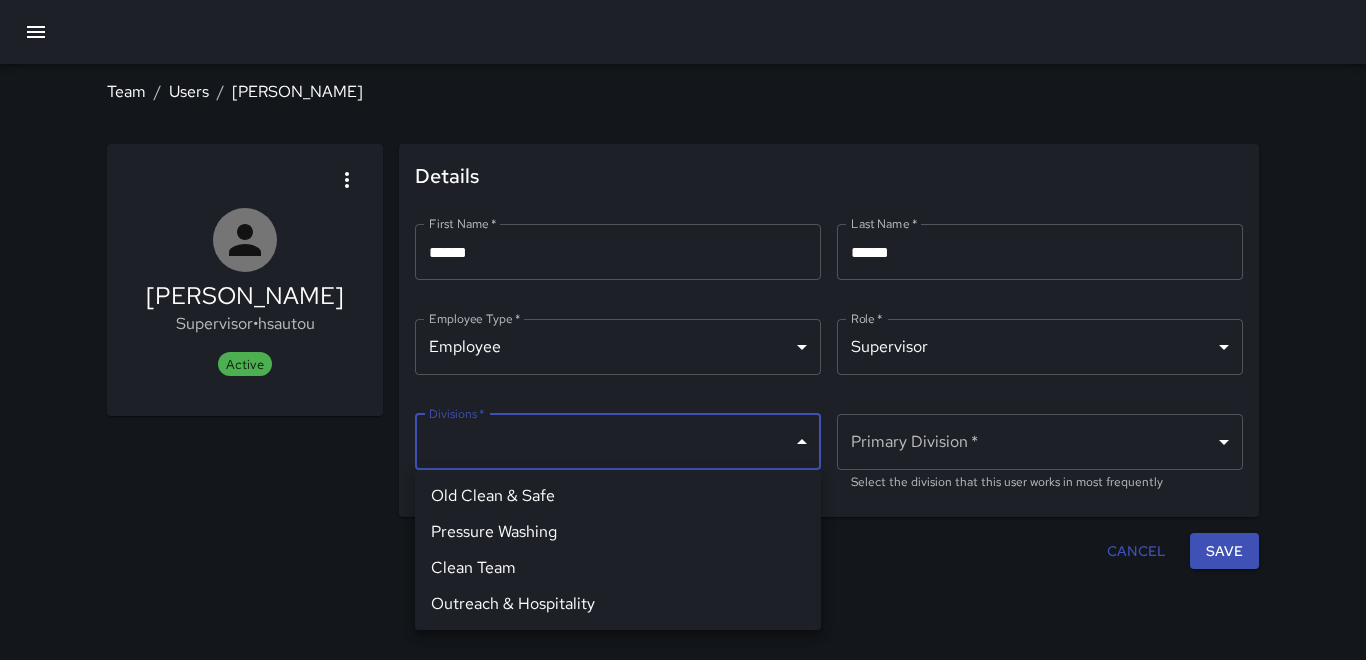 click at bounding box center [683, 330] 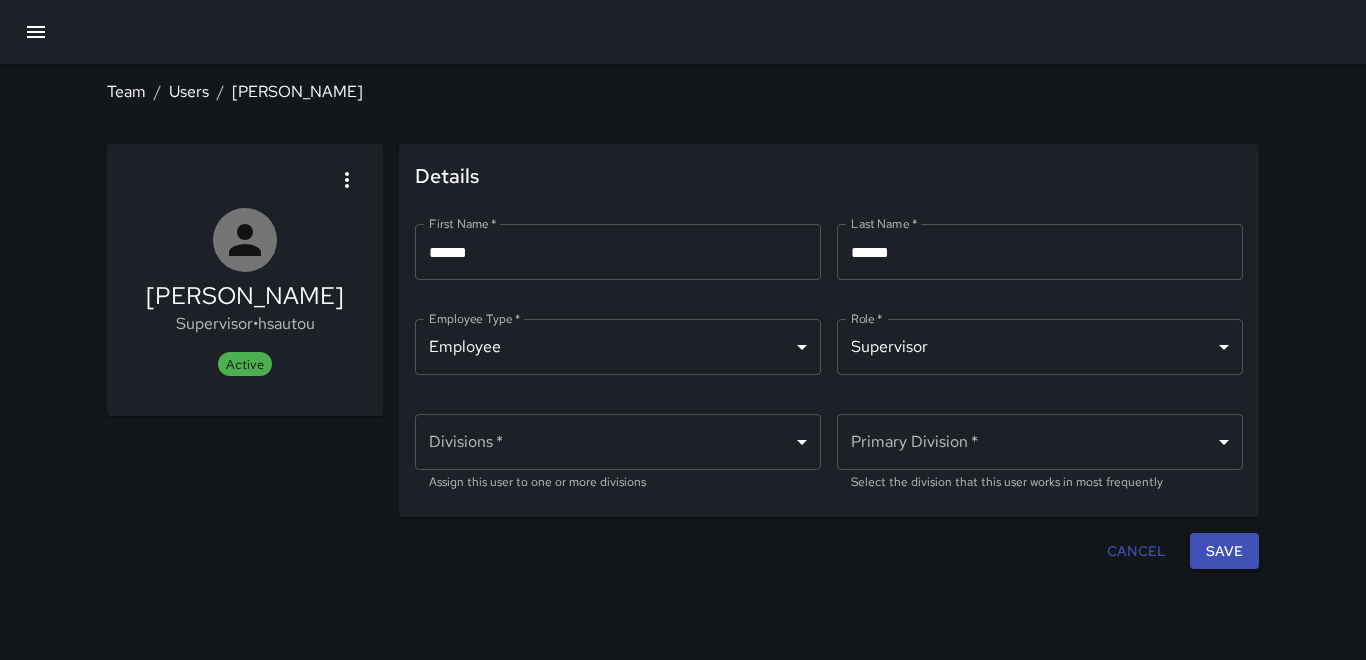 click on "Save" at bounding box center [1224, 551] 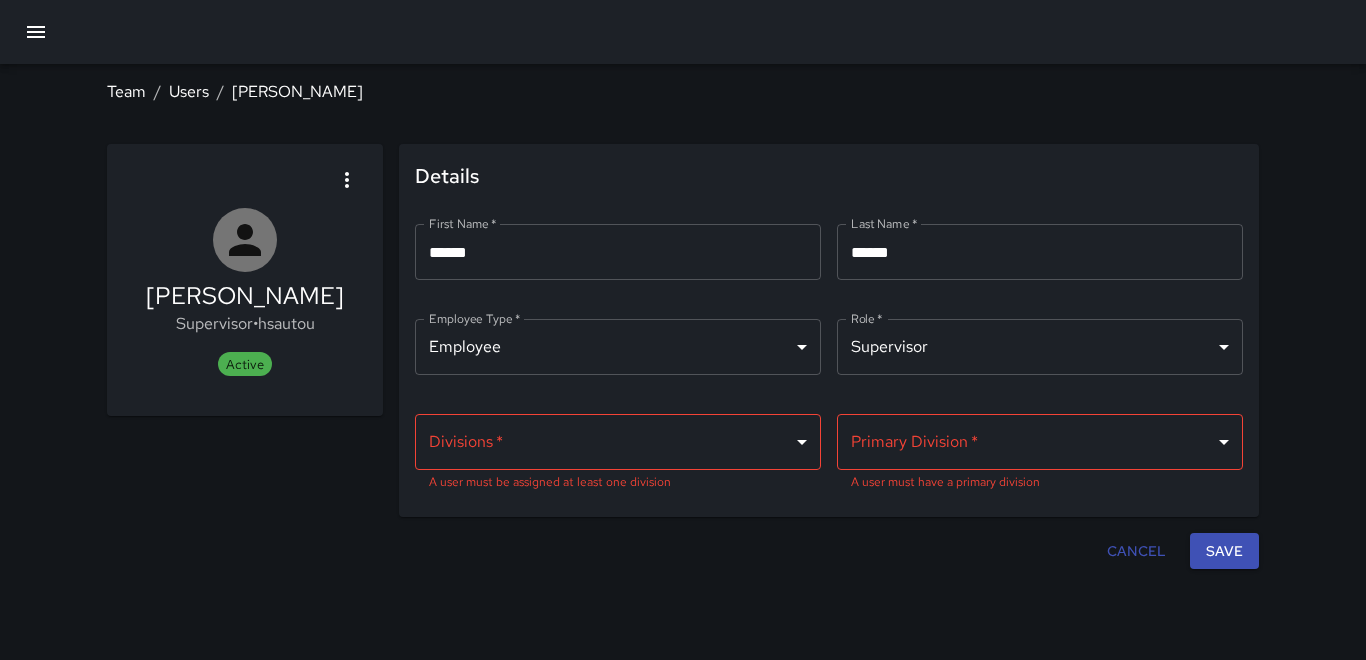 click on "**********" at bounding box center (683, 330) 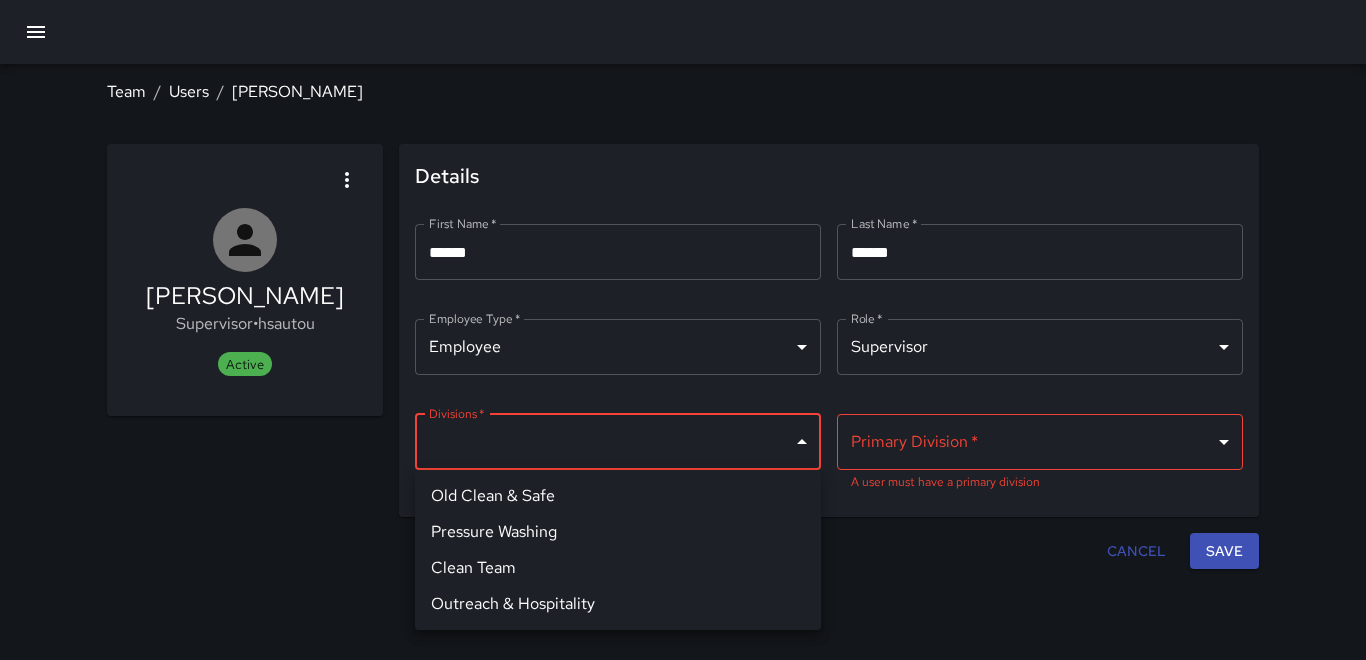 click on "Clean Team" at bounding box center (618, 568) 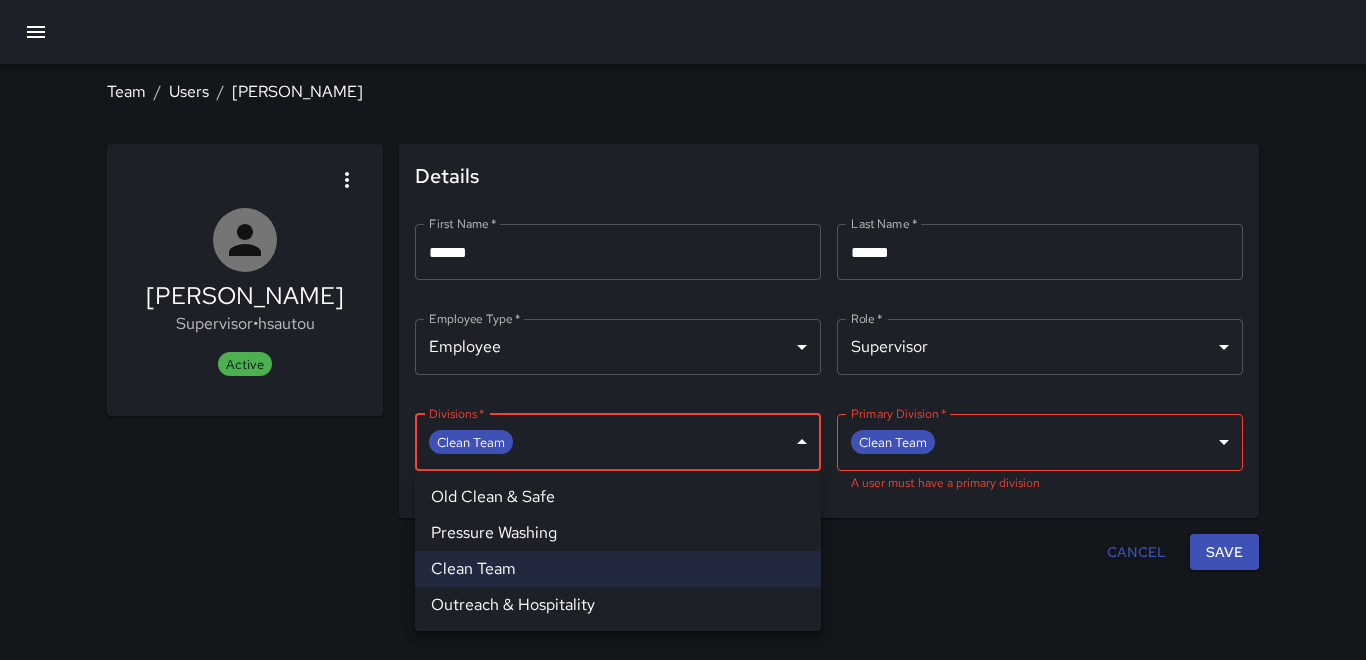 drag, startPoint x: 665, startPoint y: 597, endPoint x: 654, endPoint y: 589, distance: 13.601471 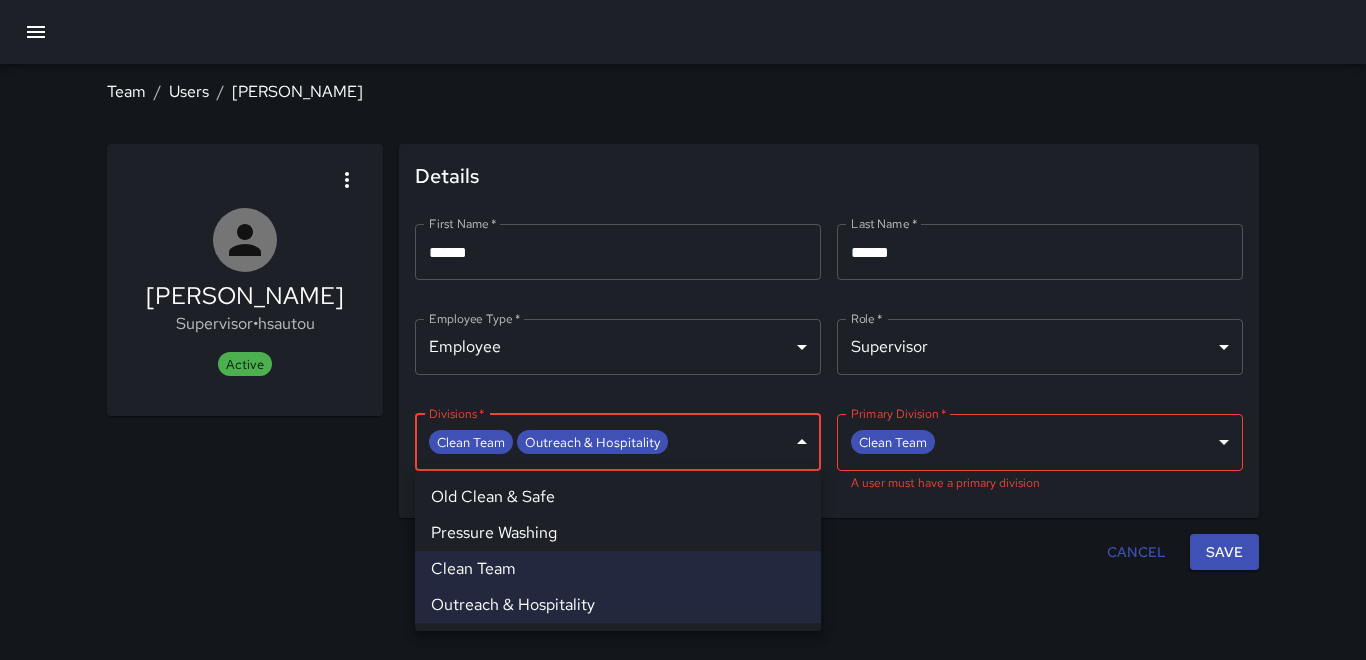 click on "Pressure Washing" at bounding box center [618, 533] 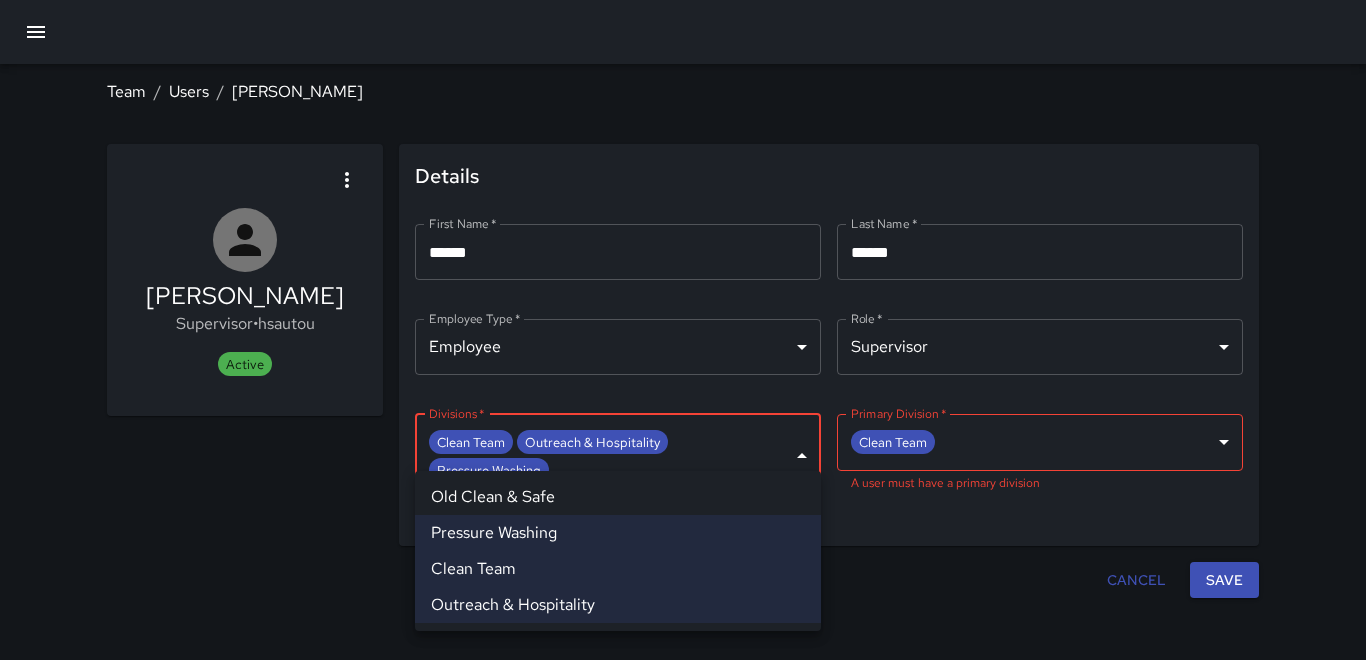 click at bounding box center (683, 330) 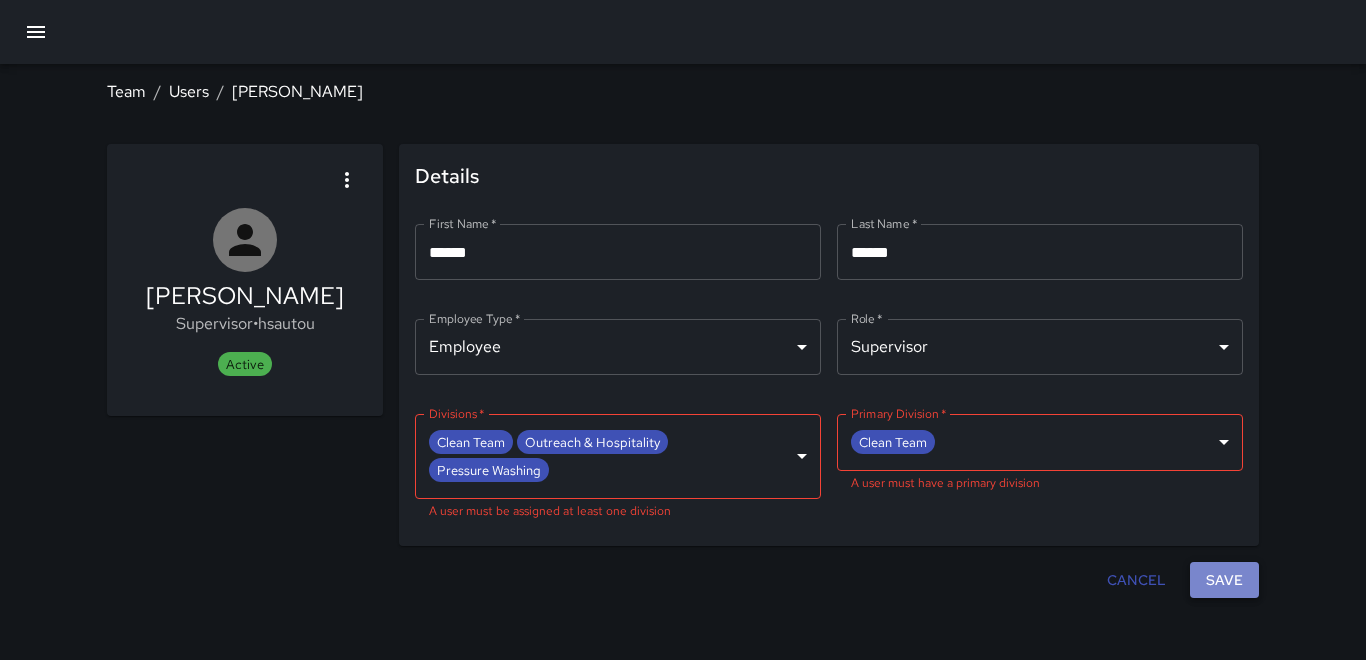 click on "Save" at bounding box center (1224, 580) 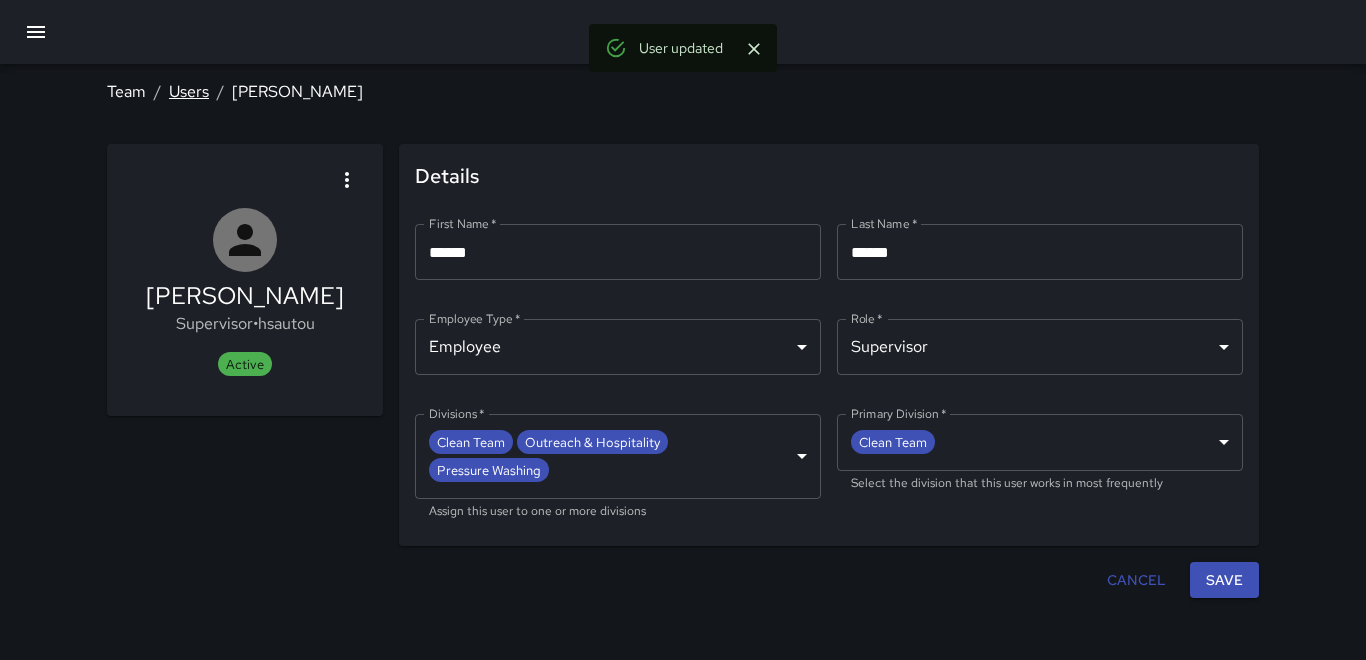 click on "Users" at bounding box center (189, 91) 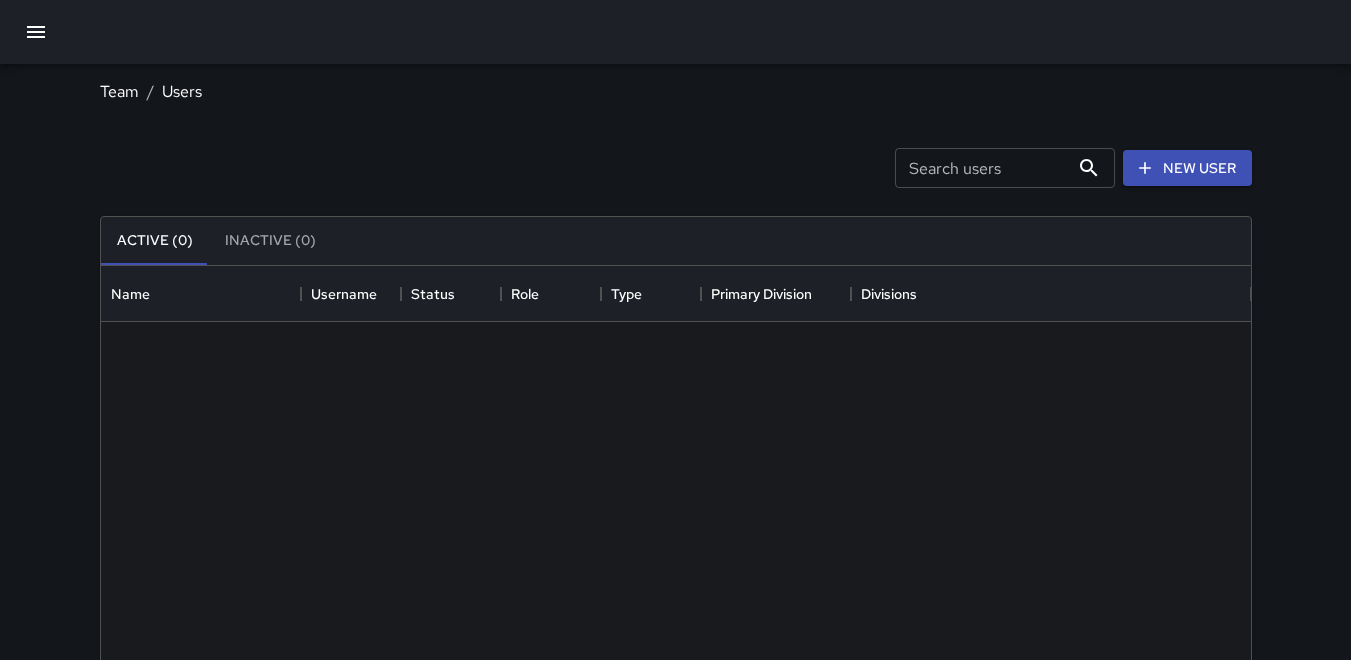 scroll, scrollTop: 16, scrollLeft: 16, axis: both 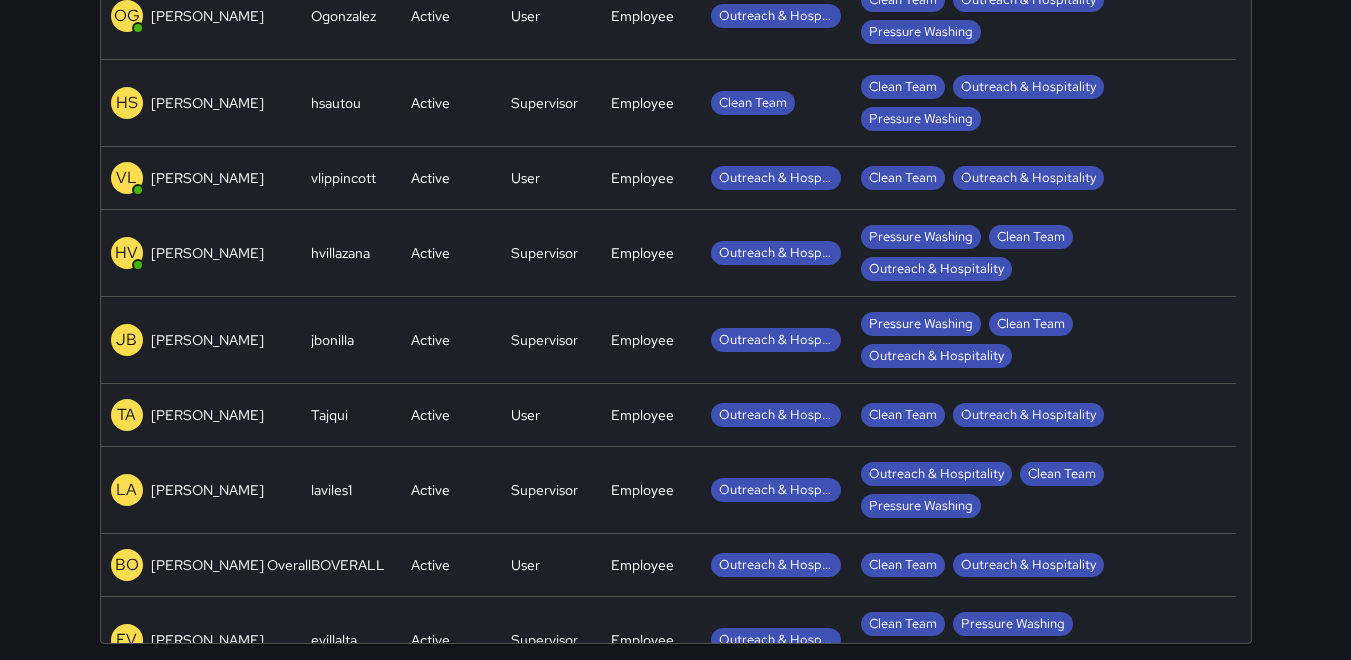 click on "Supervisor" at bounding box center (551, 253) 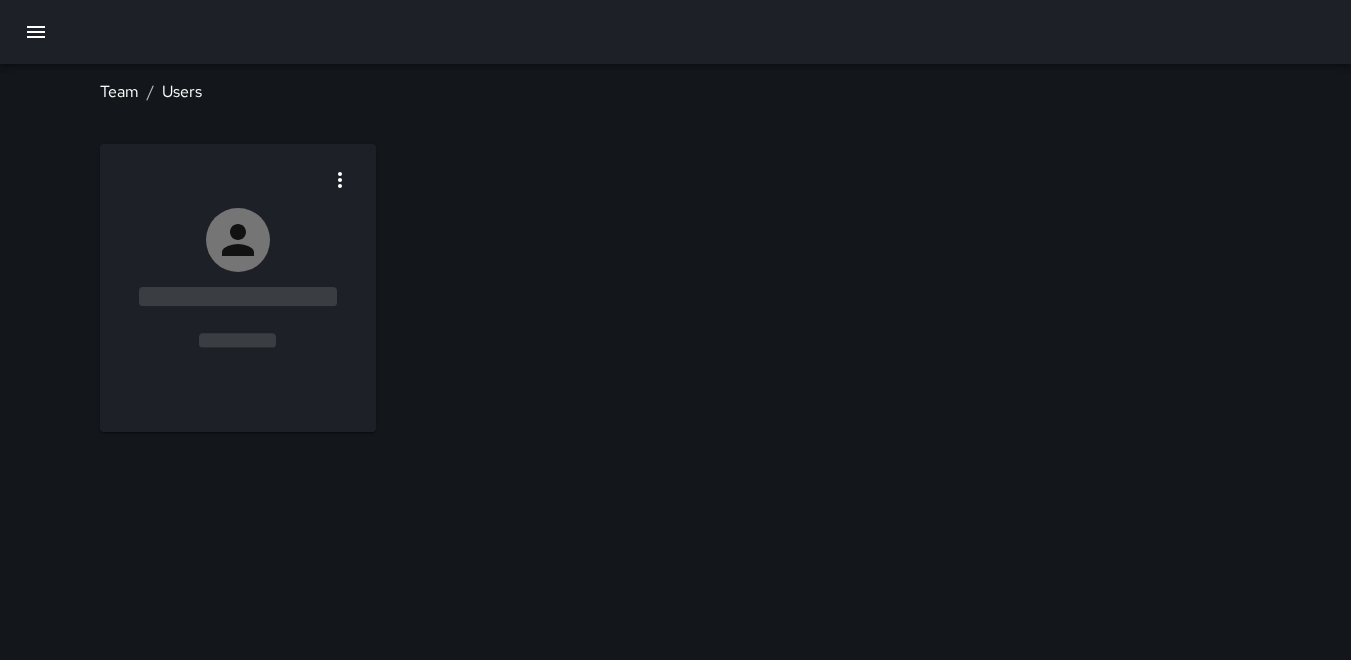 scroll, scrollTop: 0, scrollLeft: 0, axis: both 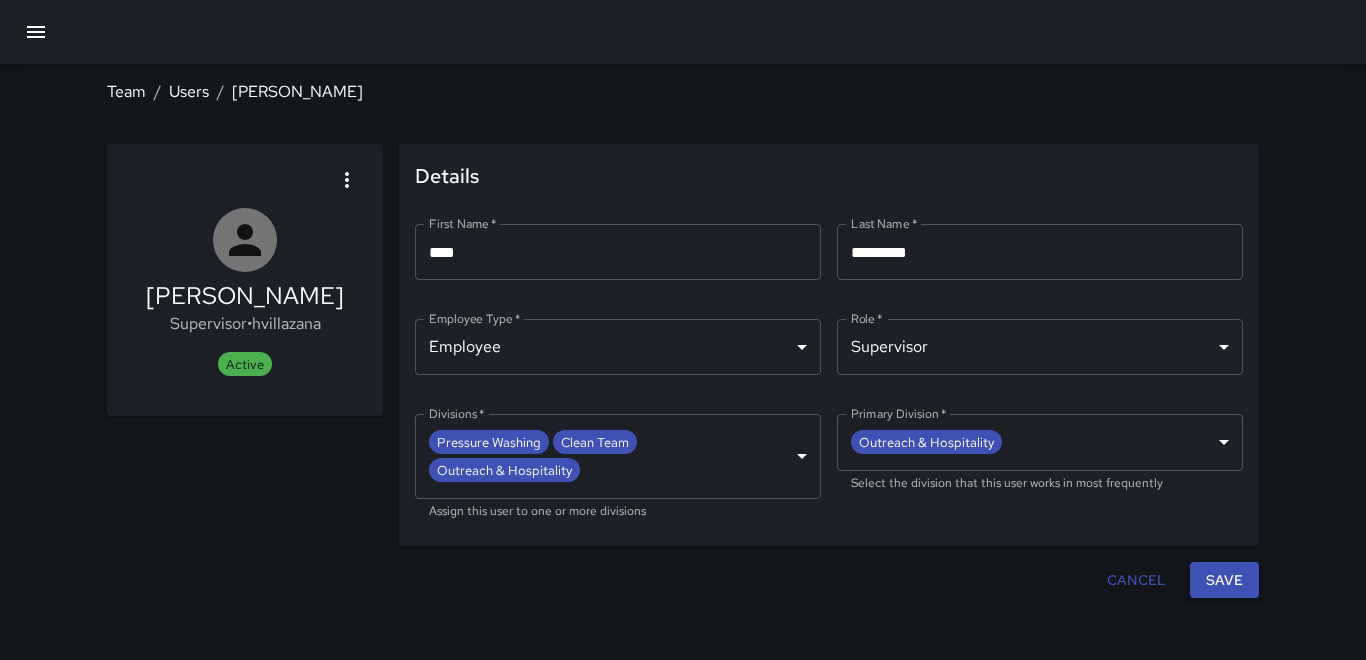 click on "Save" at bounding box center (1224, 580) 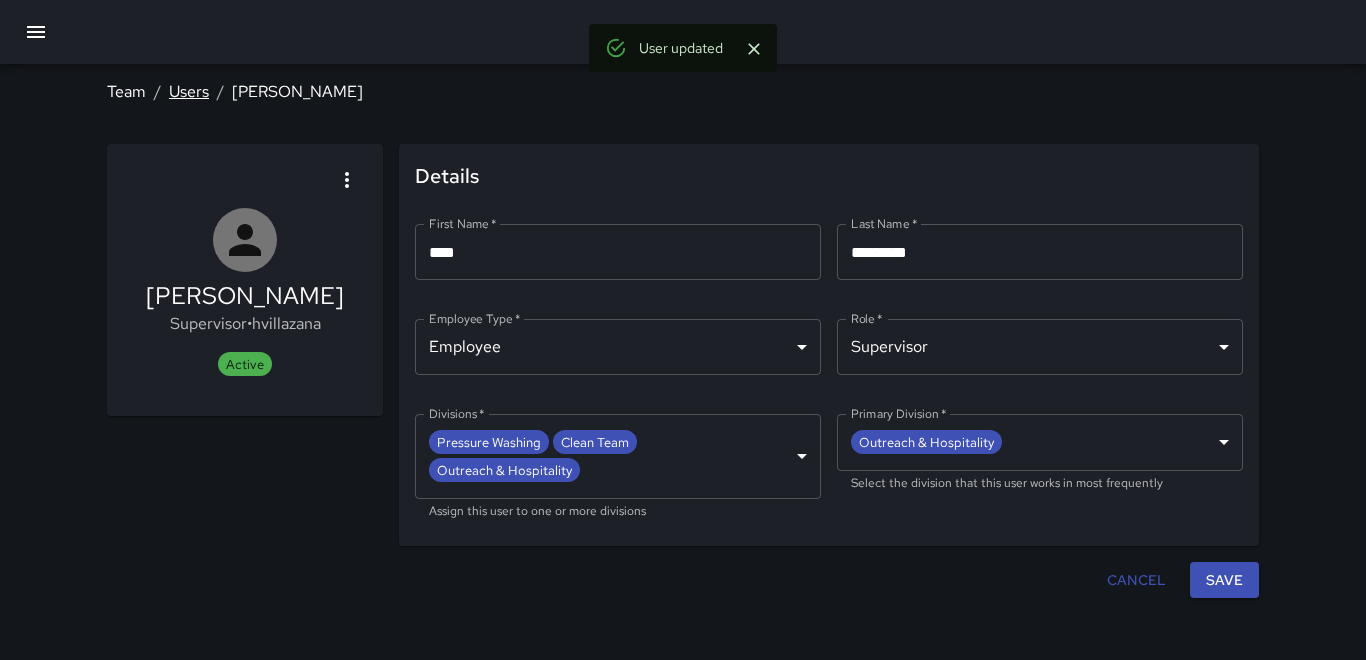 click on "Users" at bounding box center (189, 91) 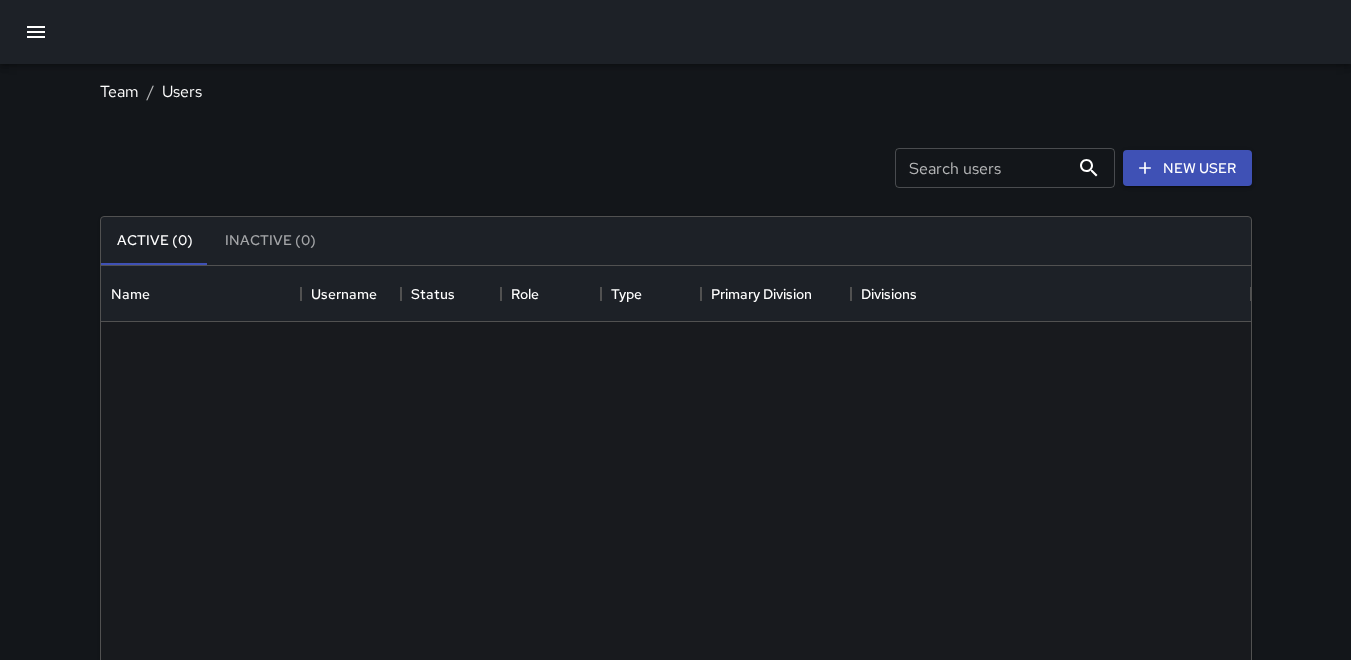 scroll, scrollTop: 16, scrollLeft: 16, axis: both 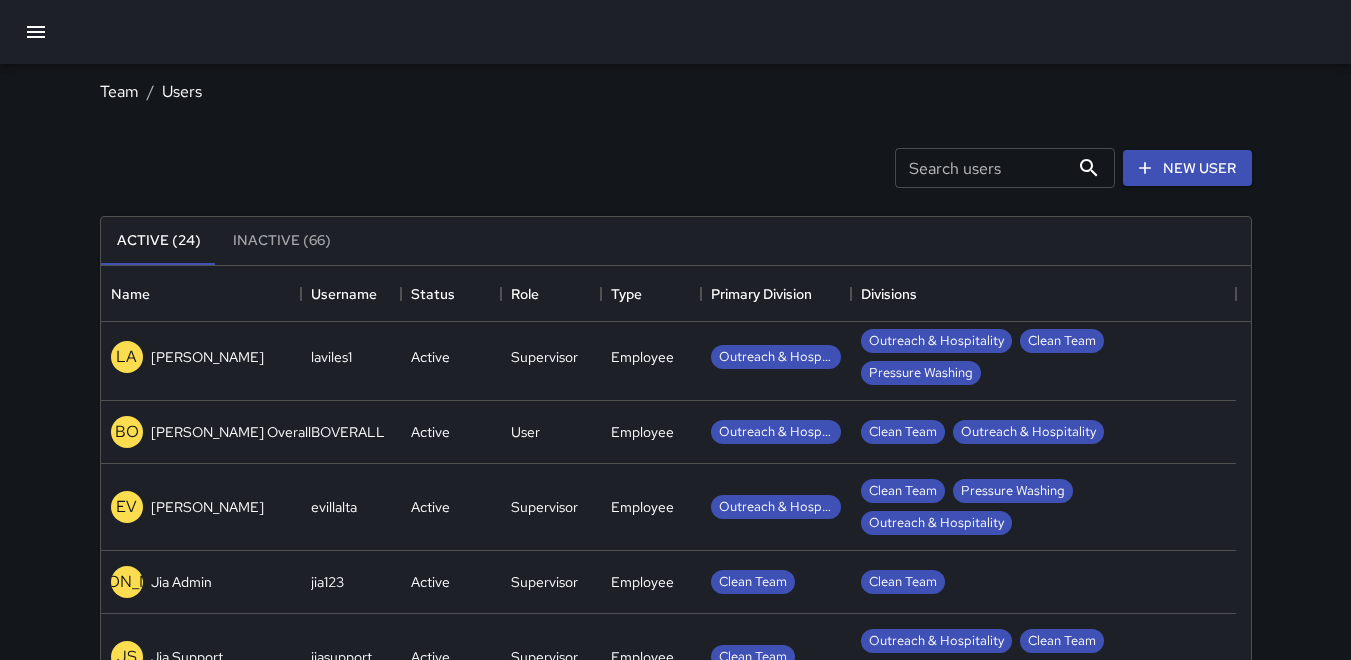 click on "BOVERALL" at bounding box center [348, 432] 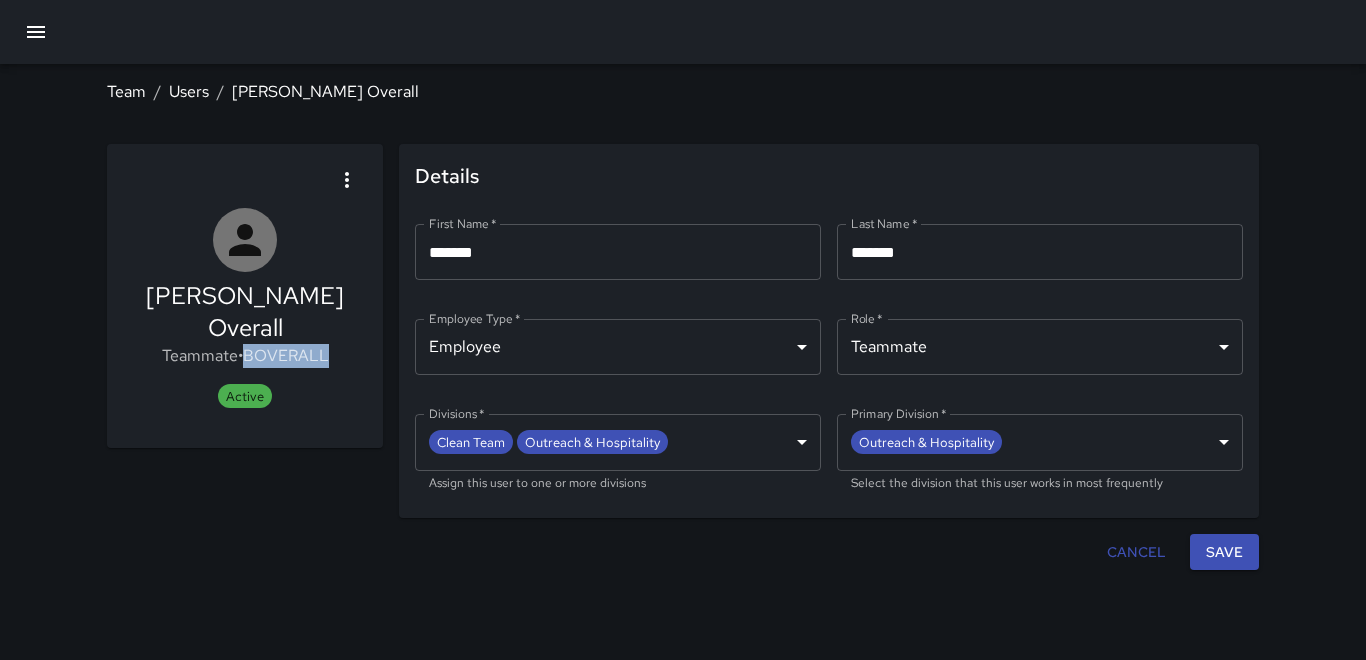 drag, startPoint x: 347, startPoint y: 320, endPoint x: 251, endPoint y: 314, distance: 96.18732 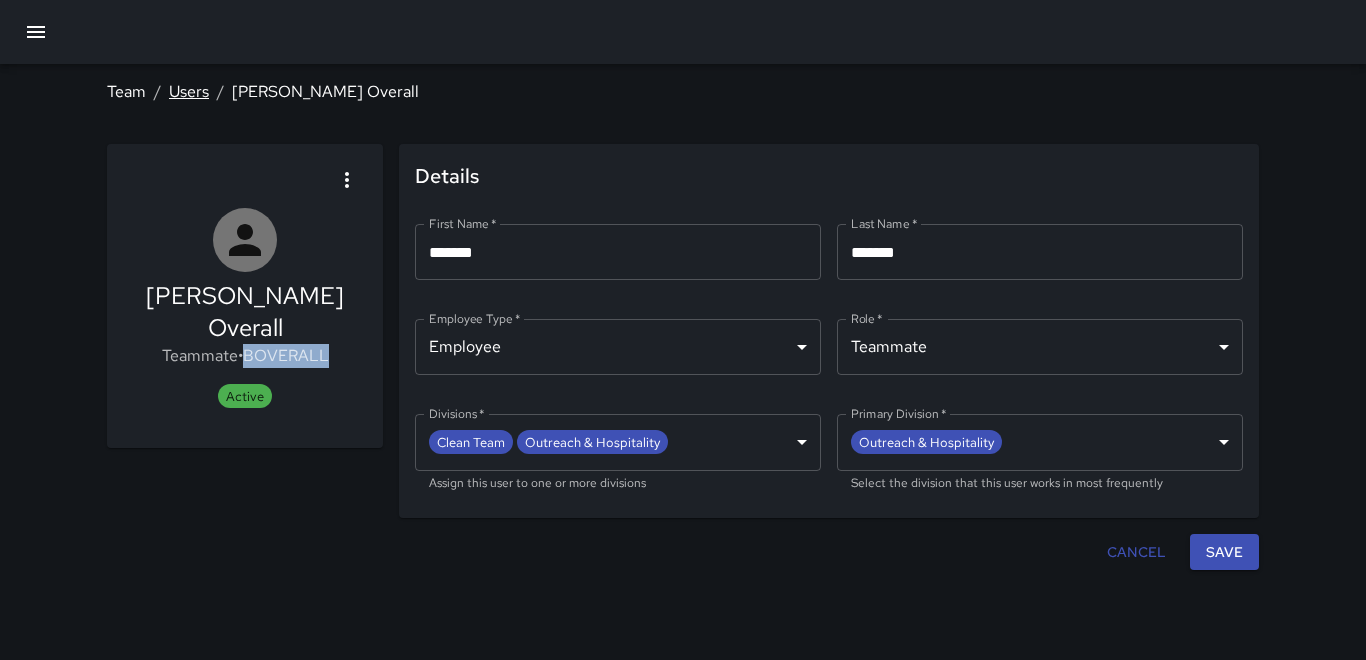 click on "Users" at bounding box center [189, 91] 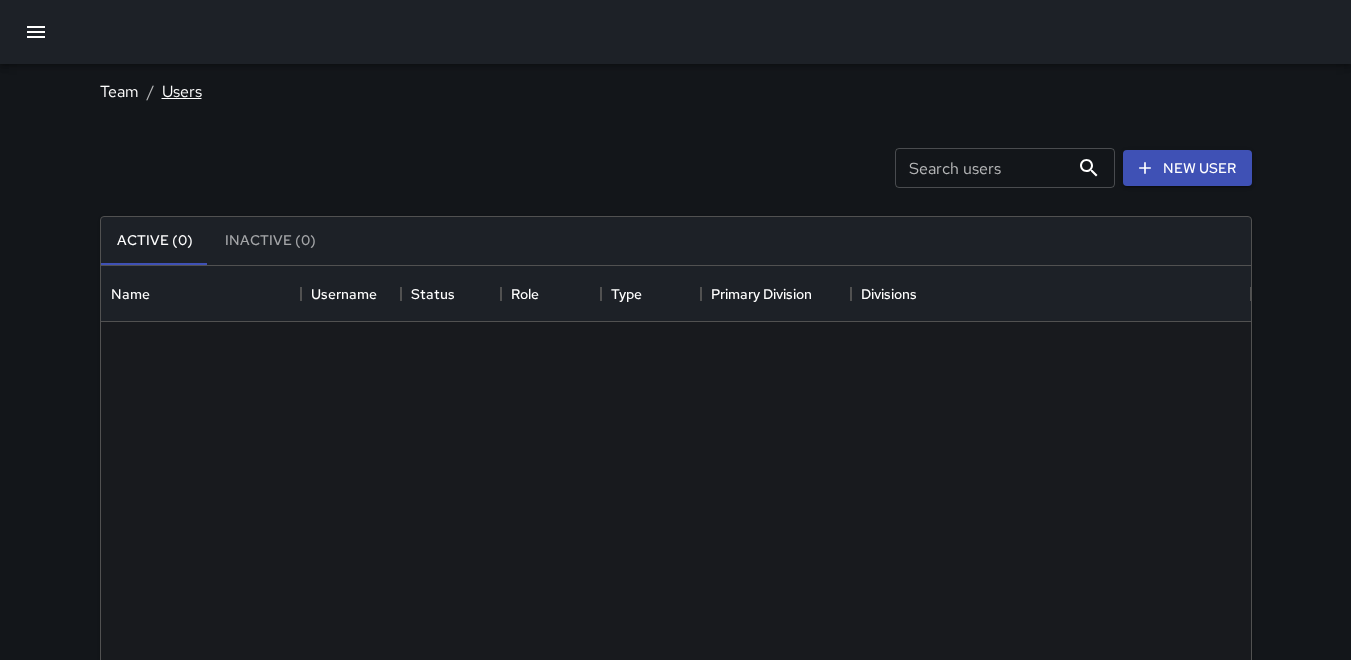 scroll, scrollTop: 16, scrollLeft: 16, axis: both 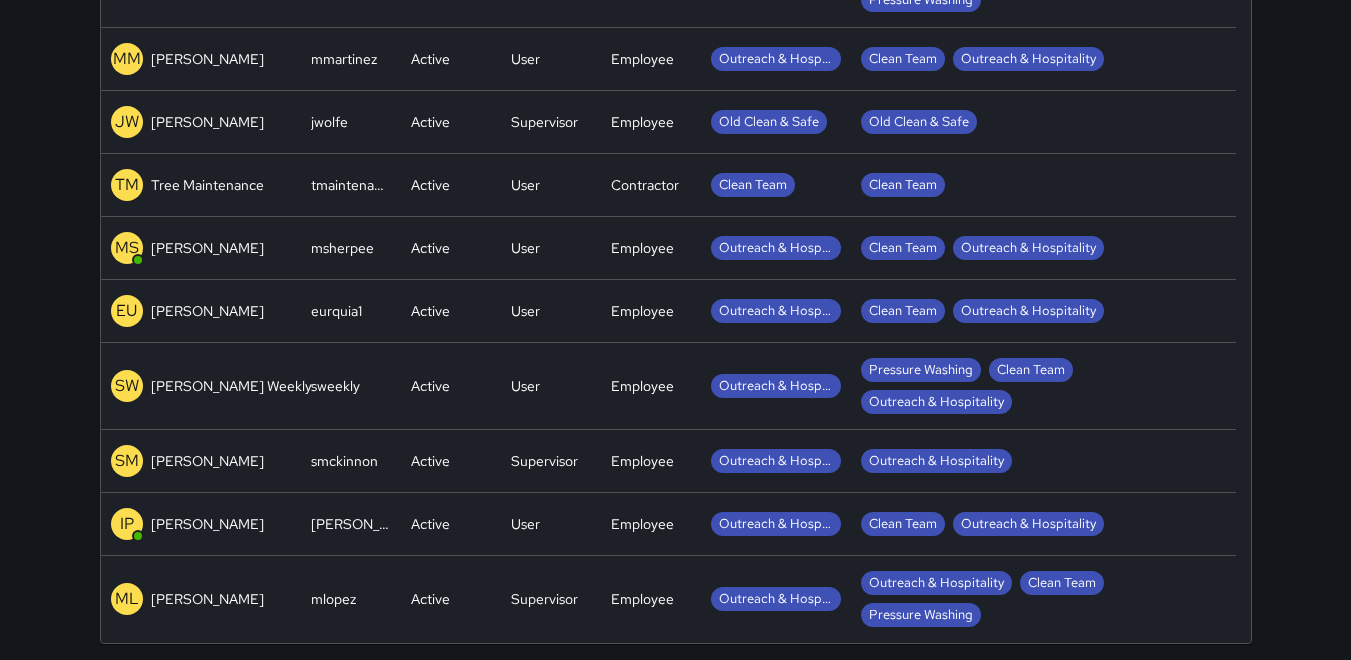 click on "[PERSON_NAME]" at bounding box center (351, 524) 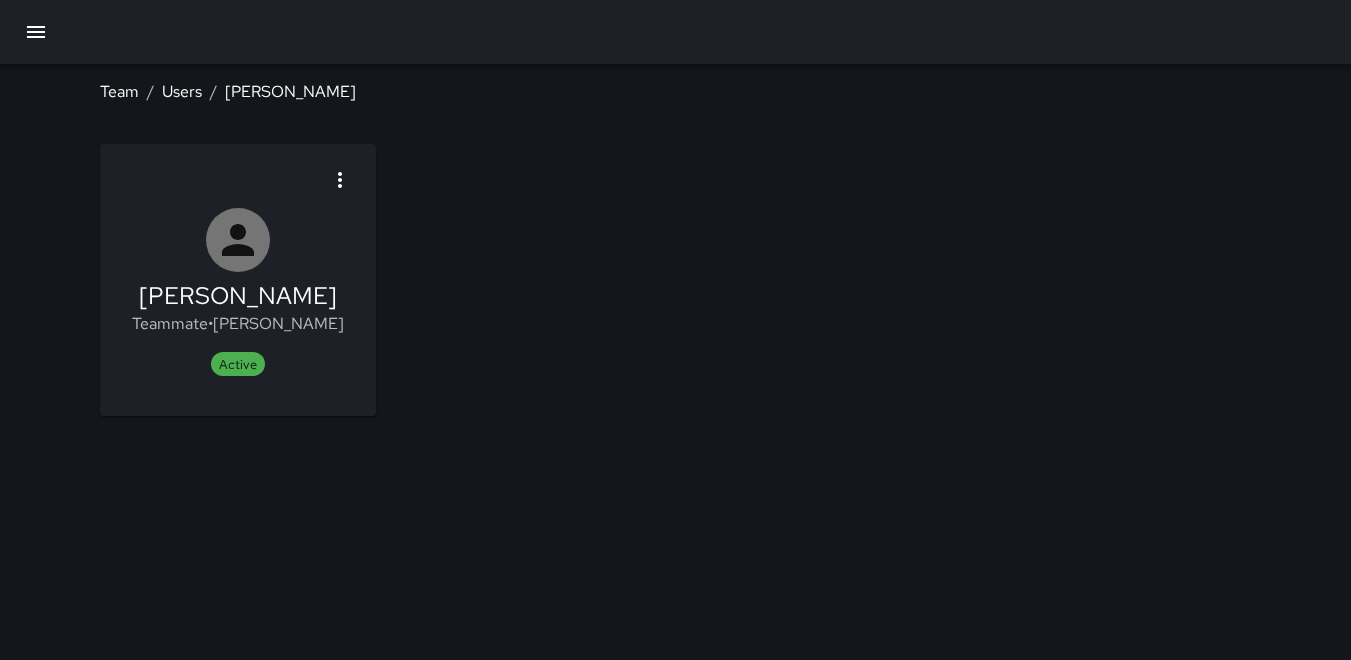 scroll, scrollTop: 0, scrollLeft: 0, axis: both 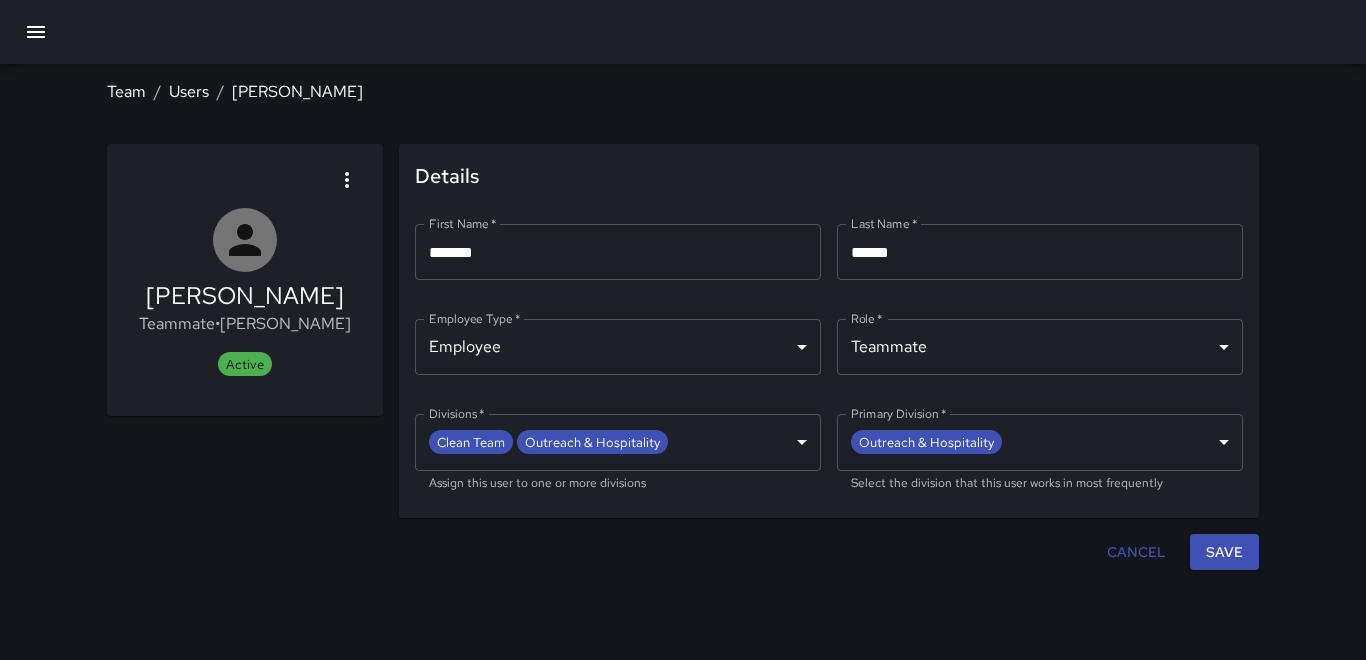 click on "Teammate  •  [PERSON_NAME]" at bounding box center (245, 324) 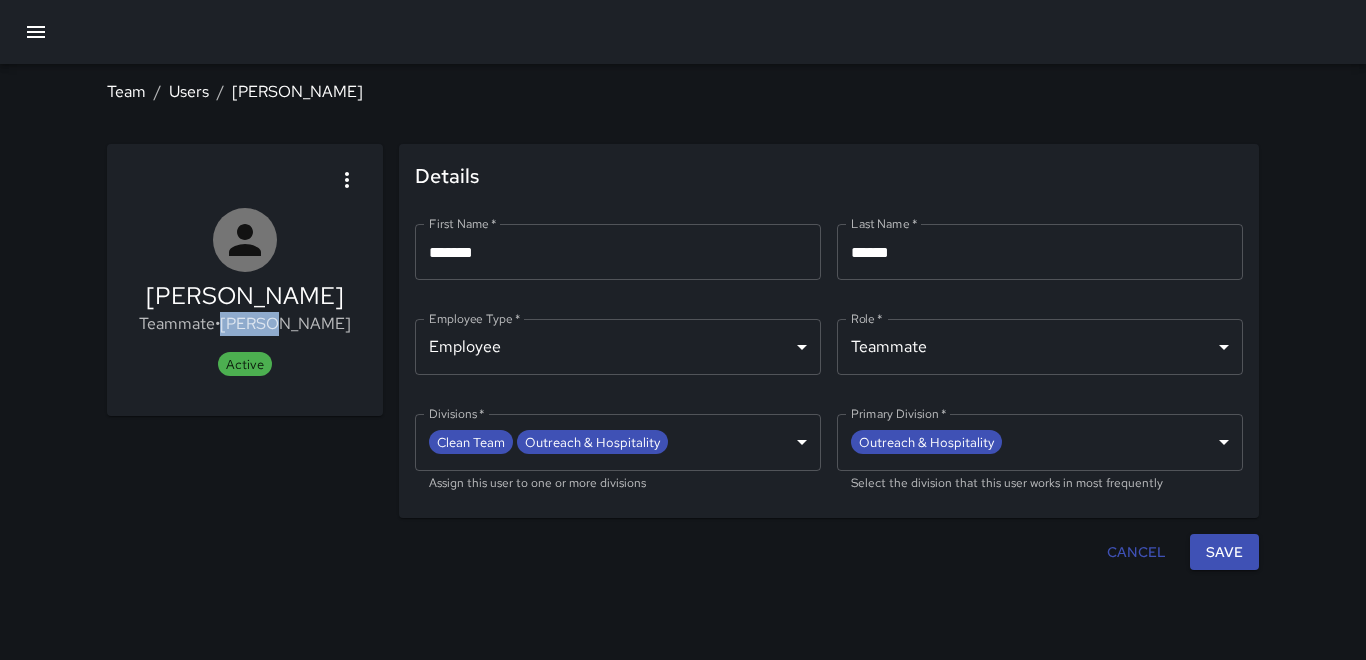 click on "Teammate  •  [PERSON_NAME]" at bounding box center (245, 324) 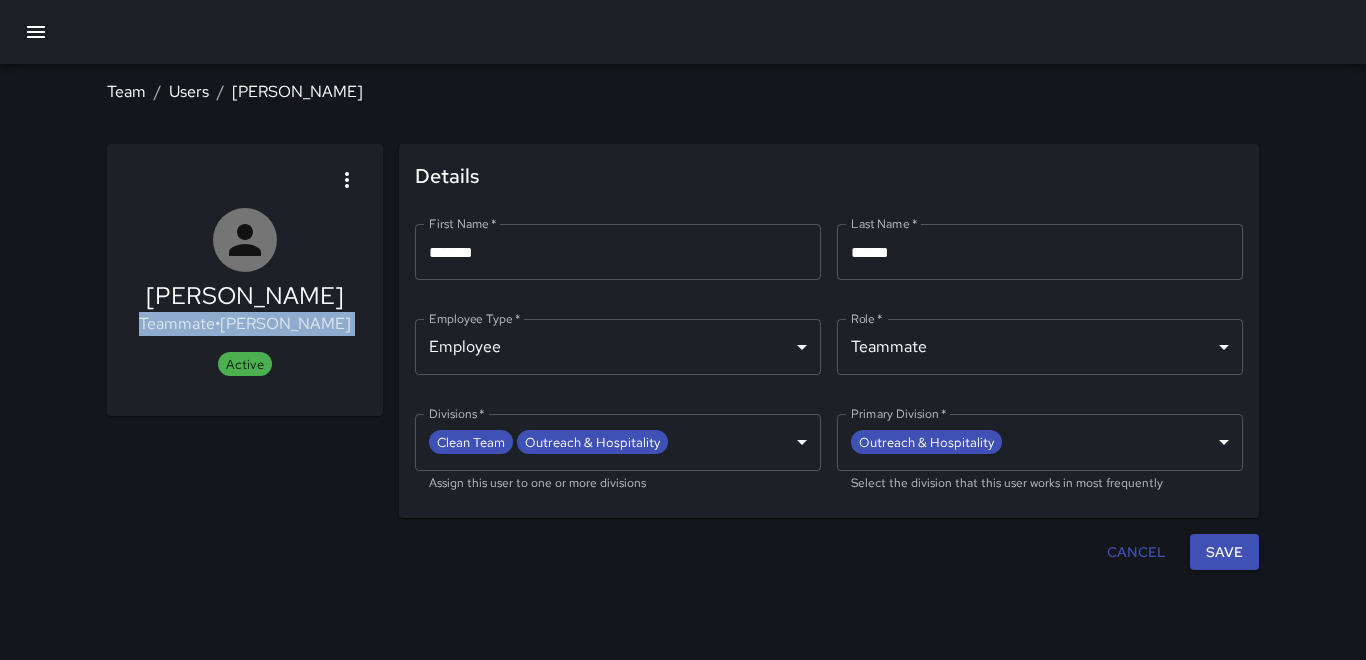 click on "Teammate  •  [PERSON_NAME]" at bounding box center [245, 324] 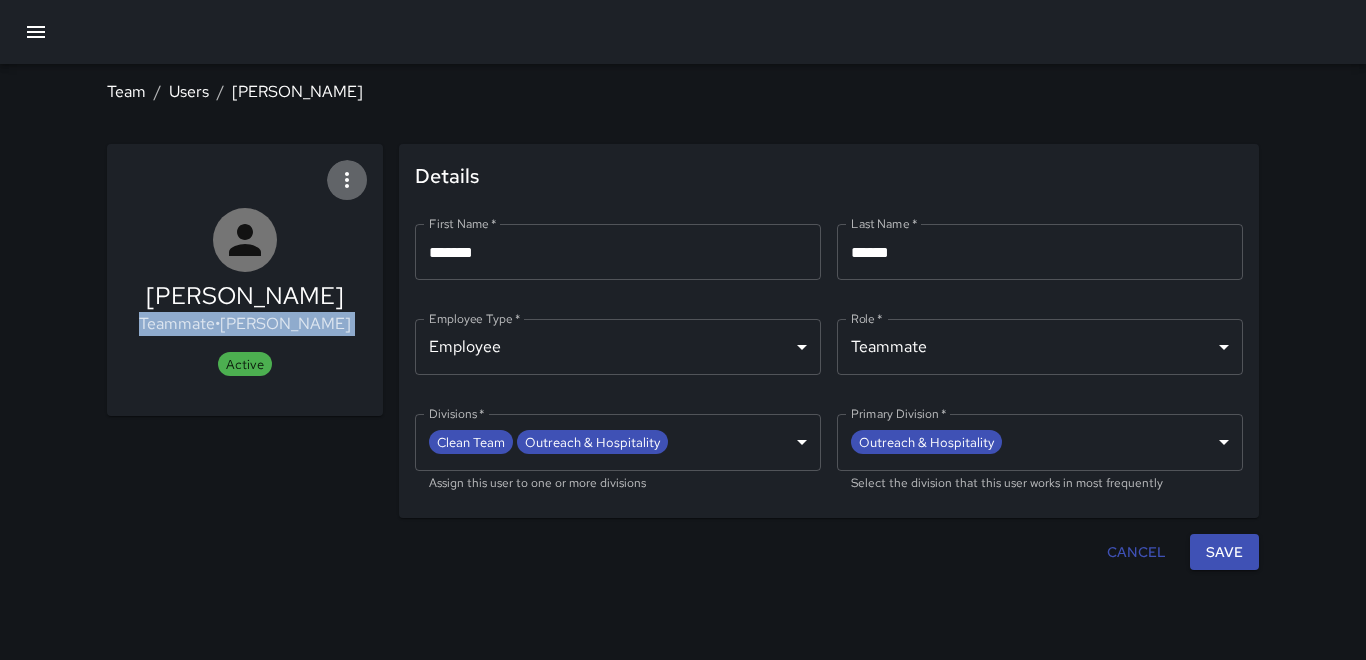 drag, startPoint x: 297, startPoint y: 326, endPoint x: 354, endPoint y: 178, distance: 158.59697 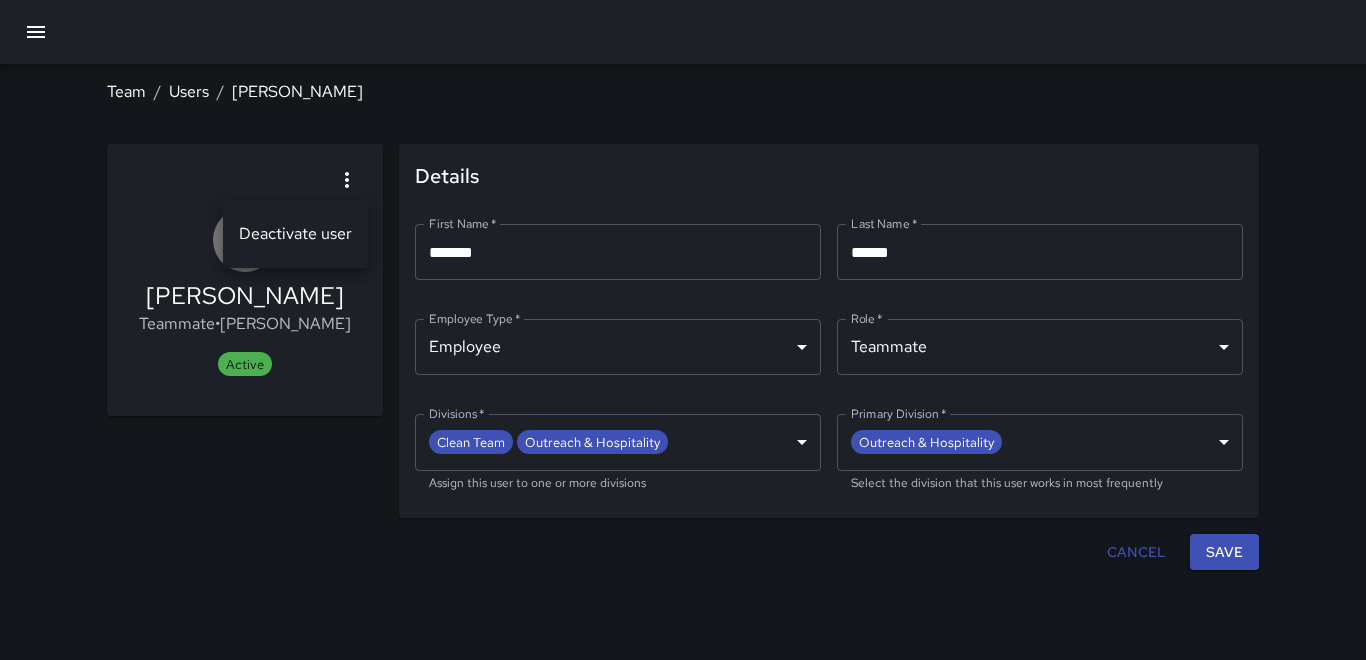 click at bounding box center [683, 330] 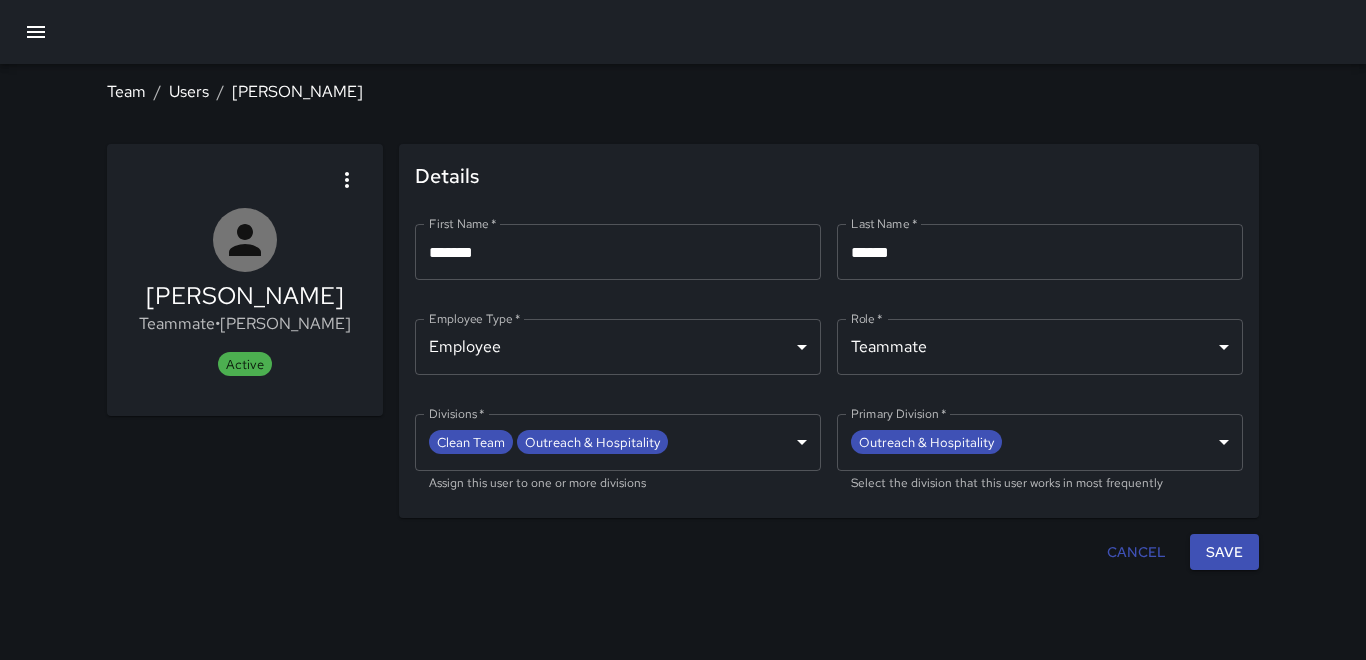 drag, startPoint x: 975, startPoint y: 604, endPoint x: 986, endPoint y: 577, distance: 29.15476 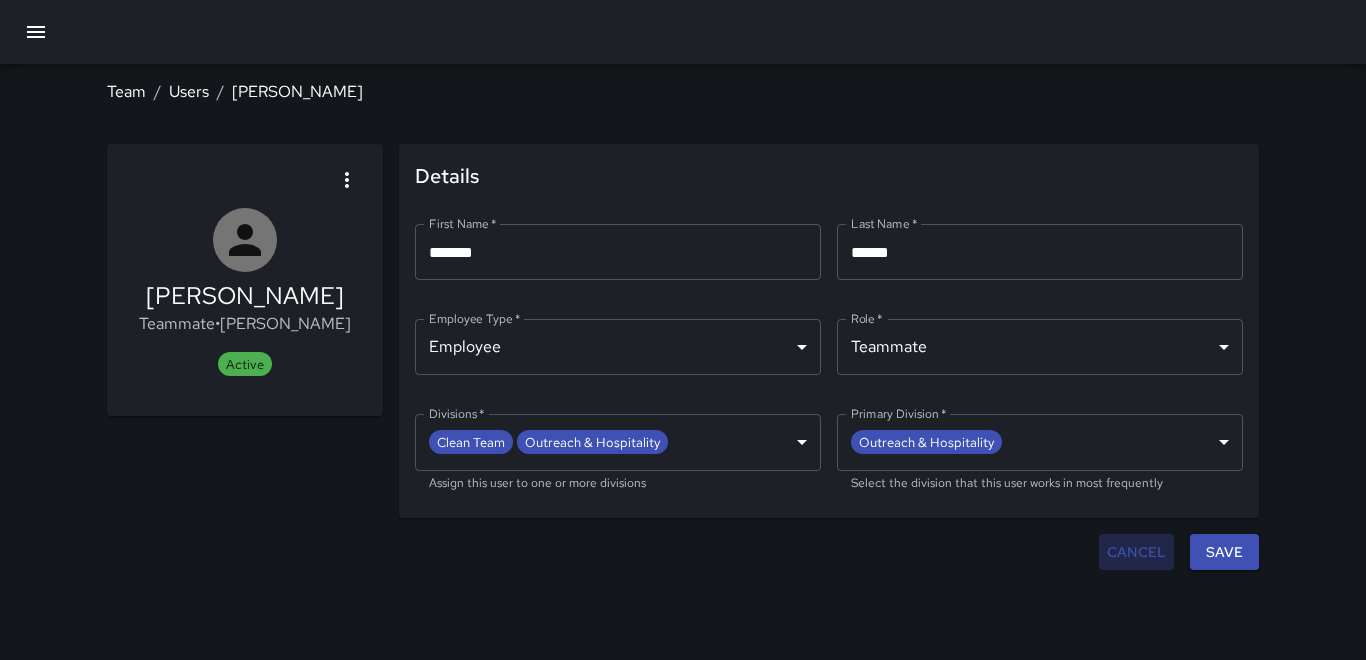 click on "Cancel" at bounding box center [1136, 552] 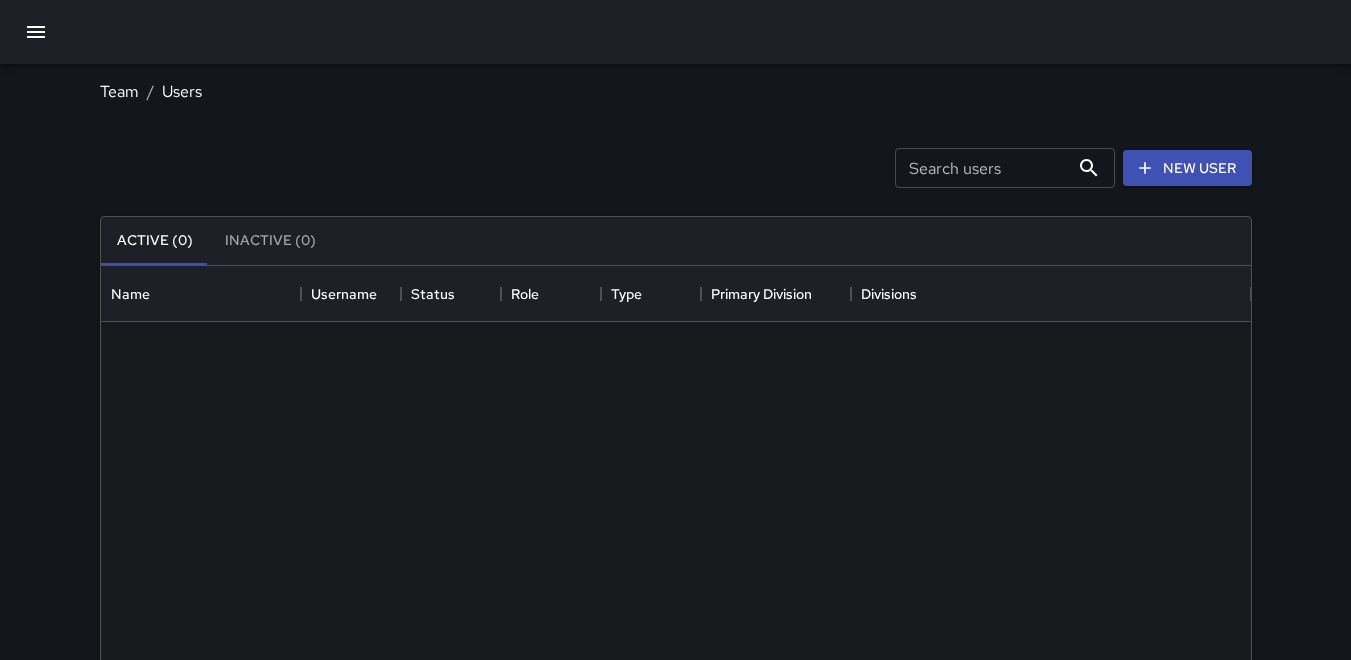 scroll, scrollTop: 16, scrollLeft: 16, axis: both 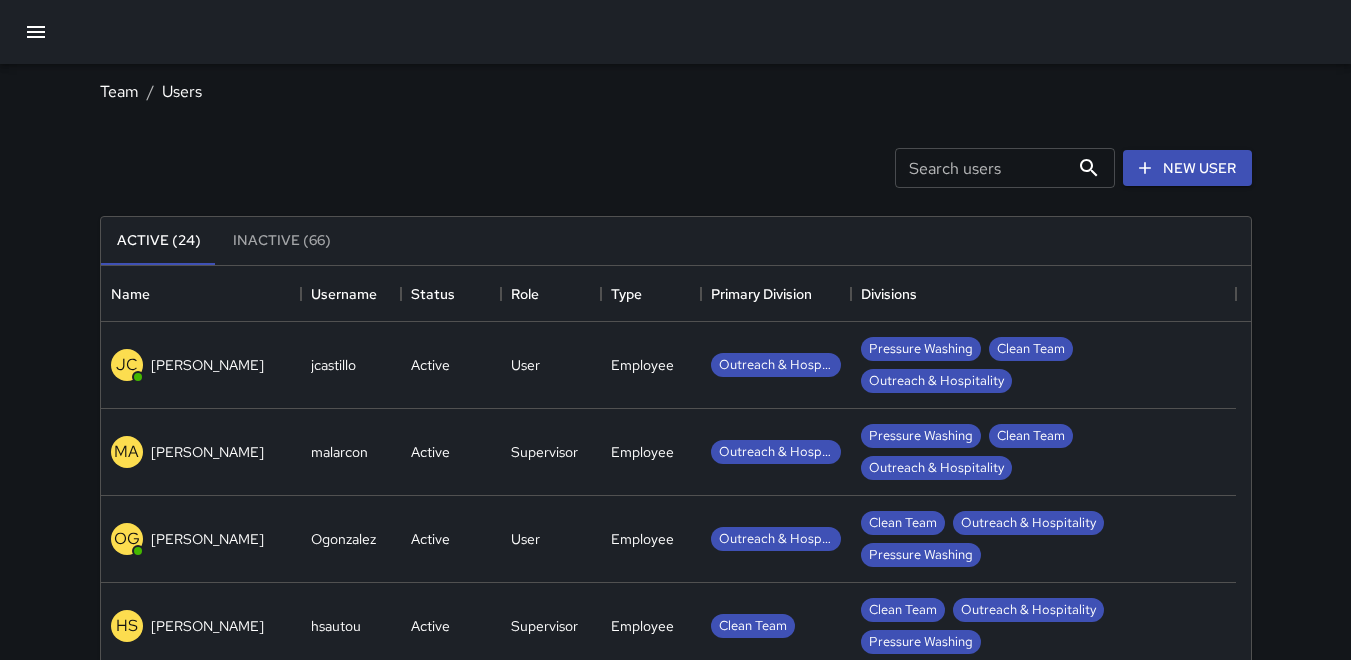 click at bounding box center [675, 32] 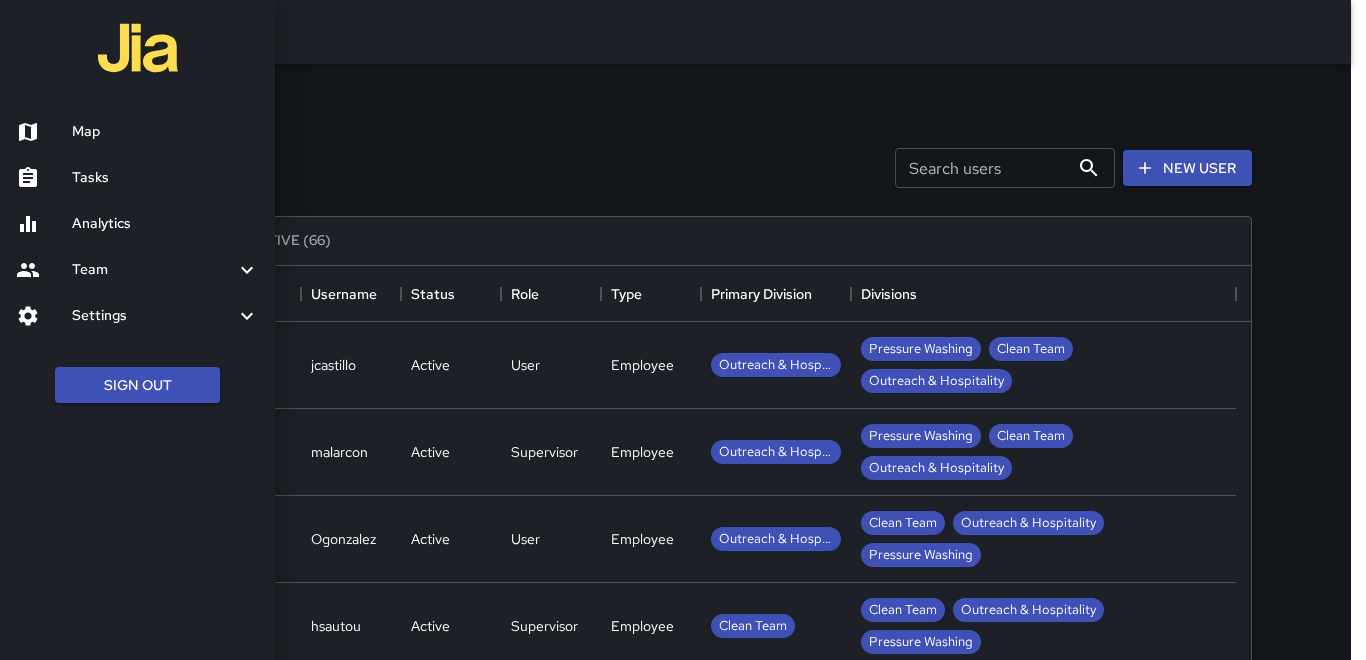 click on "Map" at bounding box center [165, 132] 